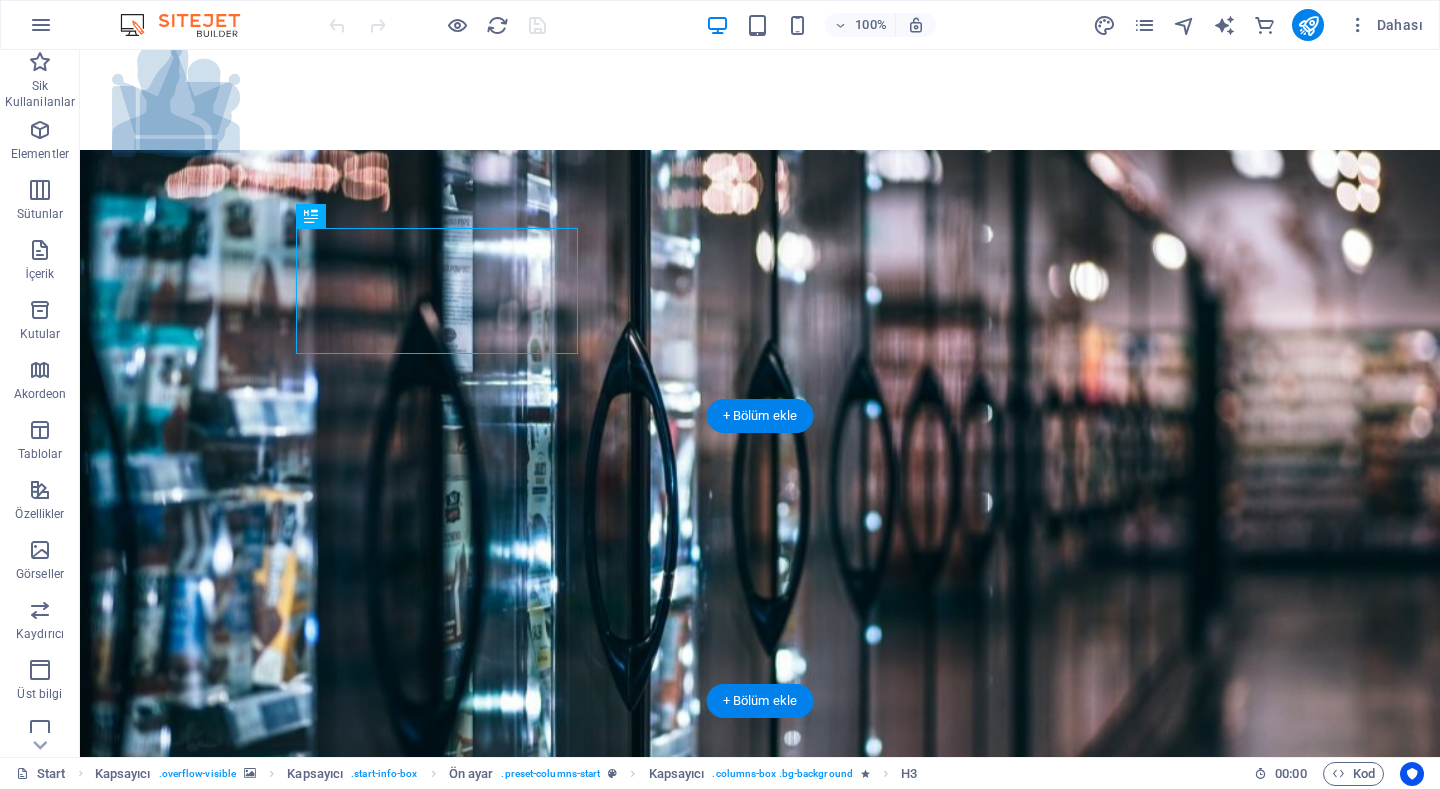 scroll, scrollTop: 0, scrollLeft: 0, axis: both 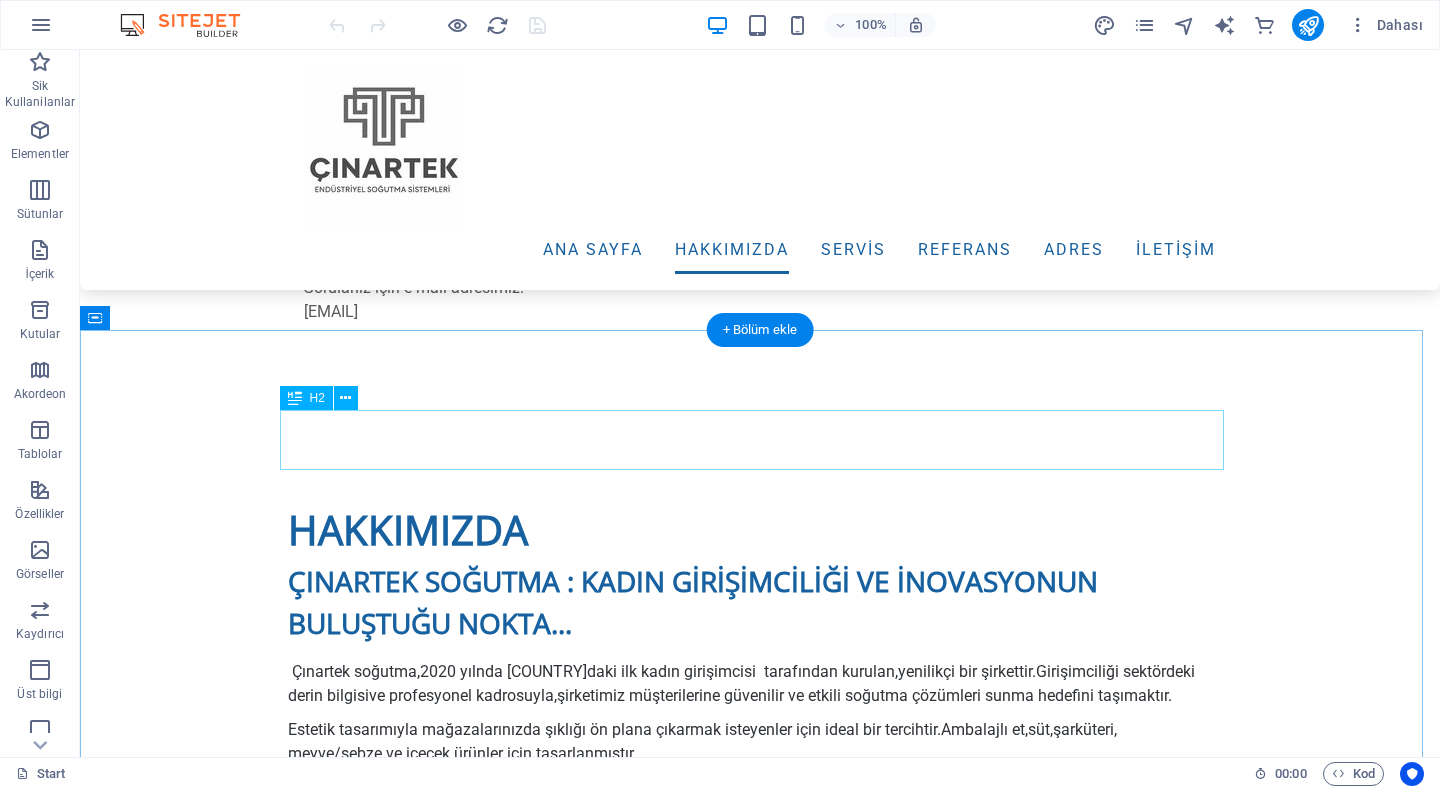 click on "Services" at bounding box center (760, 1850) 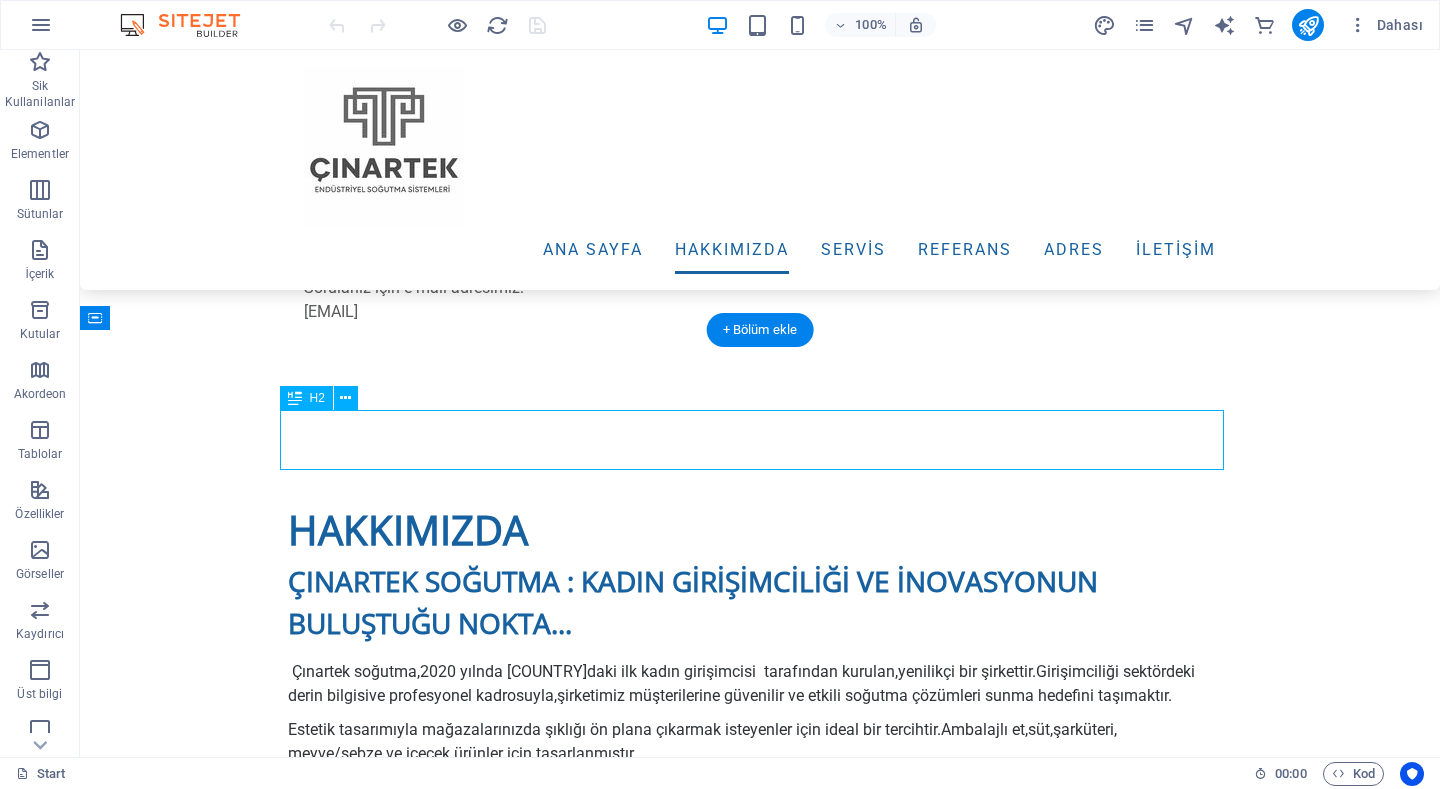 click on "Services" at bounding box center (760, 1850) 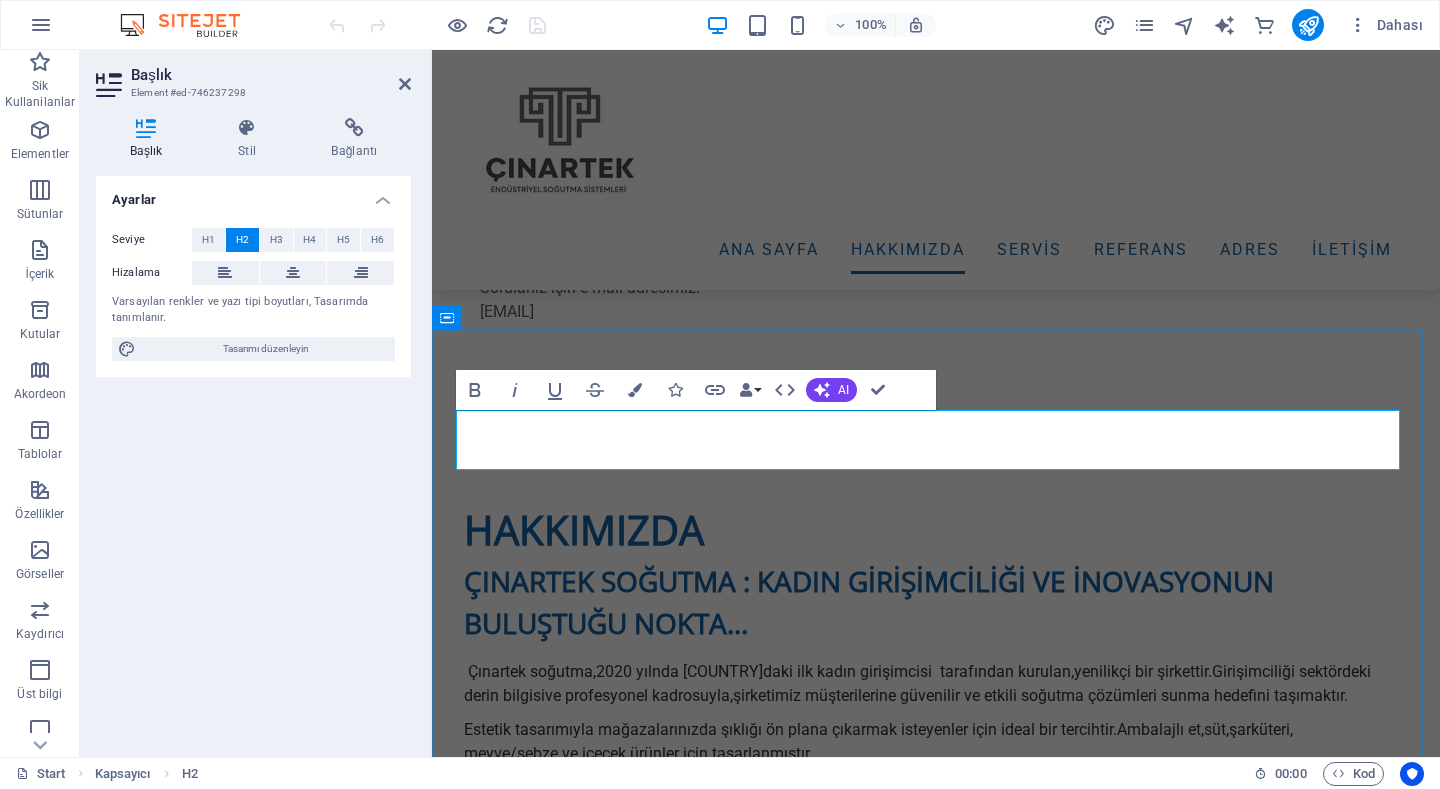 click on "Services" at bounding box center (936, 1850) 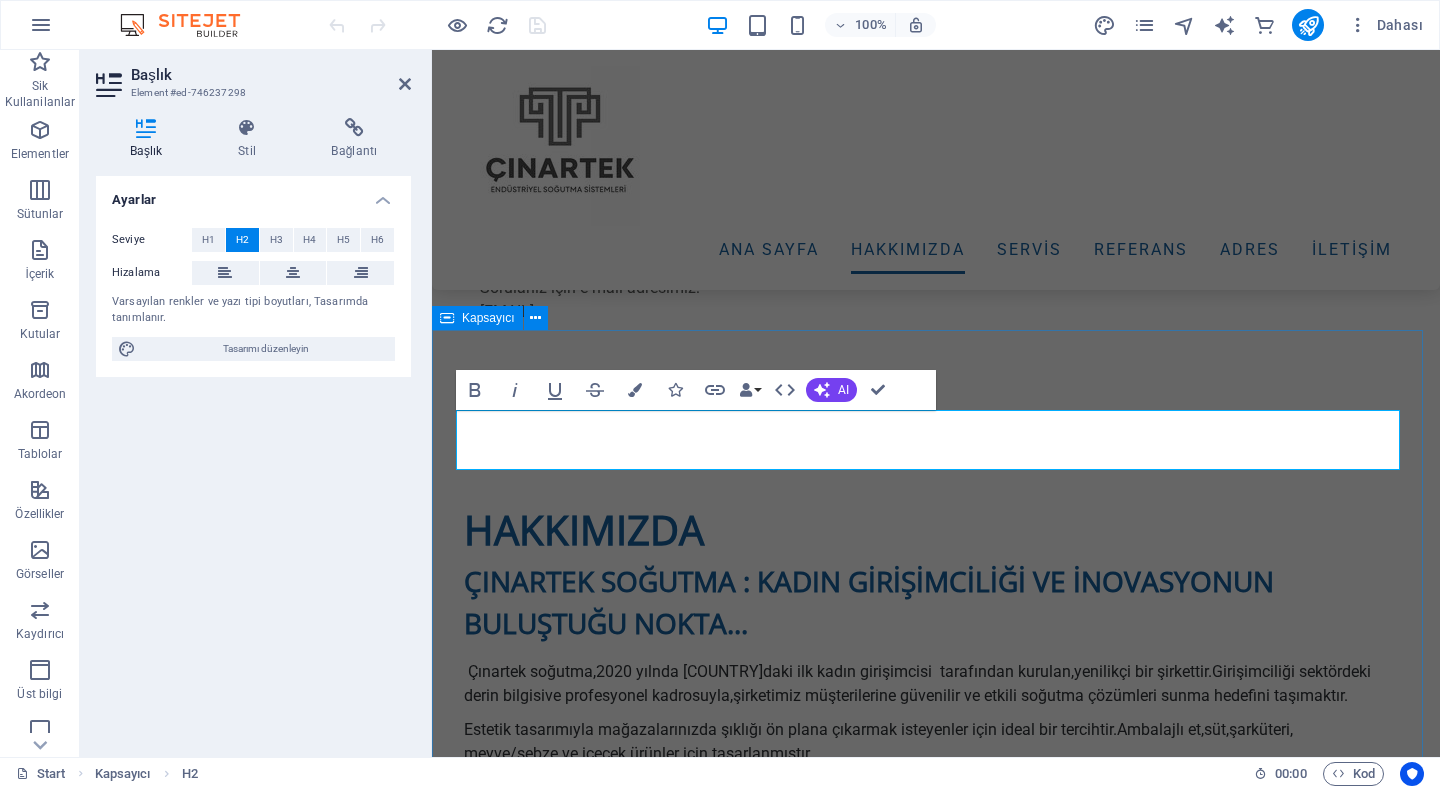 click on "​Hakkımızda Lorem ipsum dolor sit amet, consetetur sadipscing elitr, sed diam nonumy eirmod tempor invidunt ut labore et dolore magna aliquyam erat, sed diam voluptua. t vero eos et accusam et justo duo dolores et ea rebum. Exterior Wash Lorem ipsum dolor sit amet, consectetur adipisicing elit. Veritatis, dolorem! Details Detailing Lorem ipsum dolor sit amet, consectetur adipisicing elit. Veritatis, dolorem! Details Hand Wash Lorem ipsum dolor sit amet, consectetur adipisicing elit. Veritatis, dolorem! Details Special Wash Lorem ipsum dolor sit amet, consectetur adipisicing elit. Veritatis, dolorem! Details Wheels Wash Lorem ipsum dolor sit amet, consectetur adipisicing elit. Veritatis, dolorem! Details Leather Care Lorem ipsum dolor sit amet, consectetur adipisicing elit. Veritatis, dolorem! Details" at bounding box center (936, 4330) 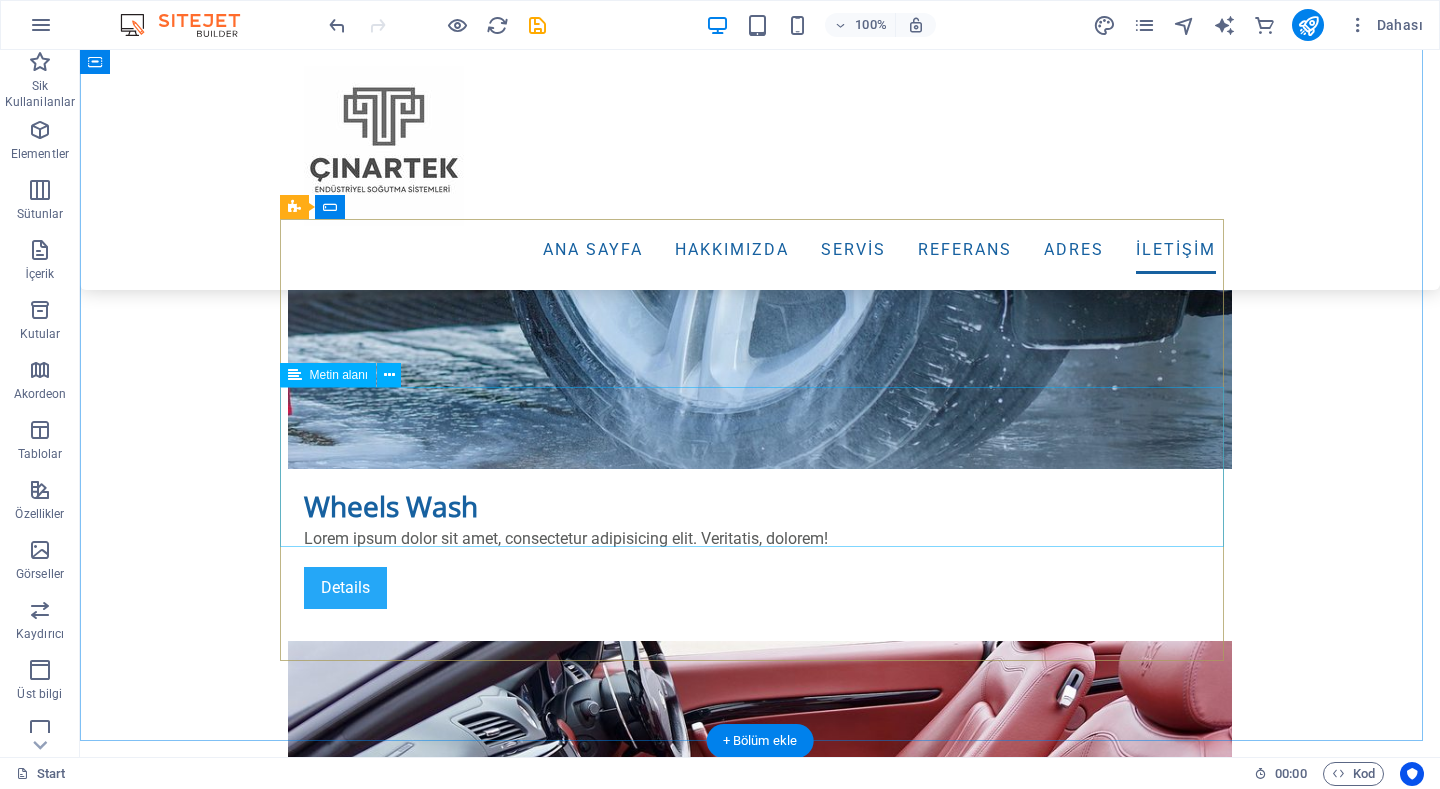 scroll, scrollTop: 7600, scrollLeft: 0, axis: vertical 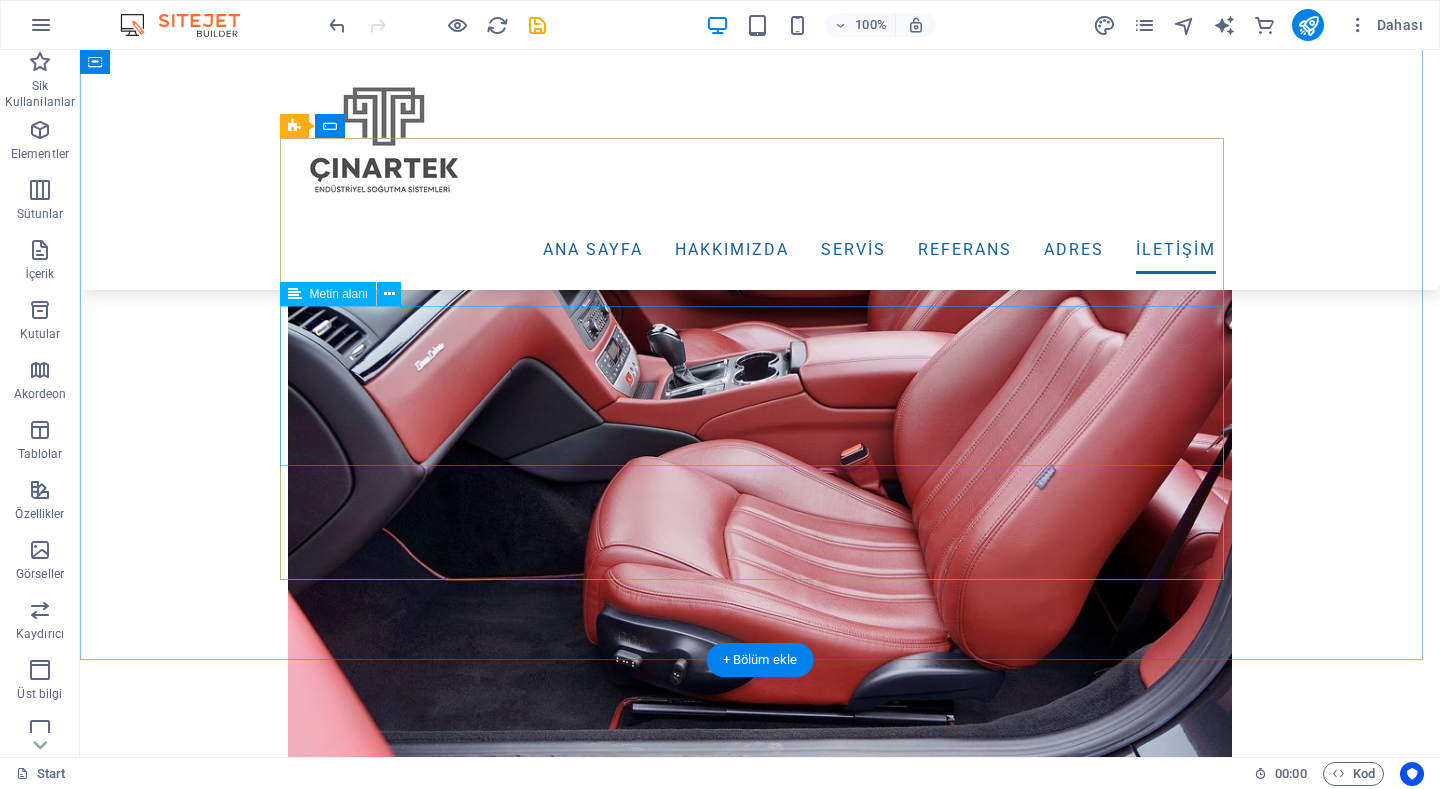 click 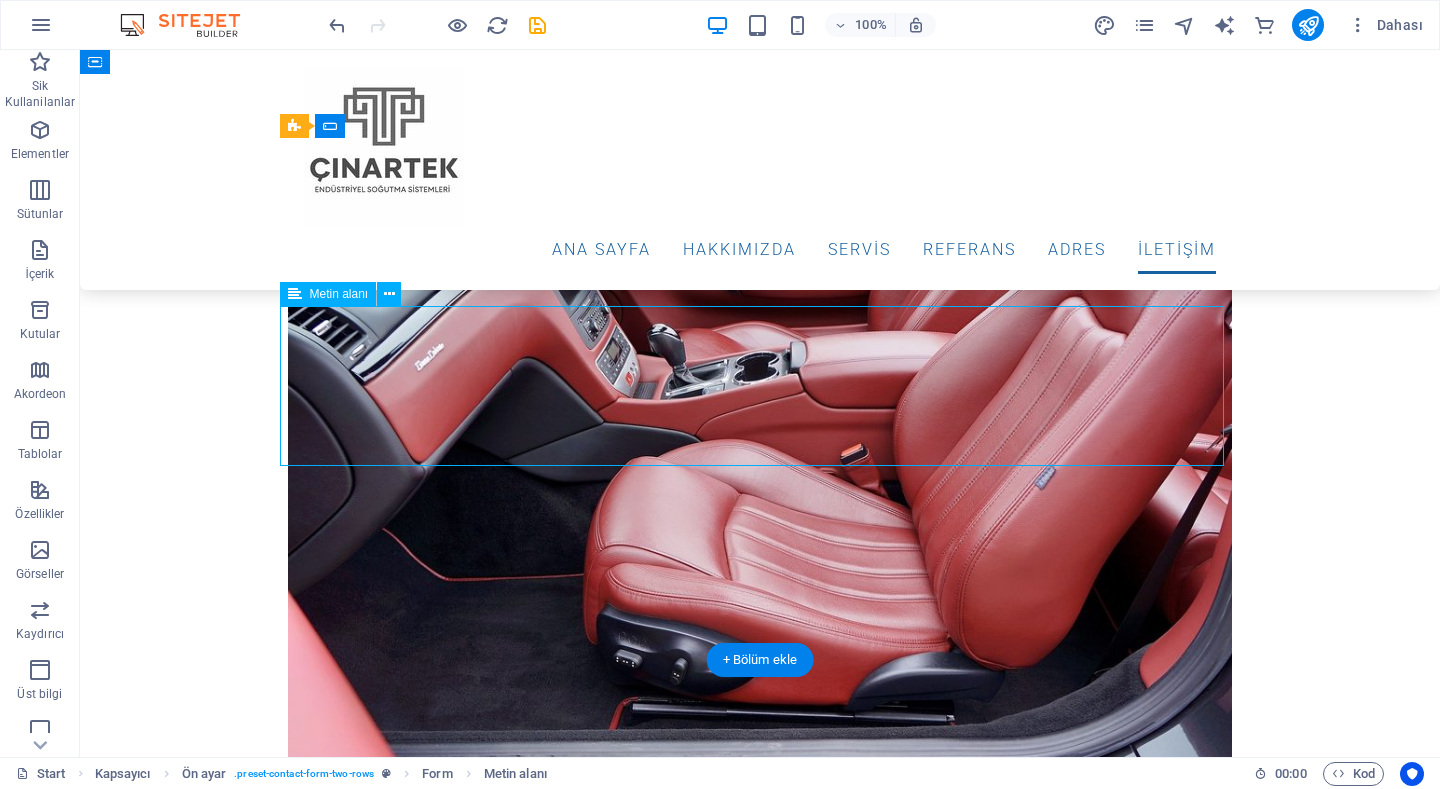 click 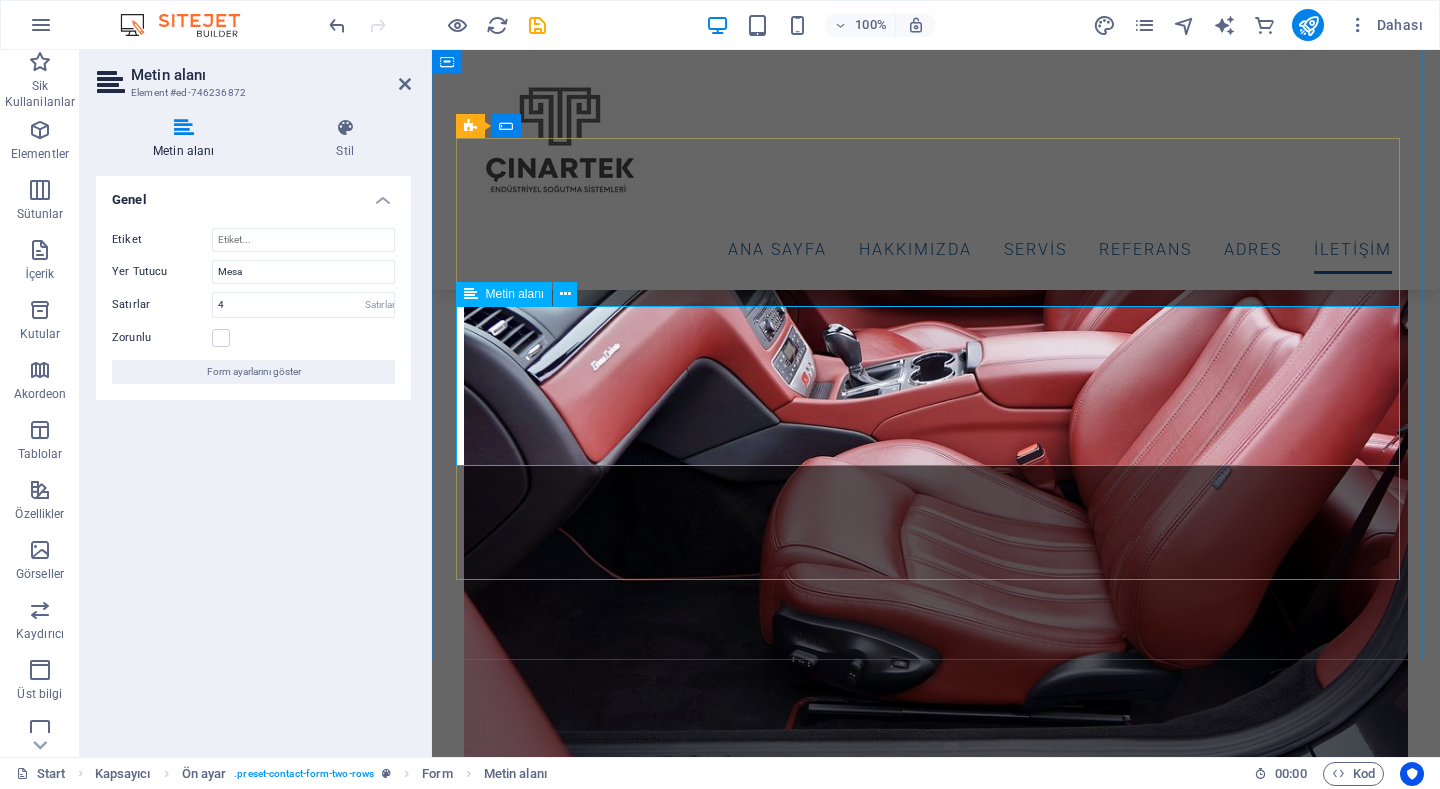 click 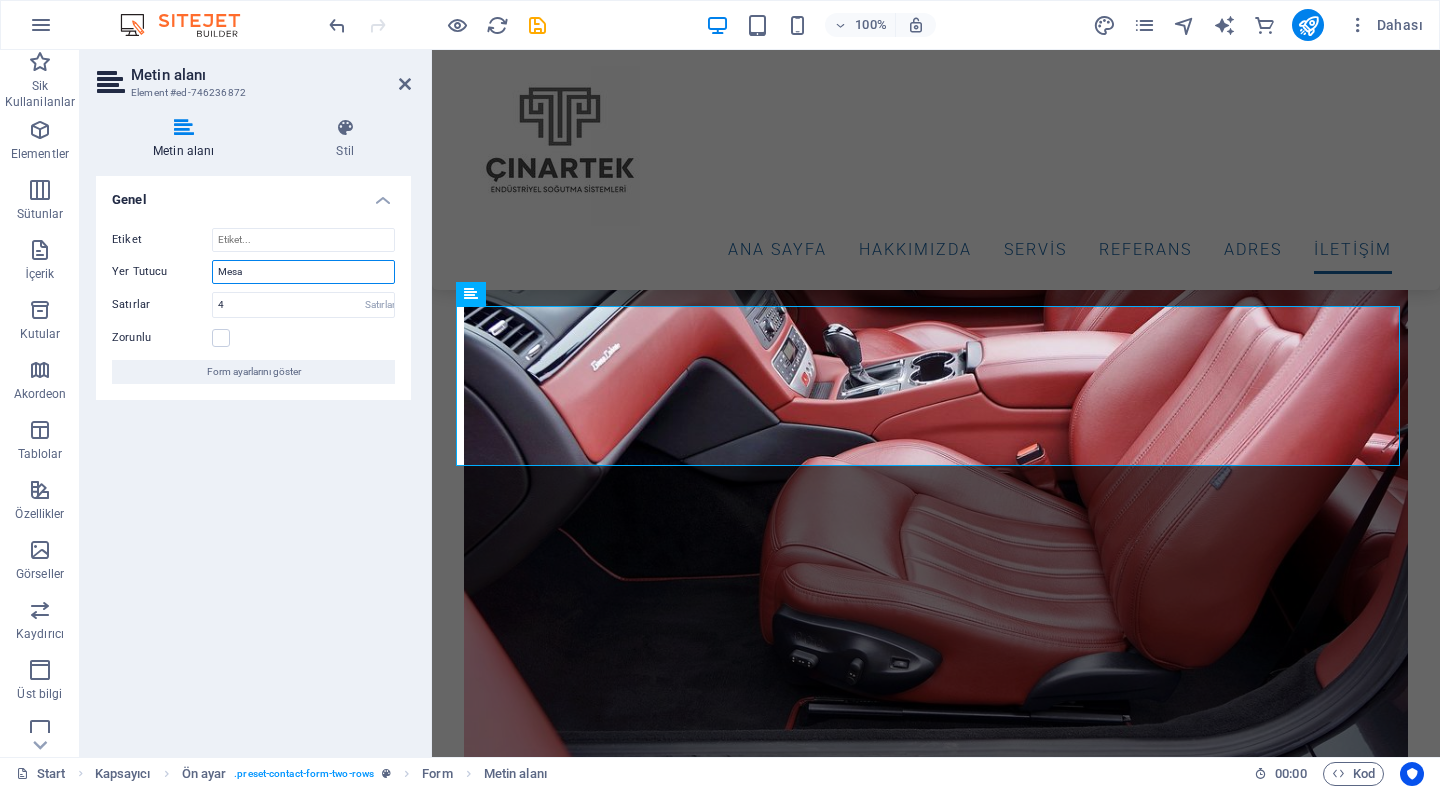 click on "Mesa" at bounding box center (303, 272) 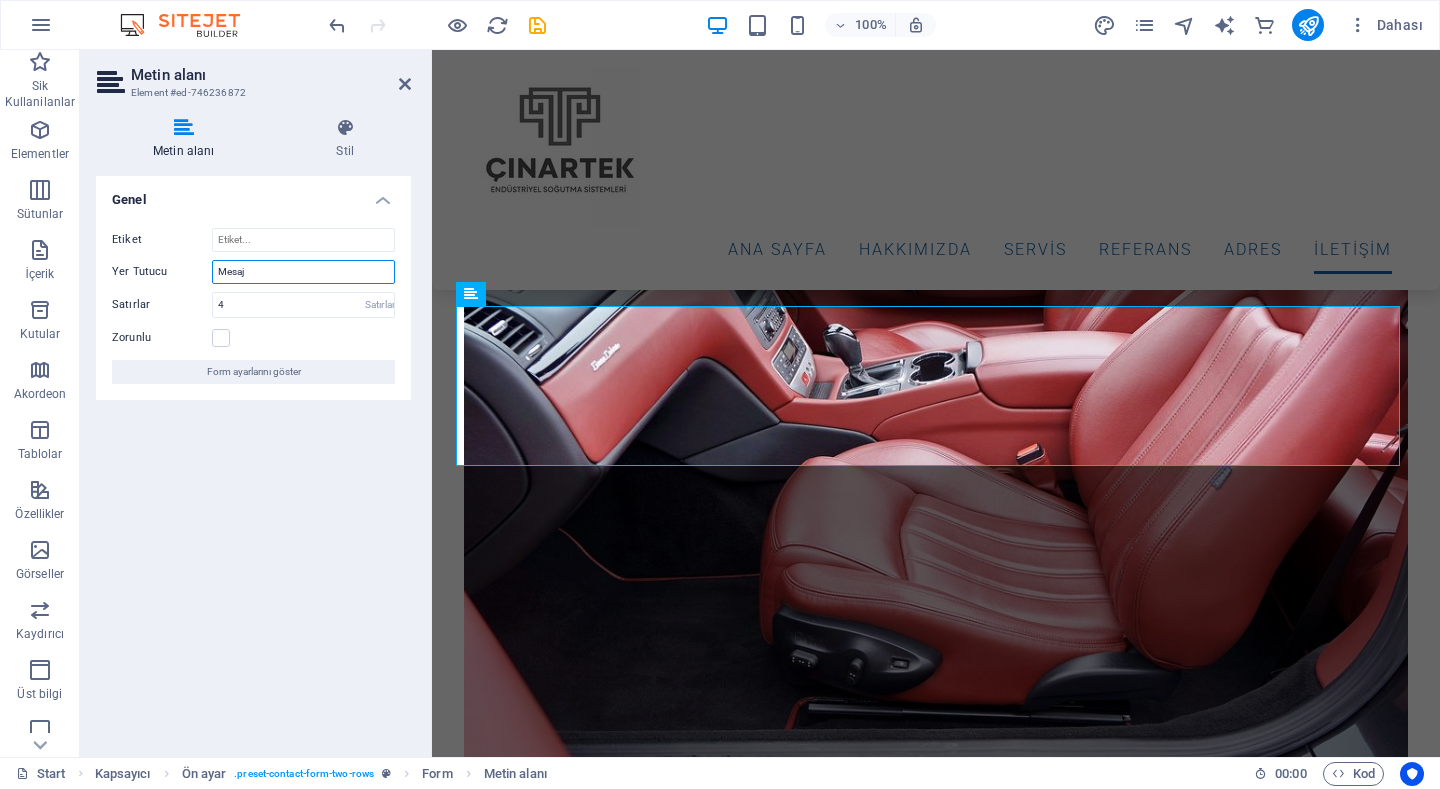 type on "Mesaj" 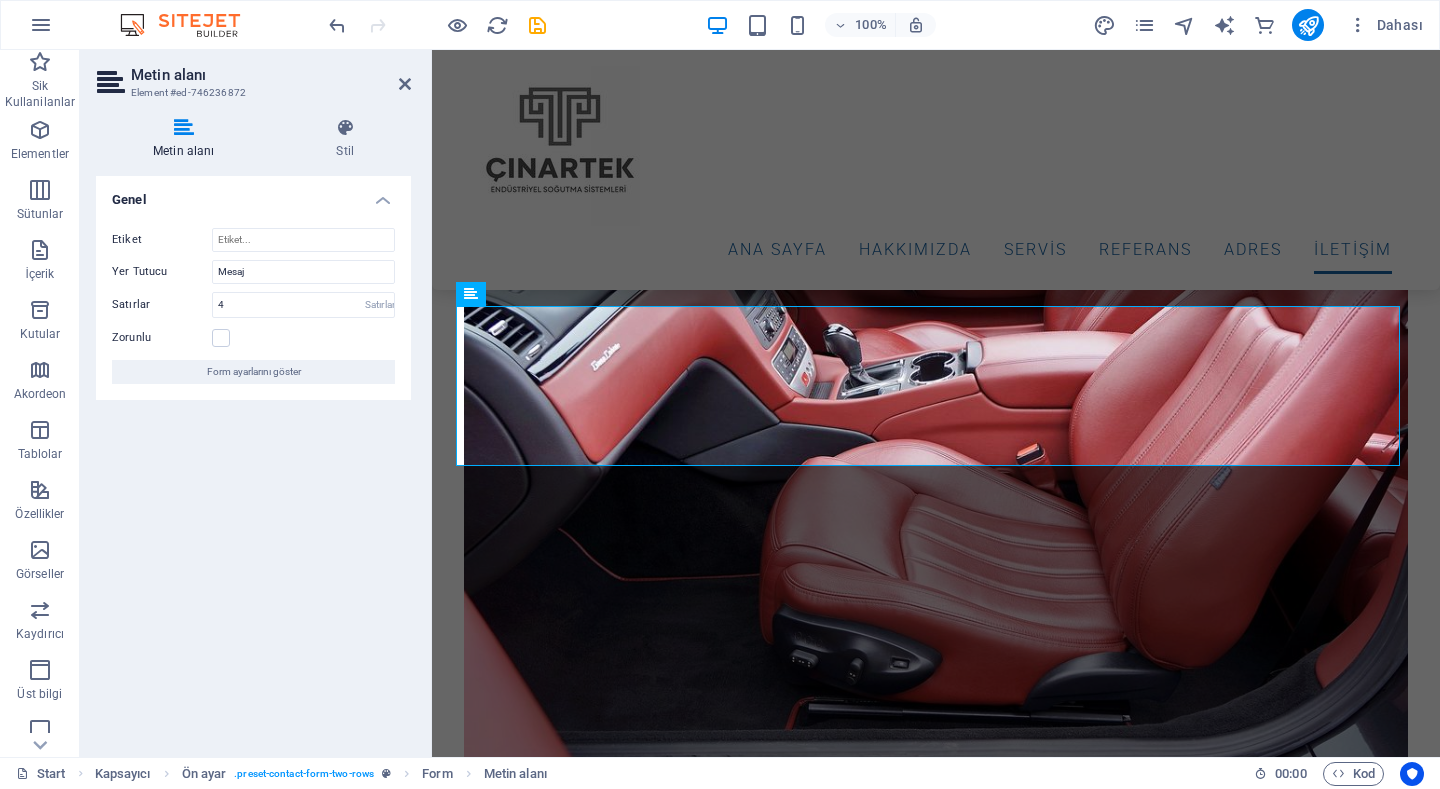 click on "Genel Etiket Yer Tutucu Mesaj Satırlar 4 Satırlar Zorunlu Form ayarlarını göster" at bounding box center (253, 458) 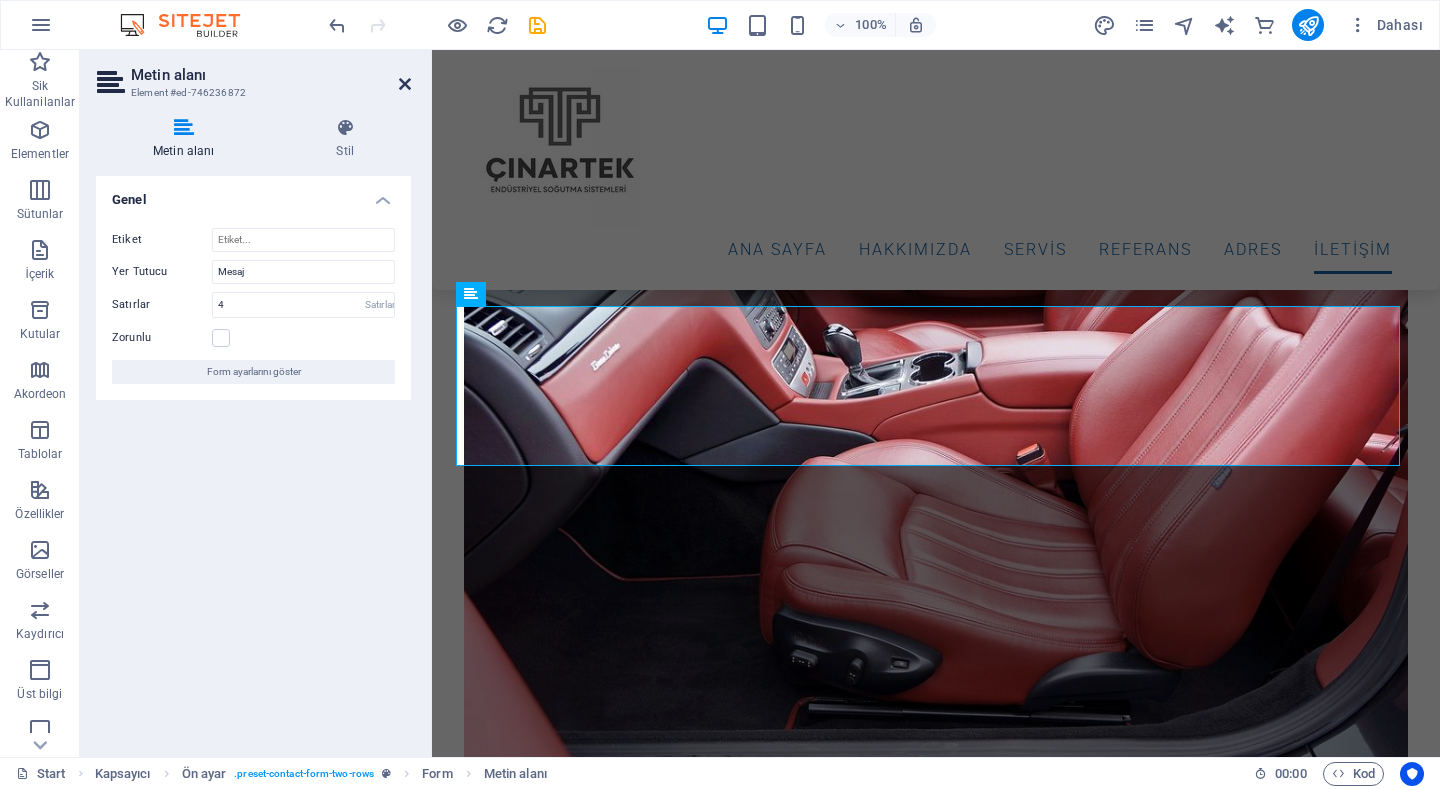 click at bounding box center [405, 84] 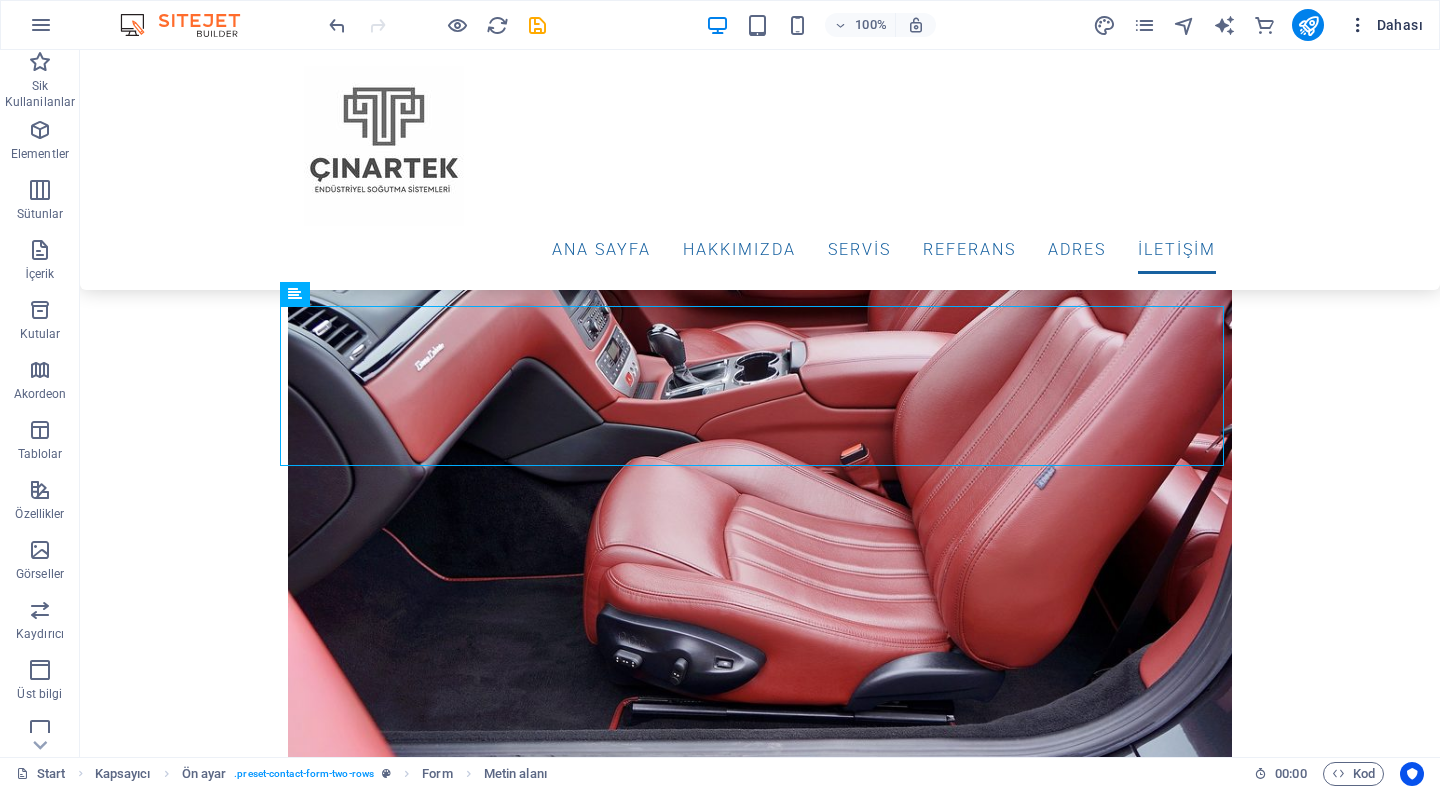 click at bounding box center (1358, 25) 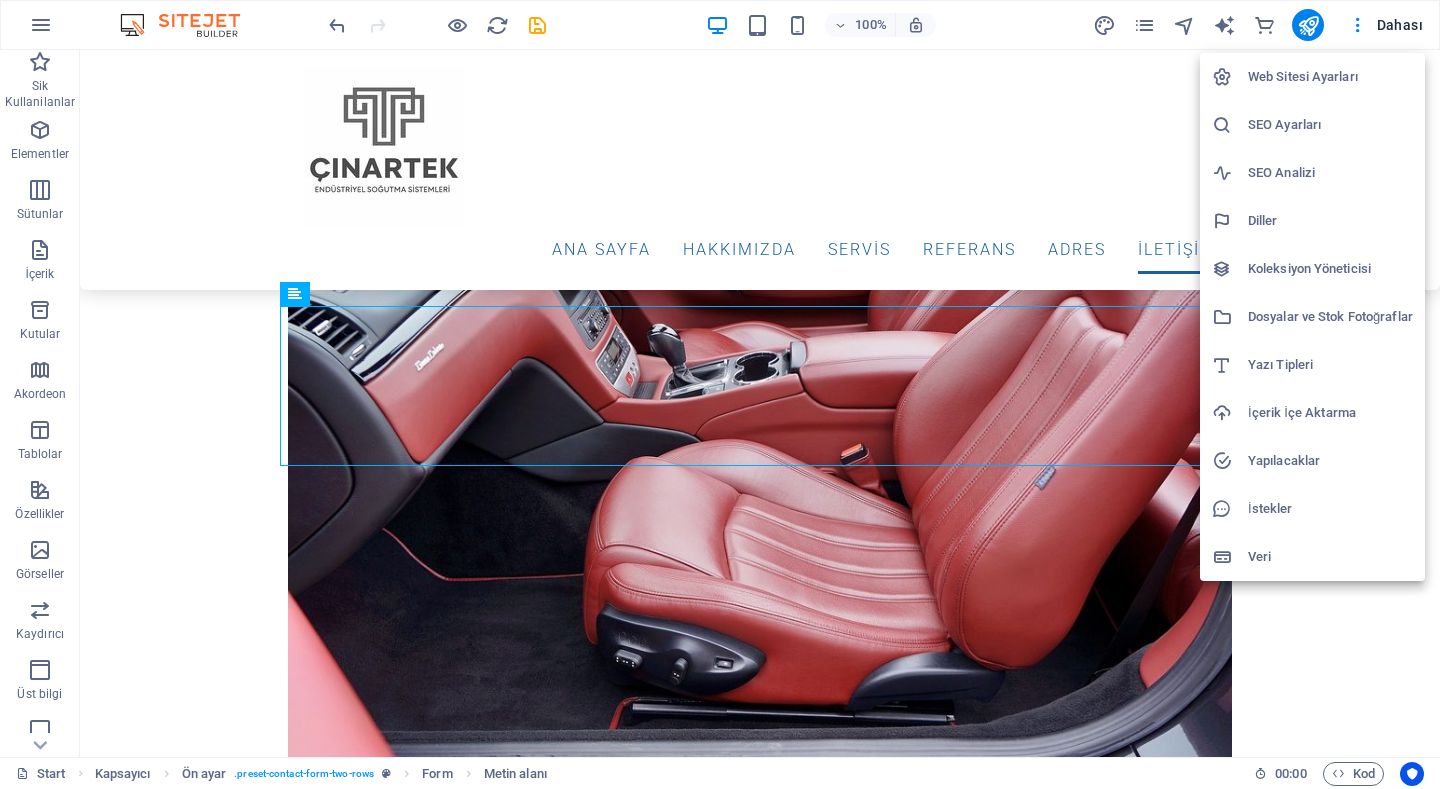 click at bounding box center [720, 394] 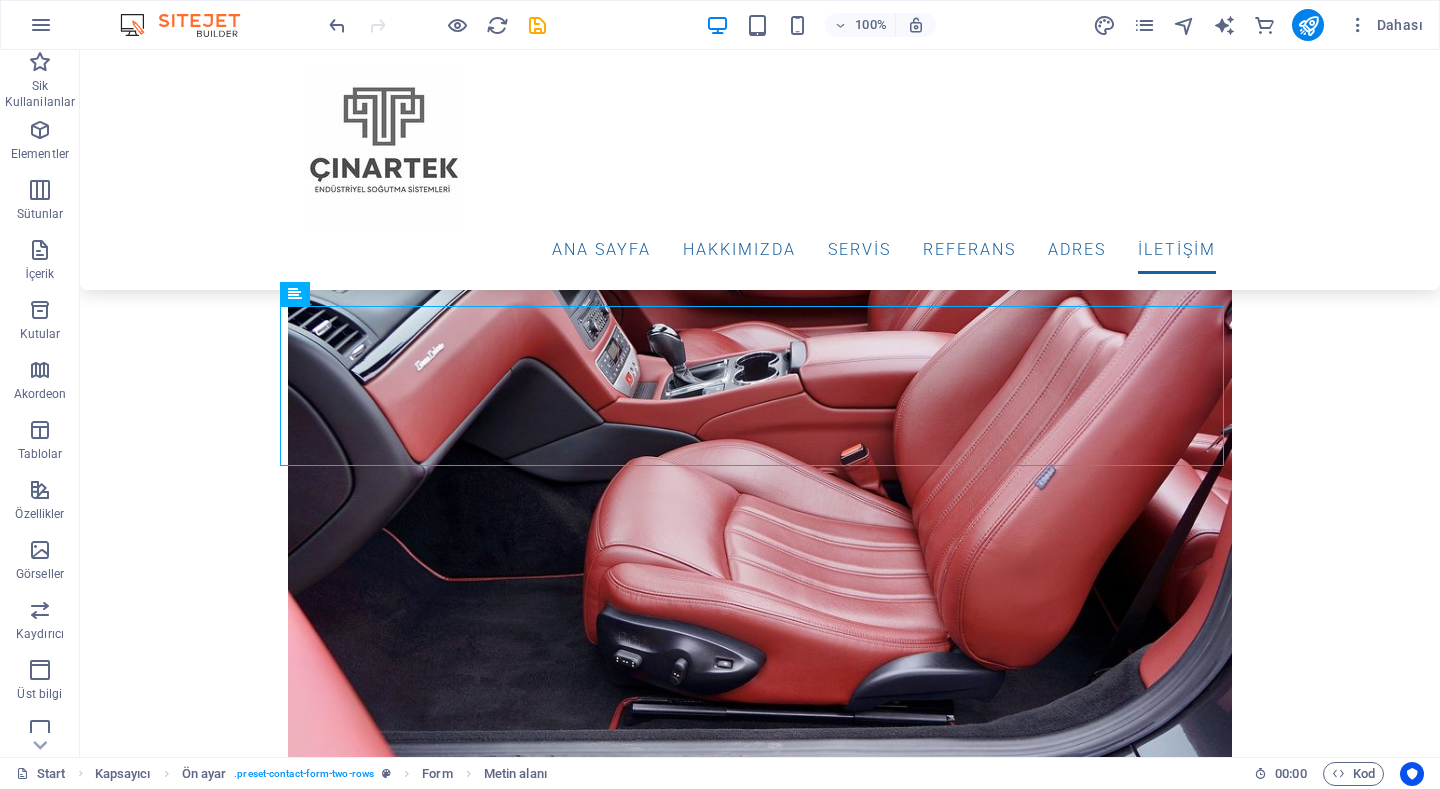 click at bounding box center [537, 25] 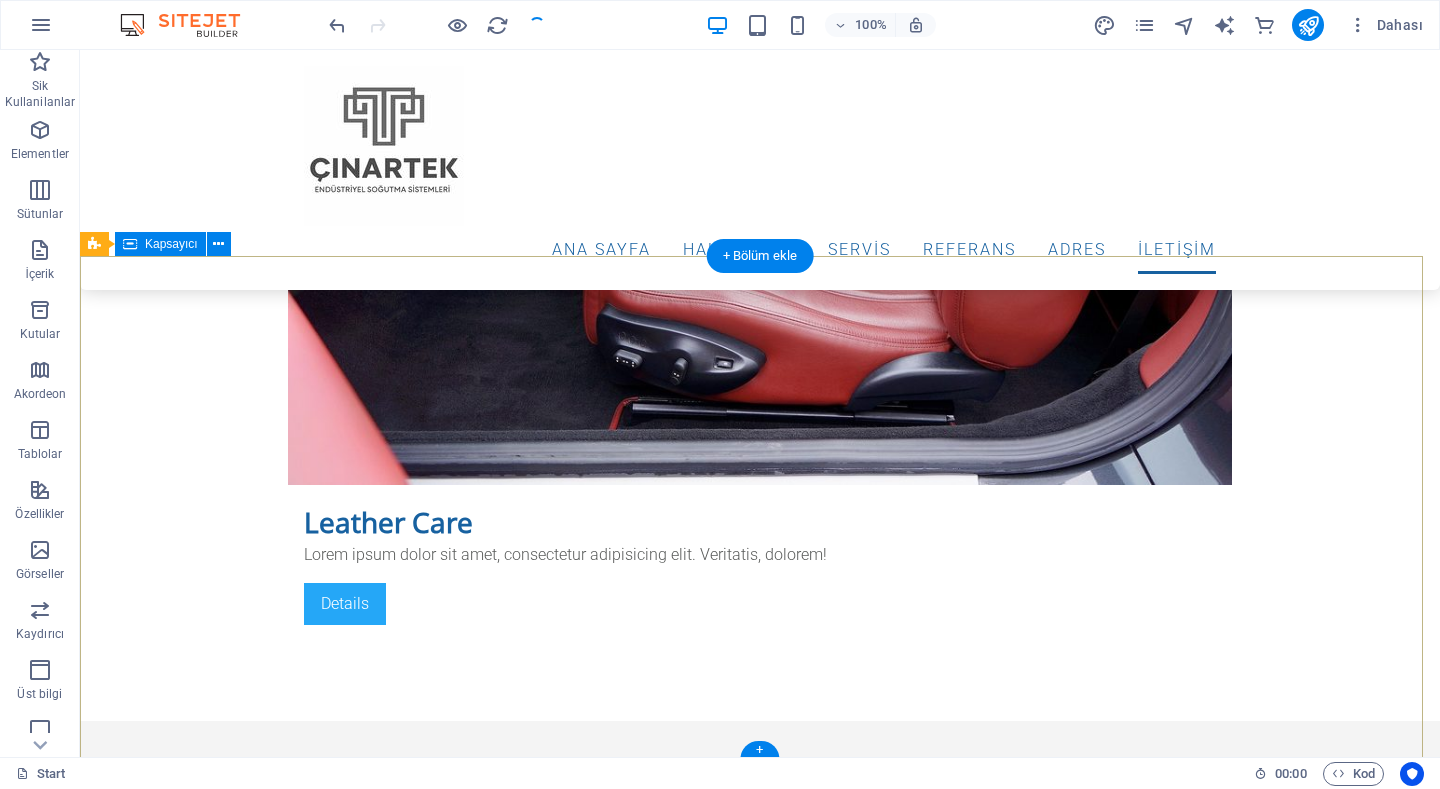 scroll, scrollTop: 8008, scrollLeft: 0, axis: vertical 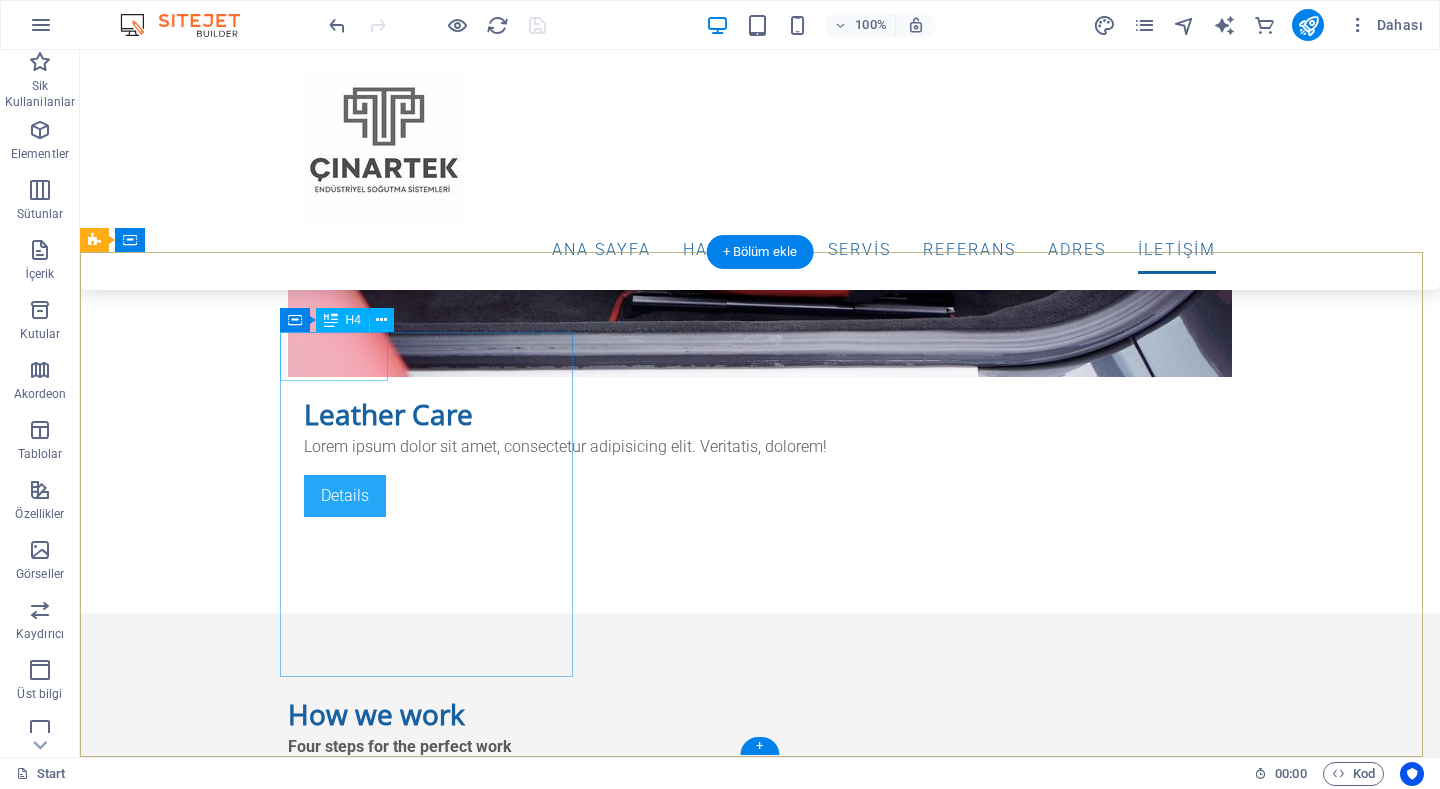 click on "Contact" at bounding box center [568, 10600] 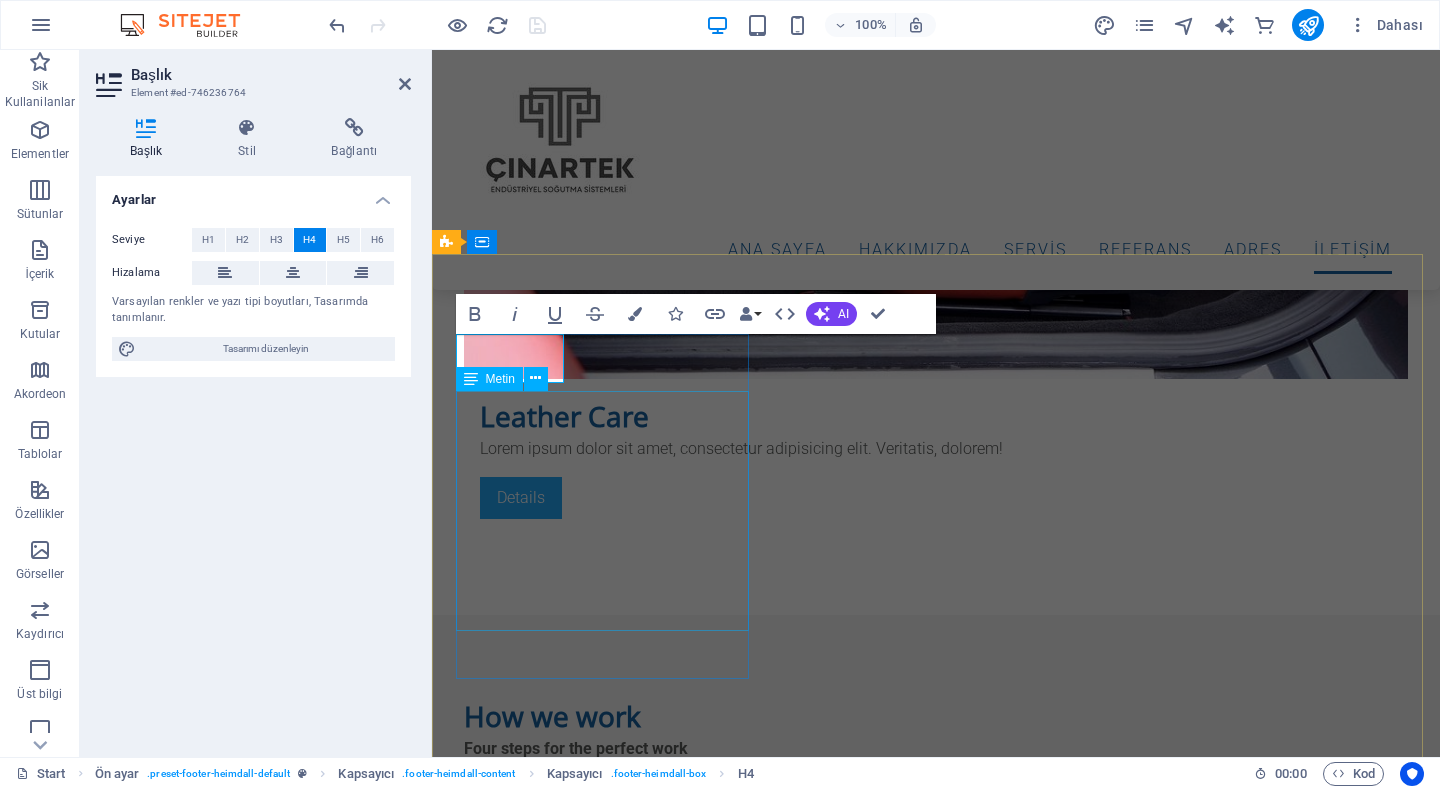 type 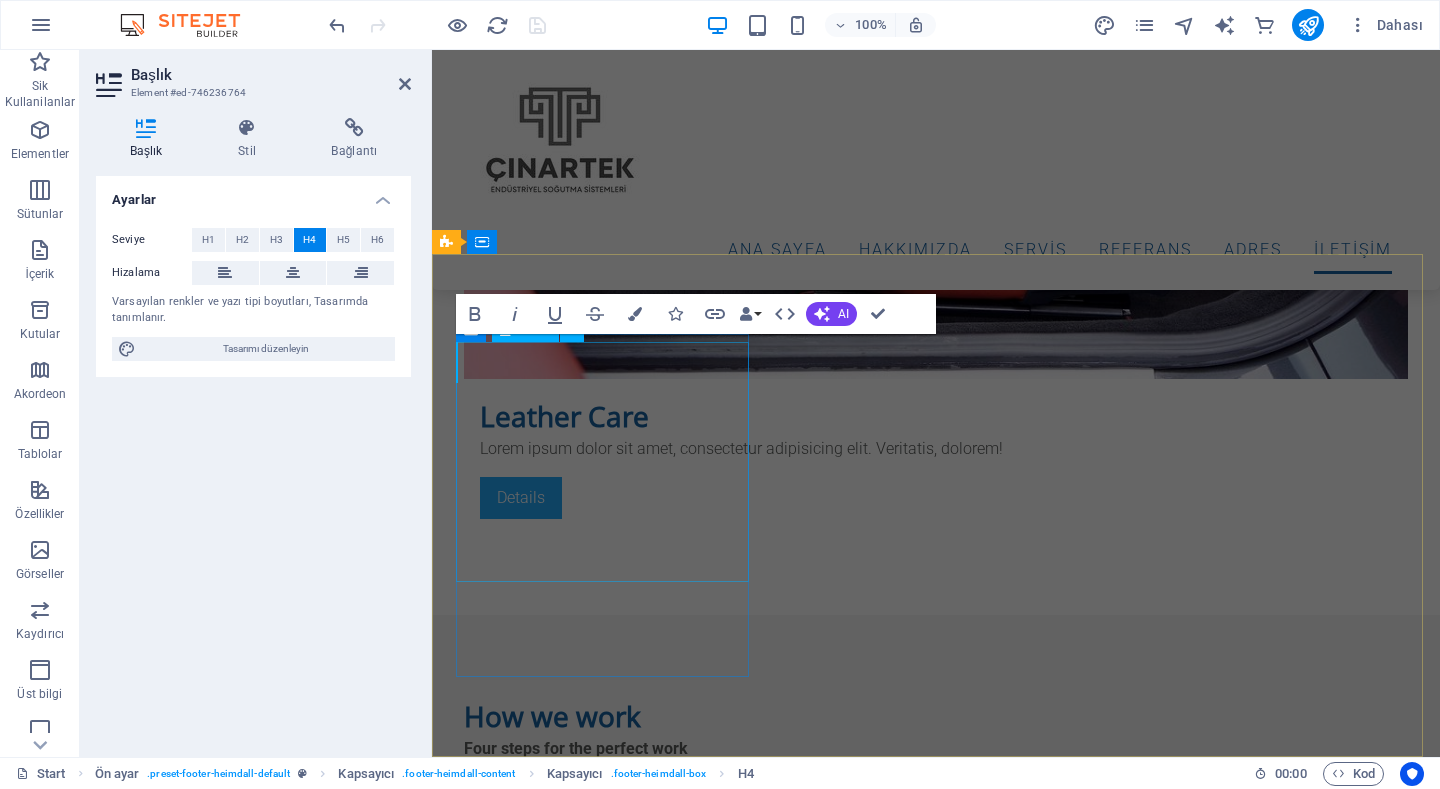 scroll, scrollTop: 8008, scrollLeft: 0, axis: vertical 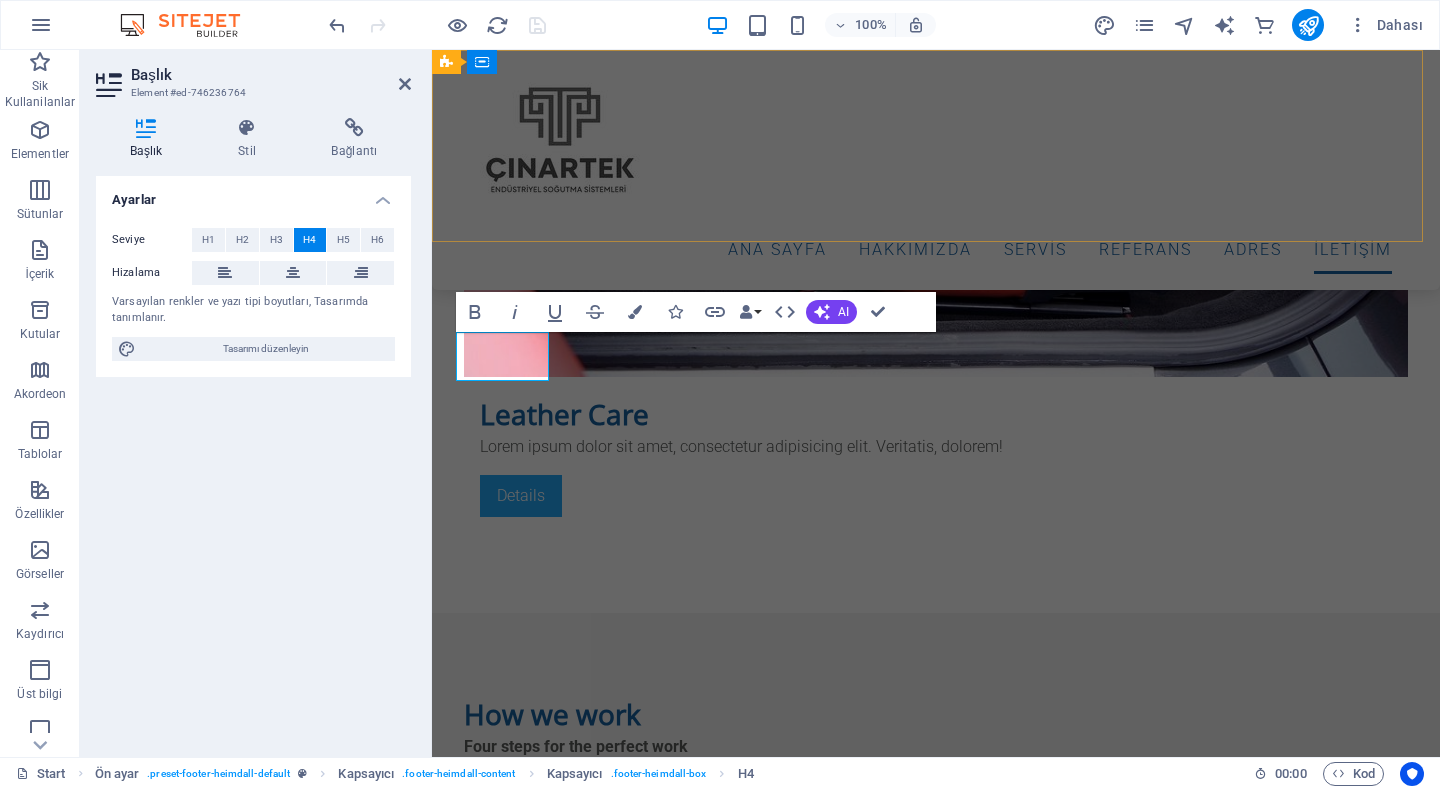 drag, startPoint x: 875, startPoint y: 216, endPoint x: 1220, endPoint y: 175, distance: 347.4277 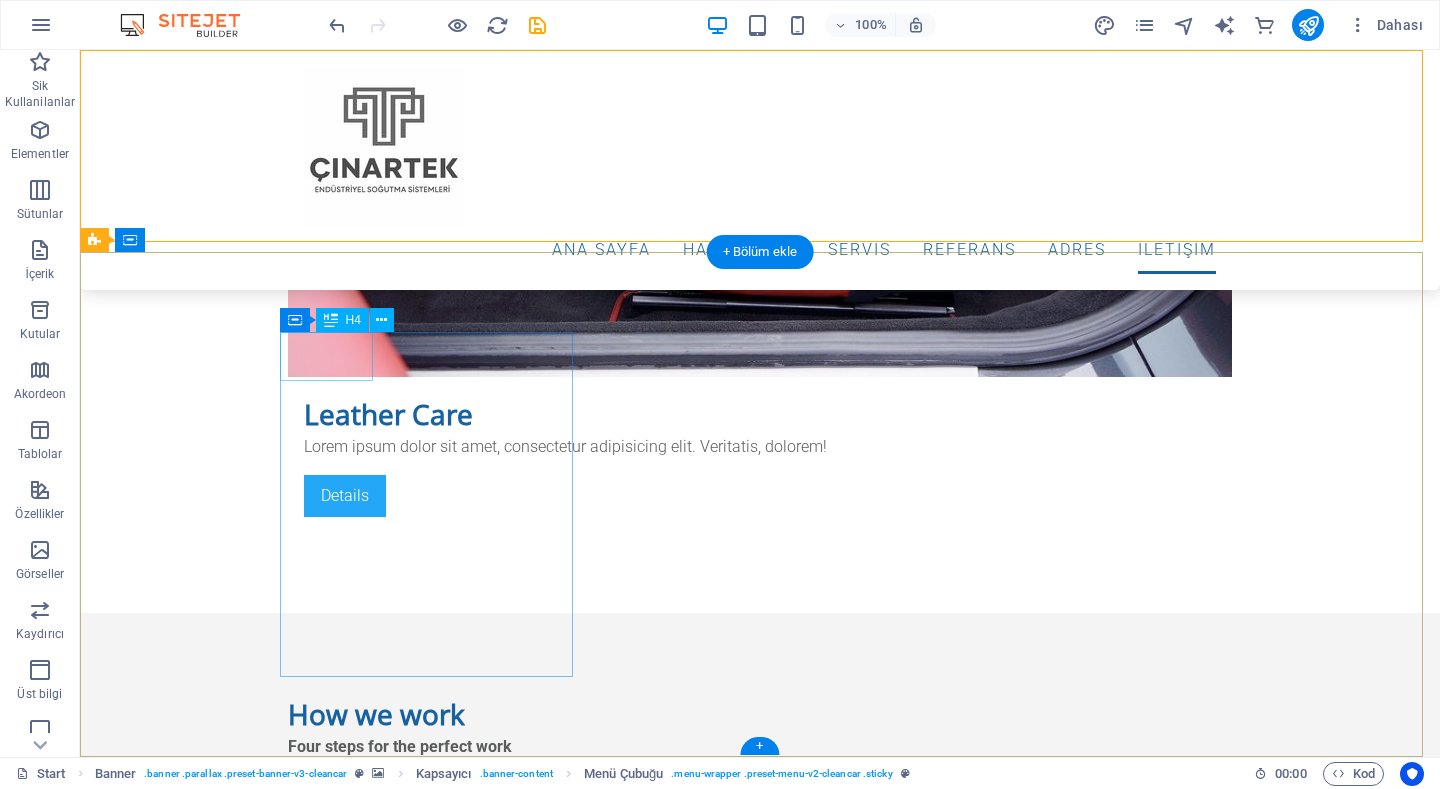 click on "İletişim" at bounding box center (568, 10600) 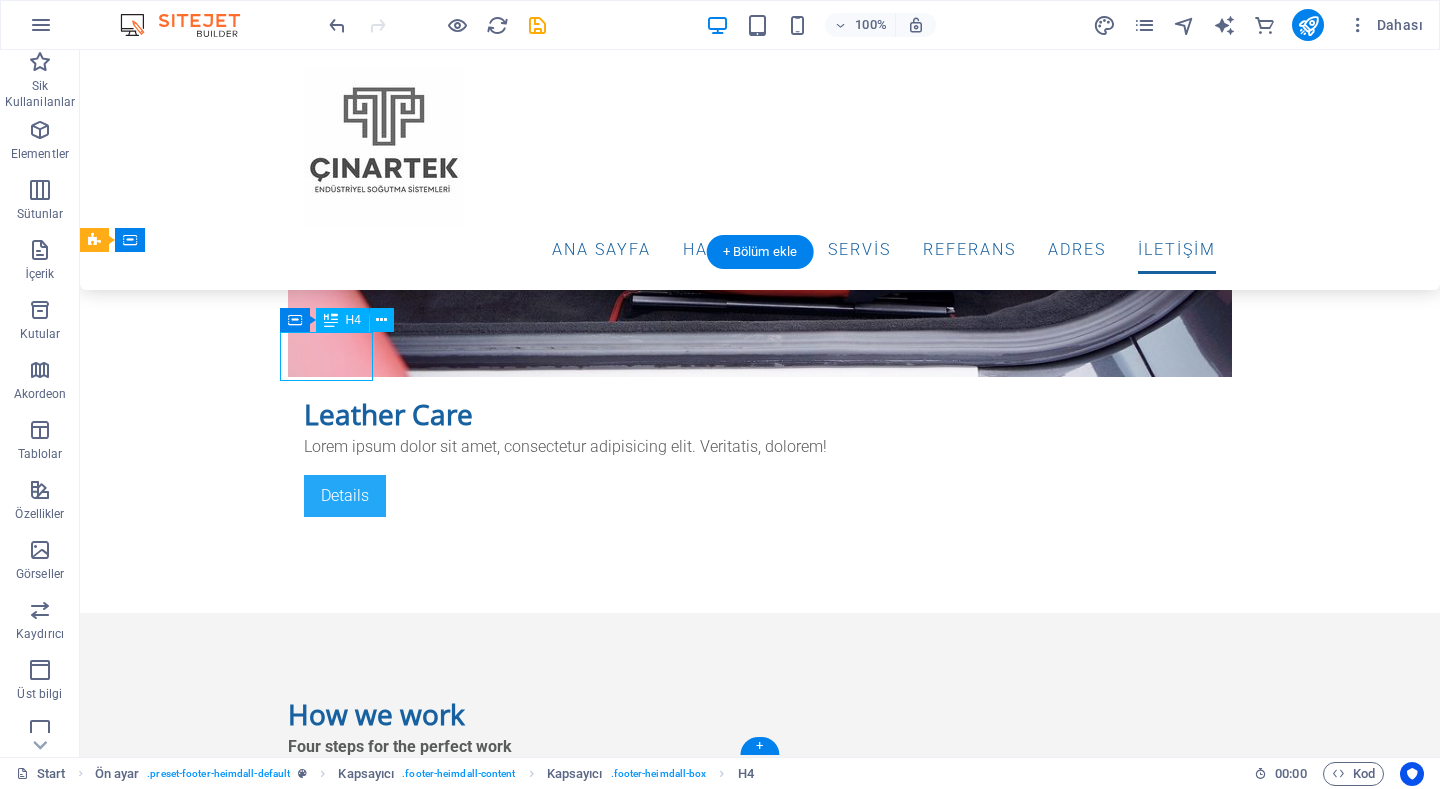 click on "İletişim" at bounding box center [568, 10600] 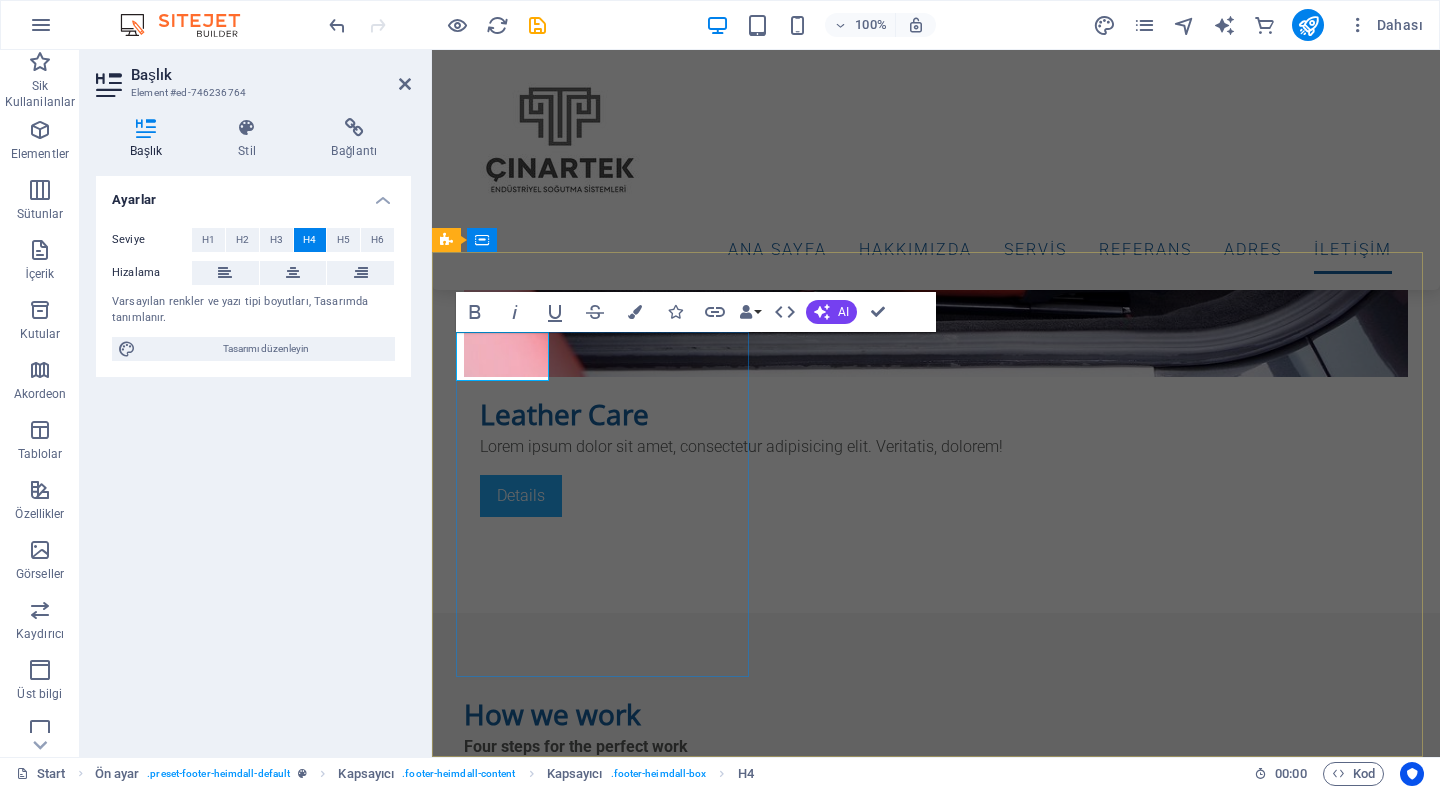 click on "İletişim" at bounding box center [920, 10600] 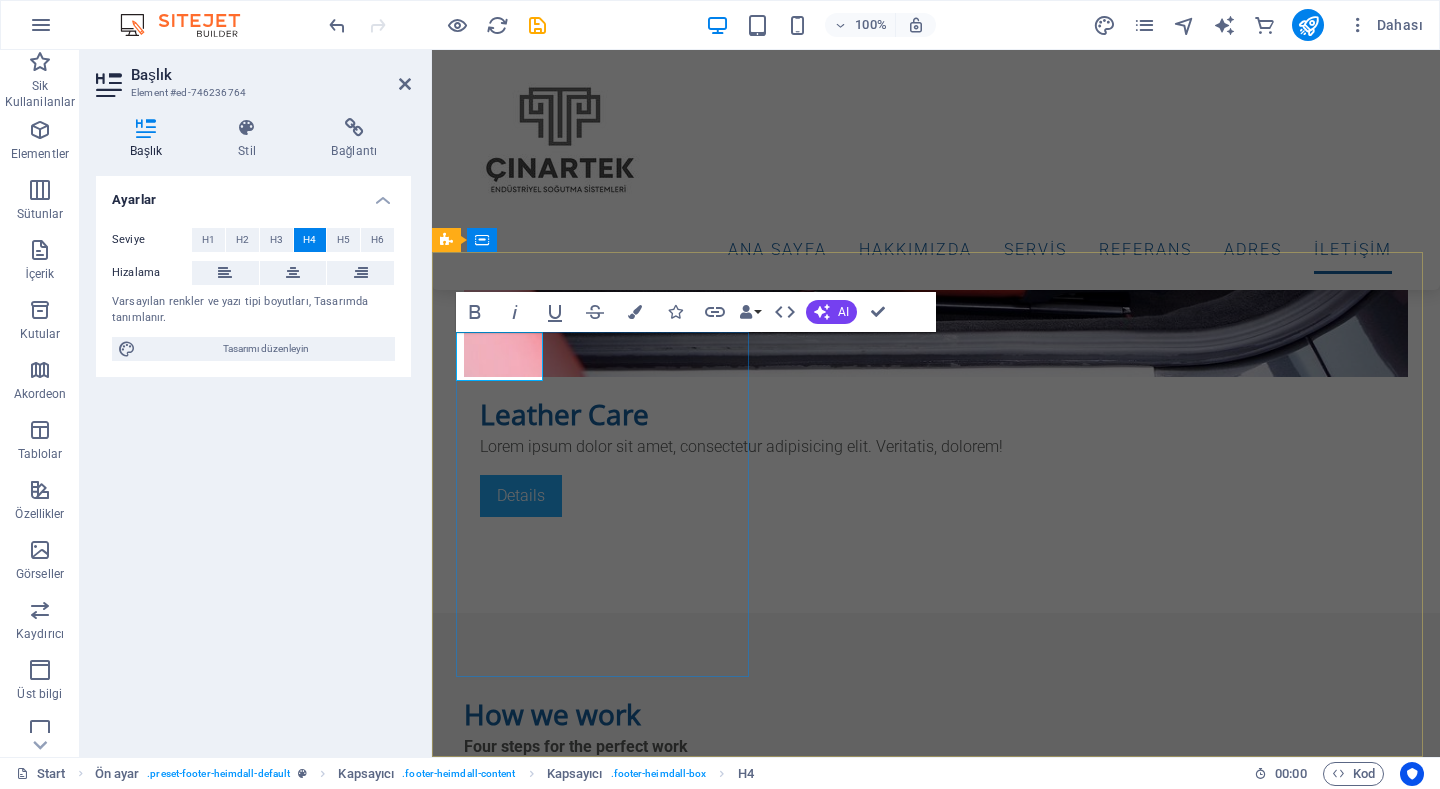 type 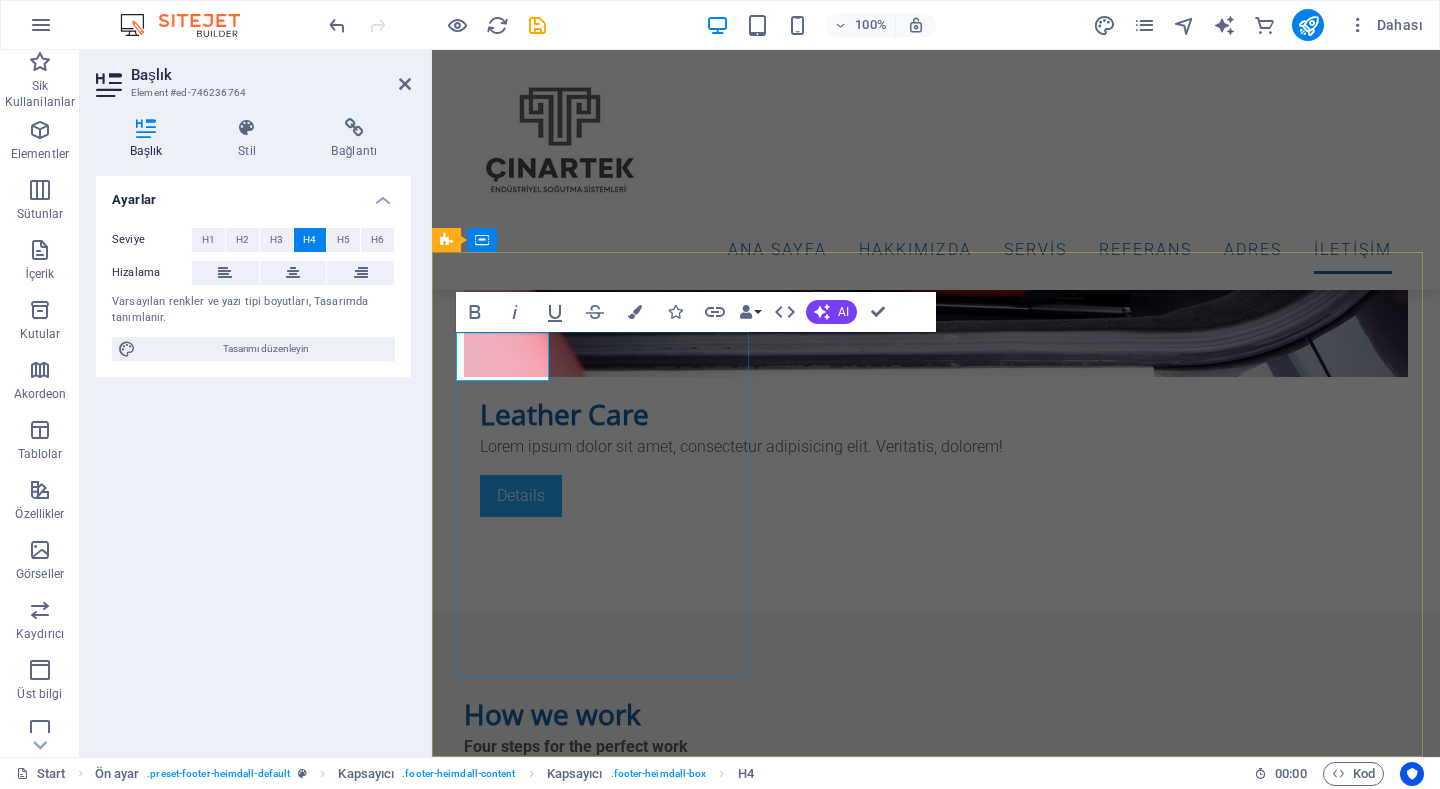 click on "İletişİm" at bounding box center [920, 10600] 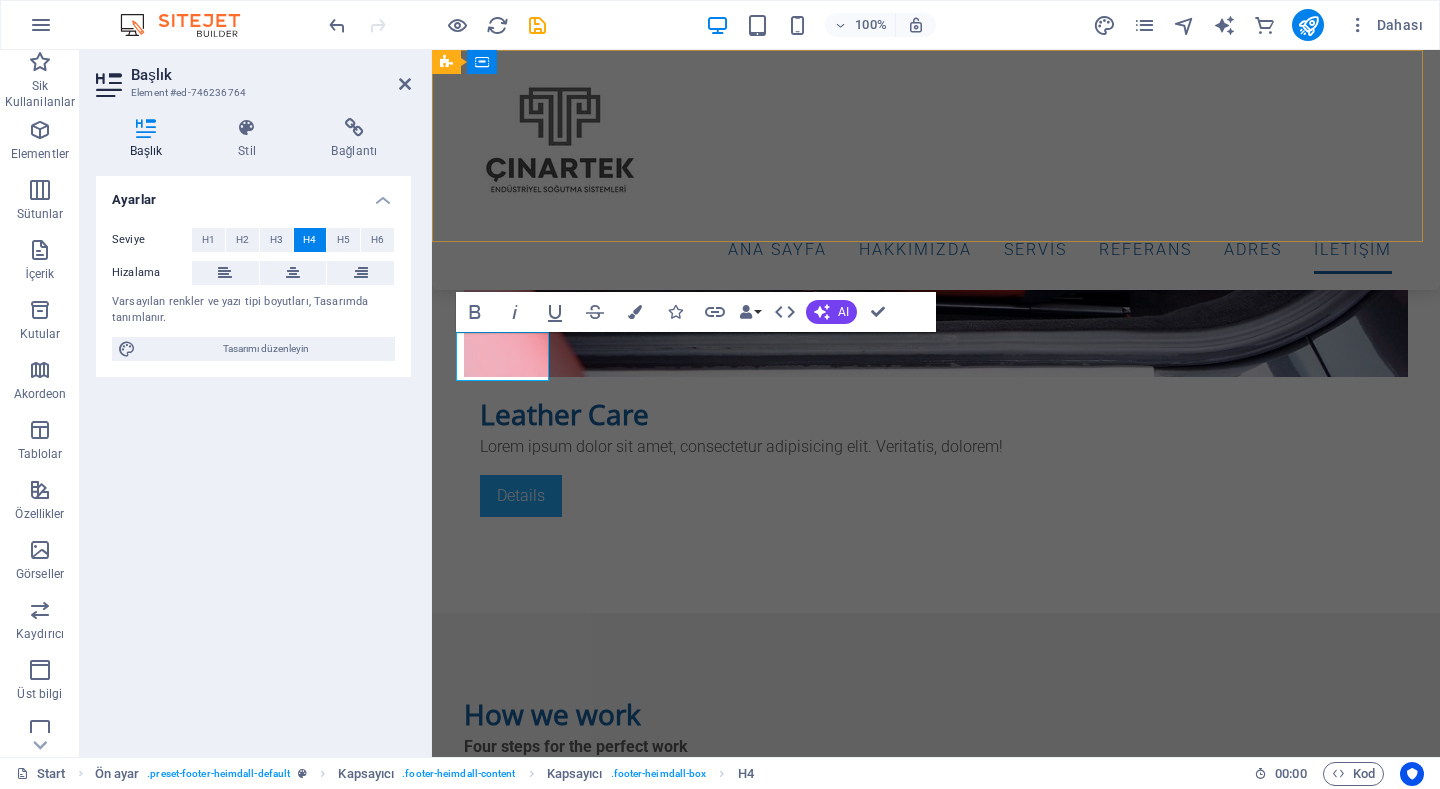 click on "Ana Sayfa Hakkımızda ServİS REFERANS ADRES İLETİŞİM" at bounding box center (936, 170) 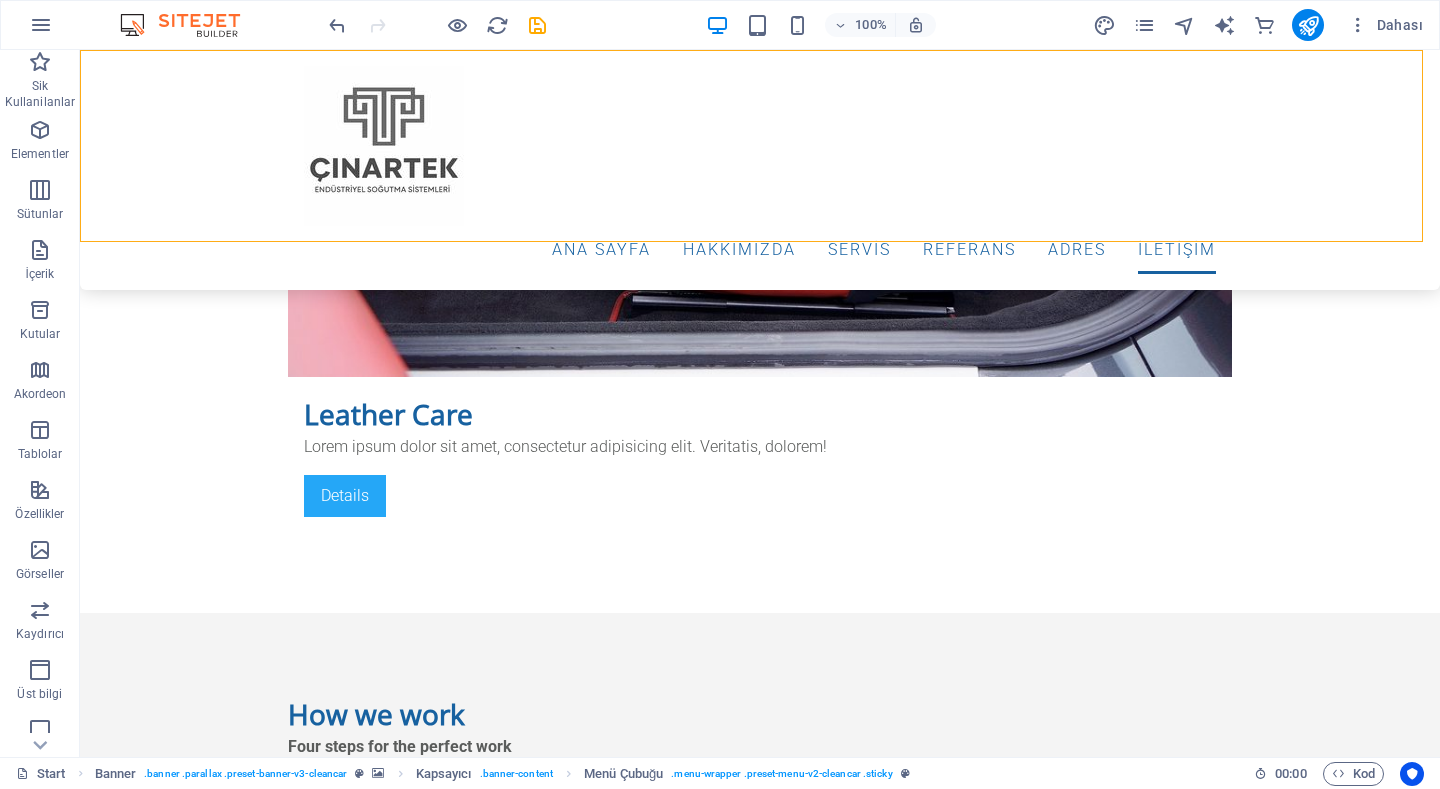 click at bounding box center (437, 25) 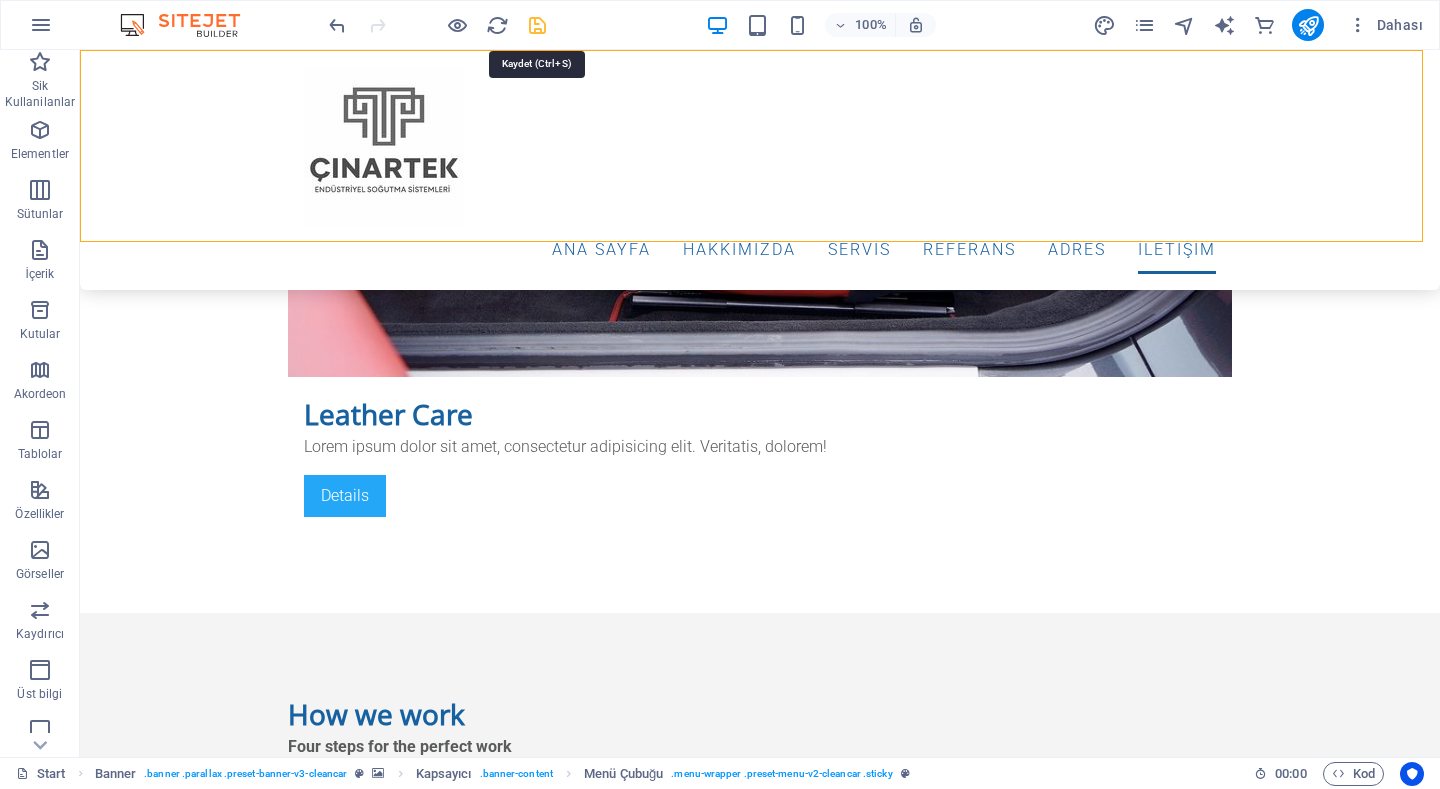 click at bounding box center (537, 25) 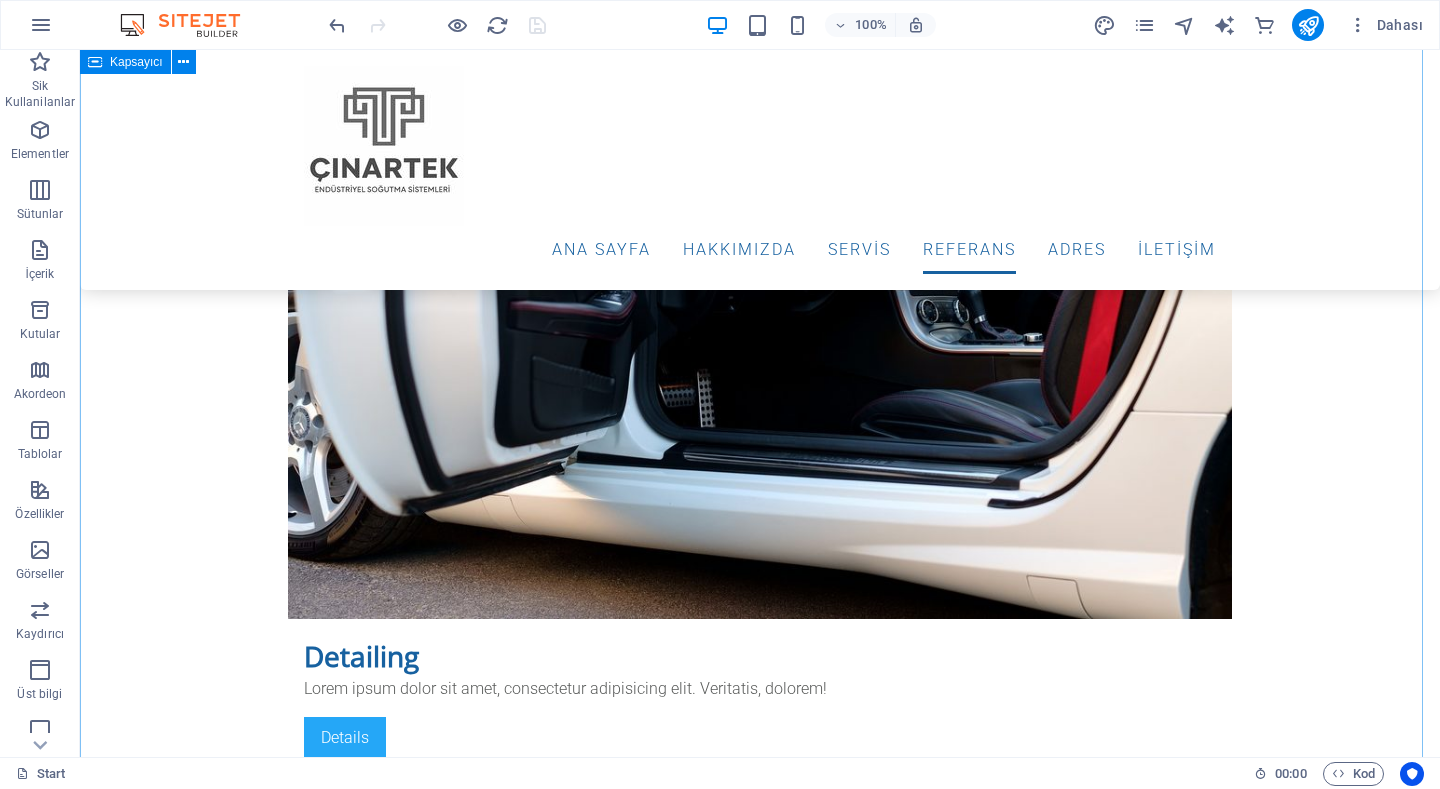 scroll, scrollTop: 4008, scrollLeft: 0, axis: vertical 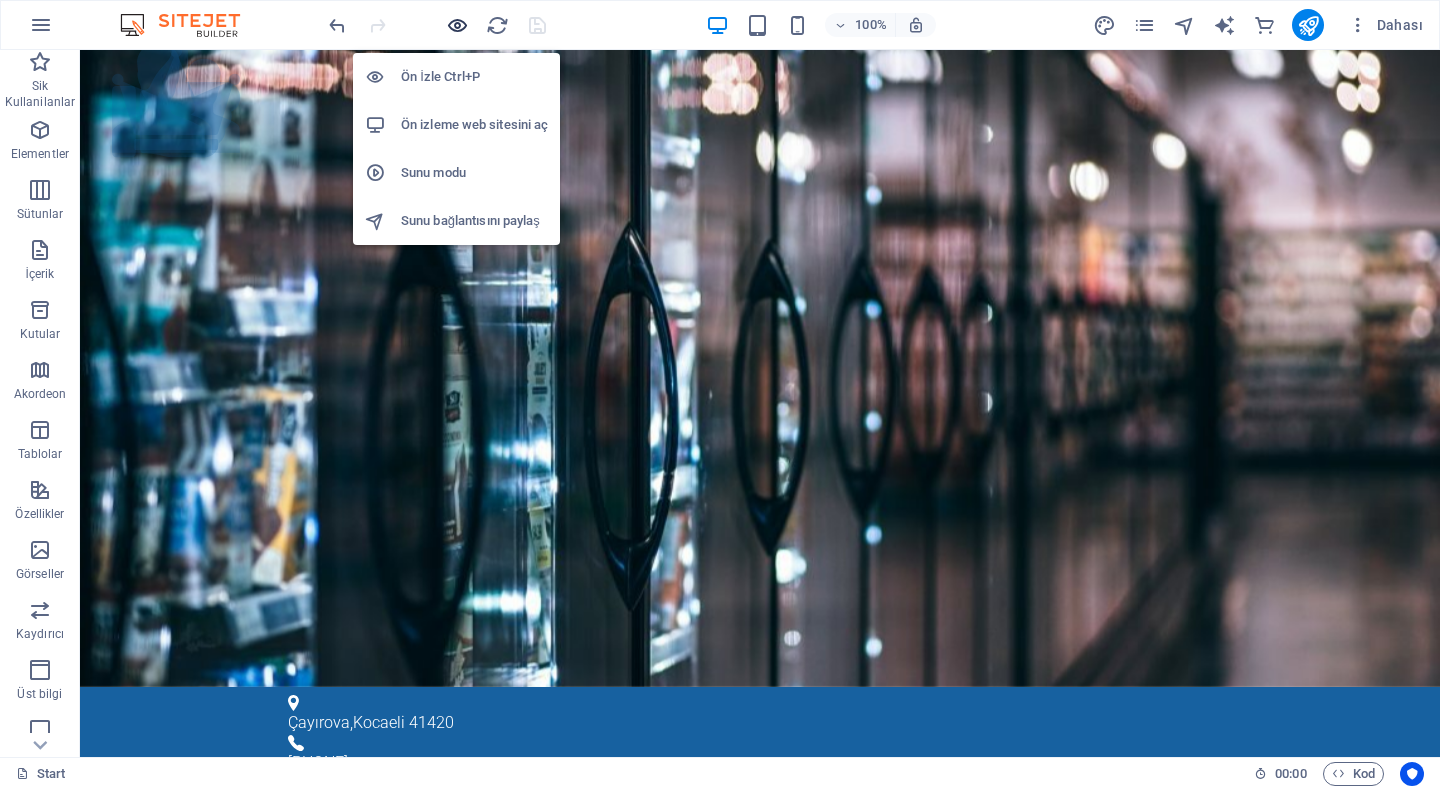 click at bounding box center [457, 25] 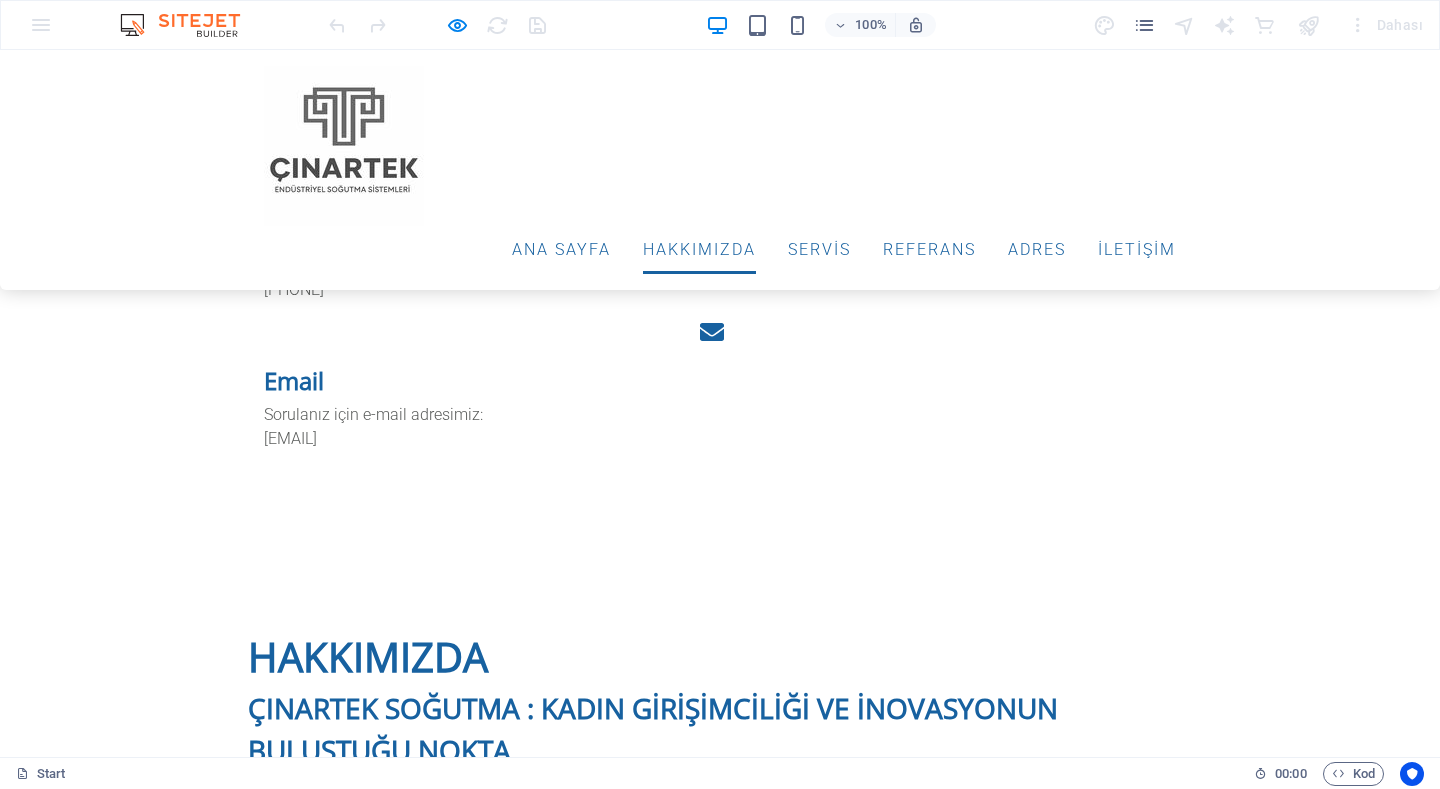 scroll, scrollTop: 1400, scrollLeft: 0, axis: vertical 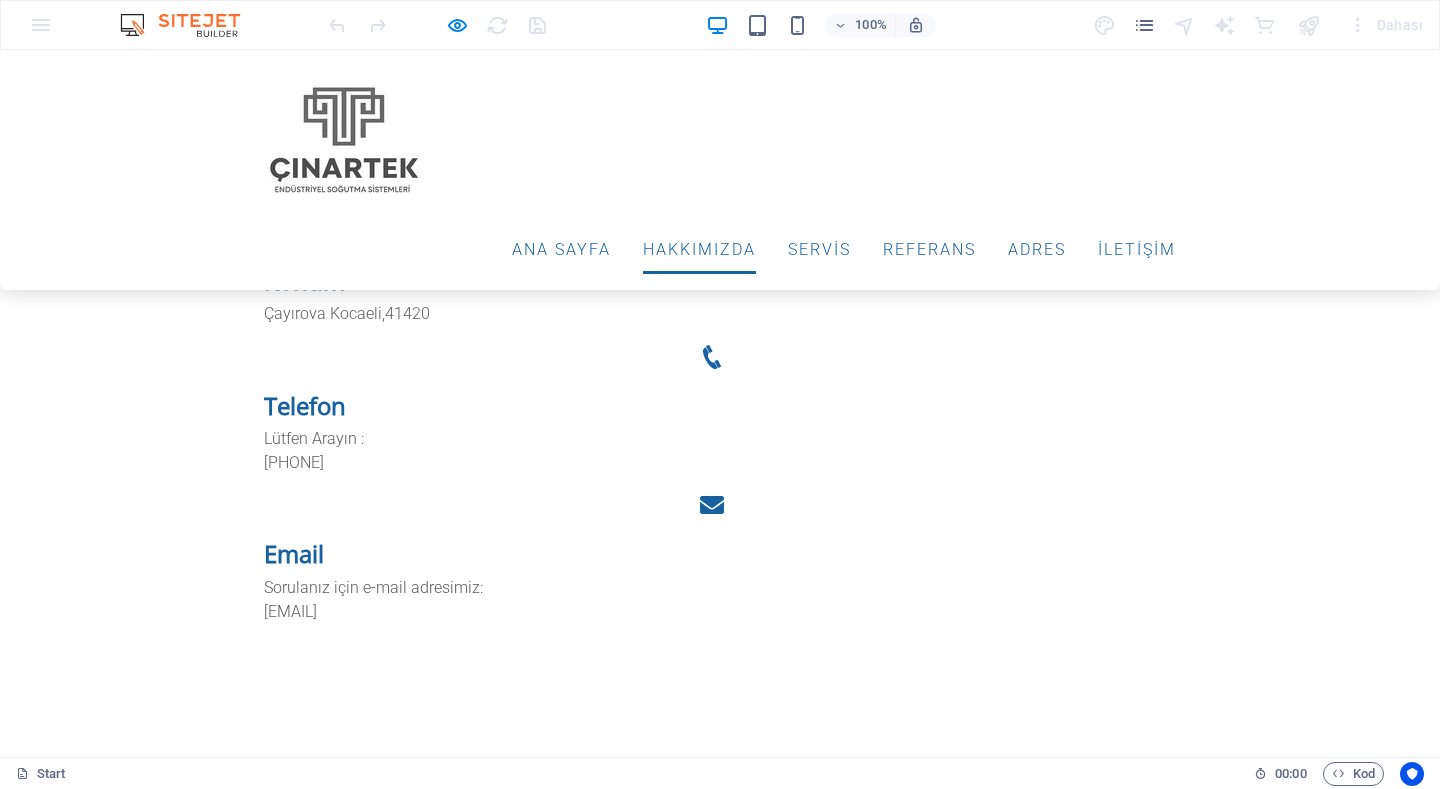 drag, startPoint x: 298, startPoint y: 431, endPoint x: 482, endPoint y: 437, distance: 184.0978 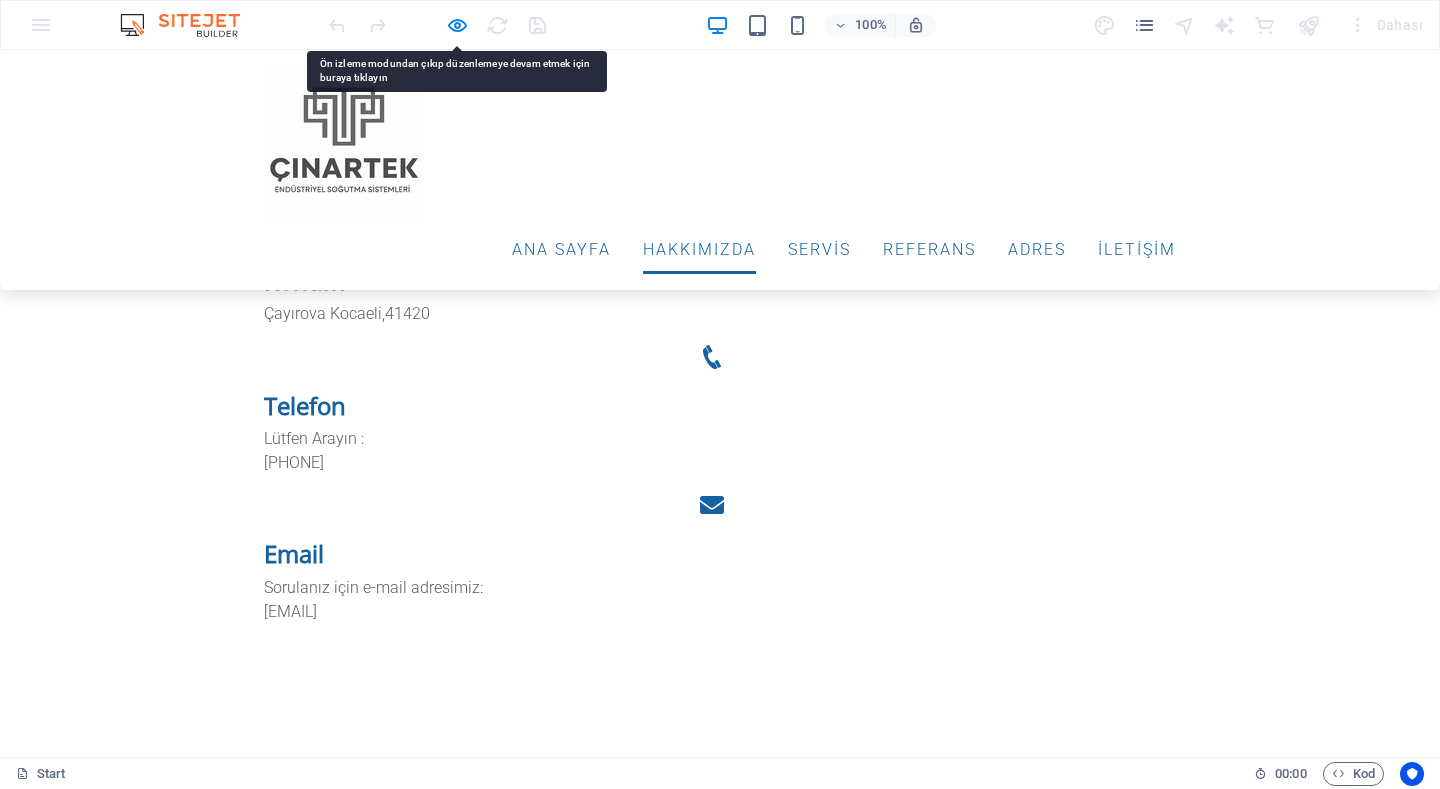 drag, startPoint x: 461, startPoint y: 440, endPoint x: 79, endPoint y: 392, distance: 385.0039 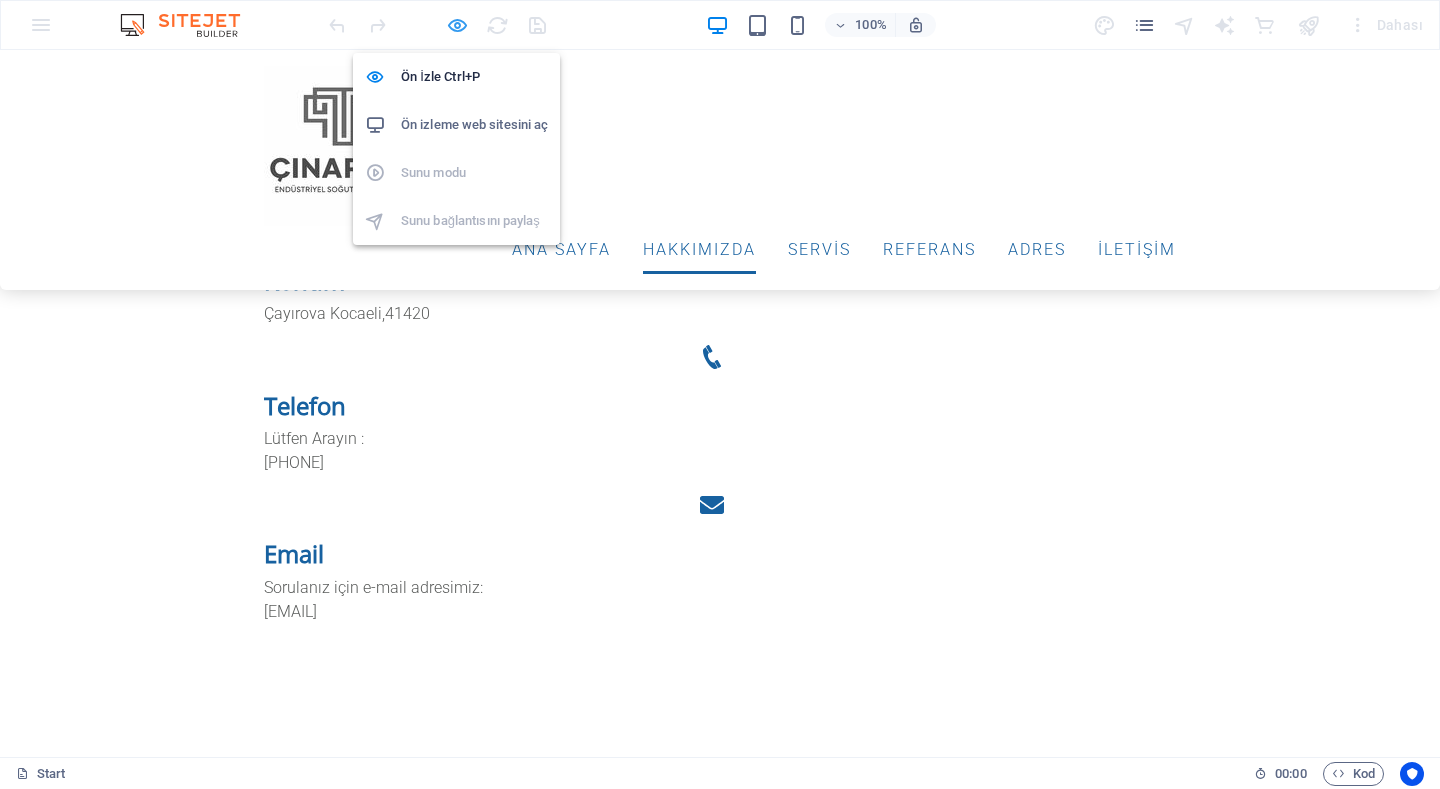 click at bounding box center (457, 25) 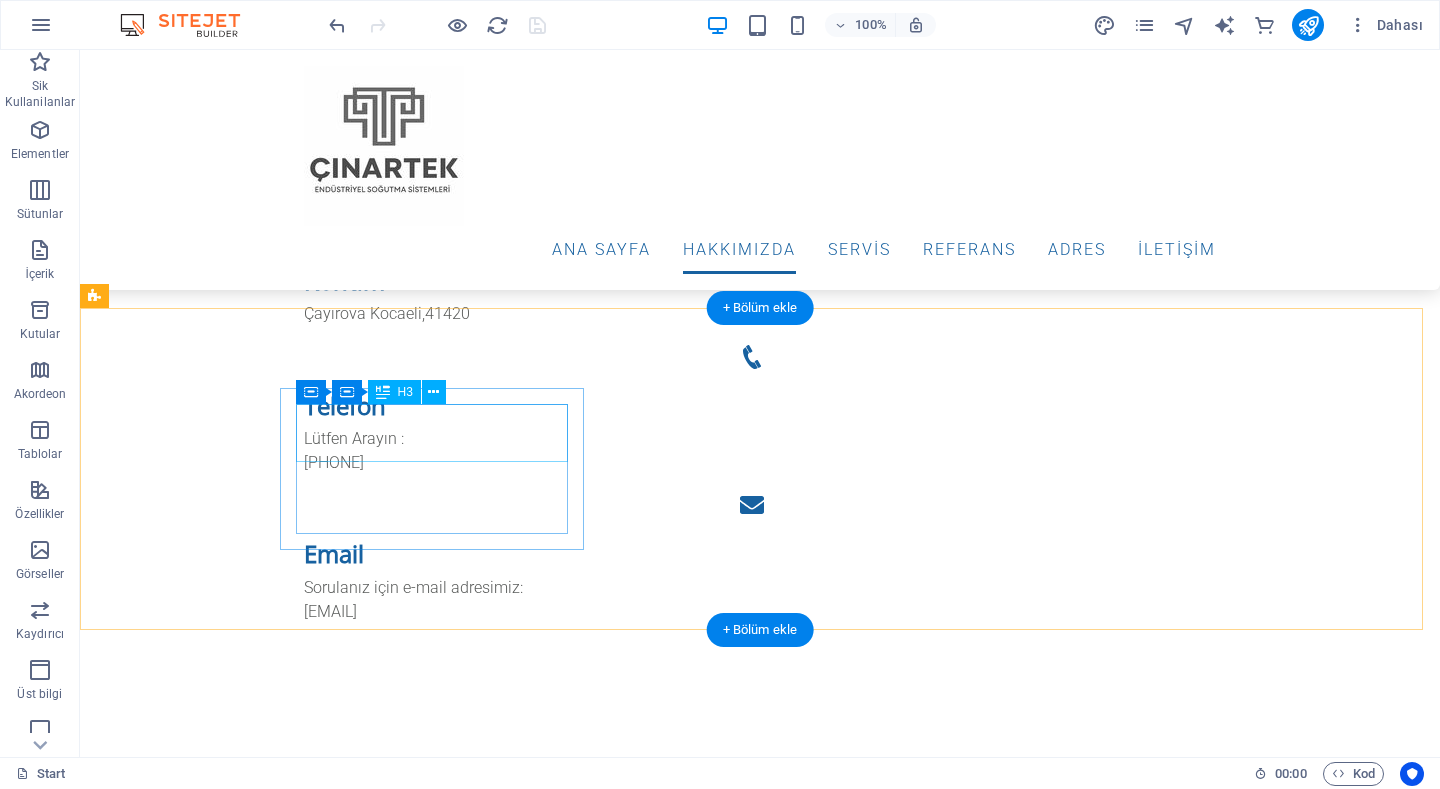 click on "Perfect Quality" at bounding box center (568, 1647) 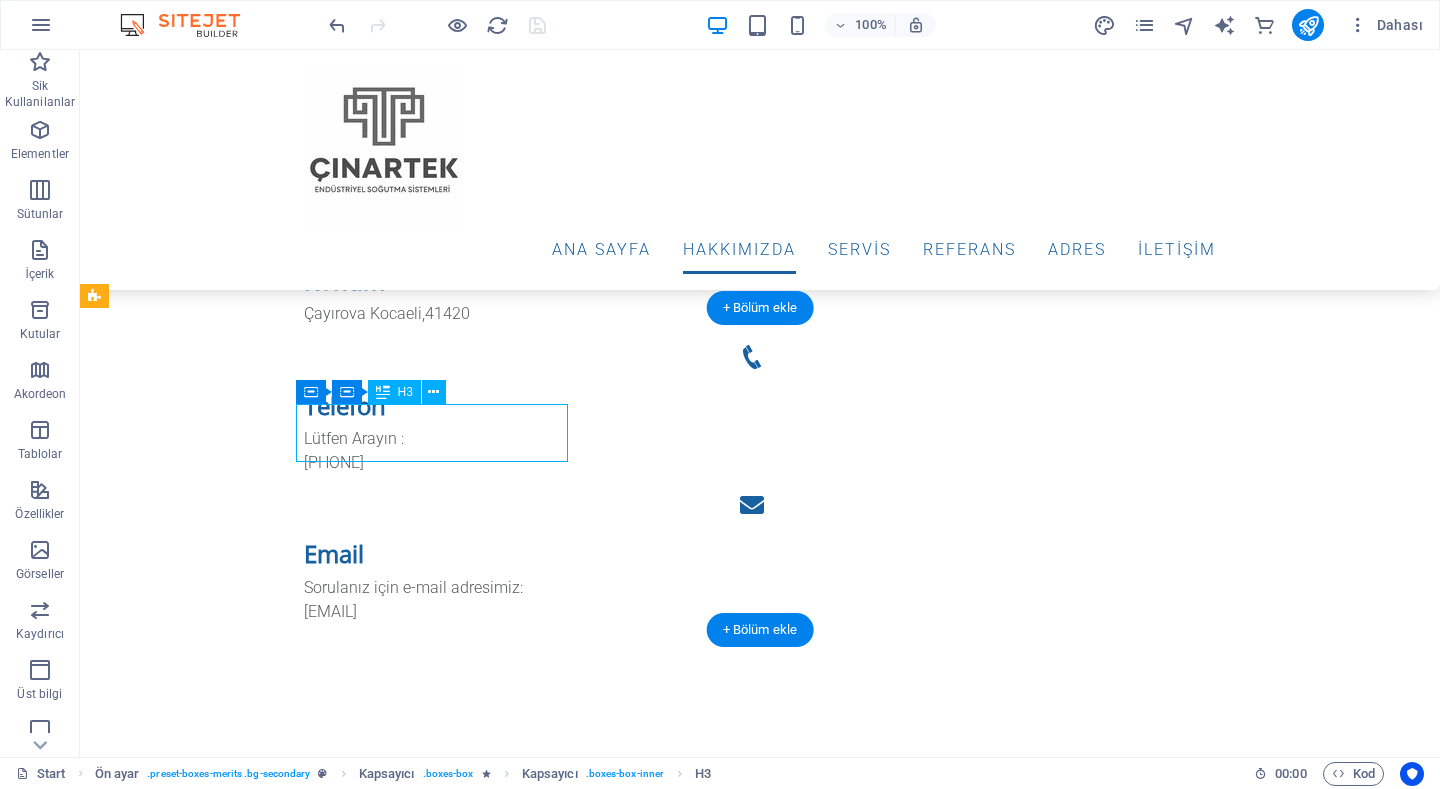 click on "Perfect Quality" at bounding box center (568, 1647) 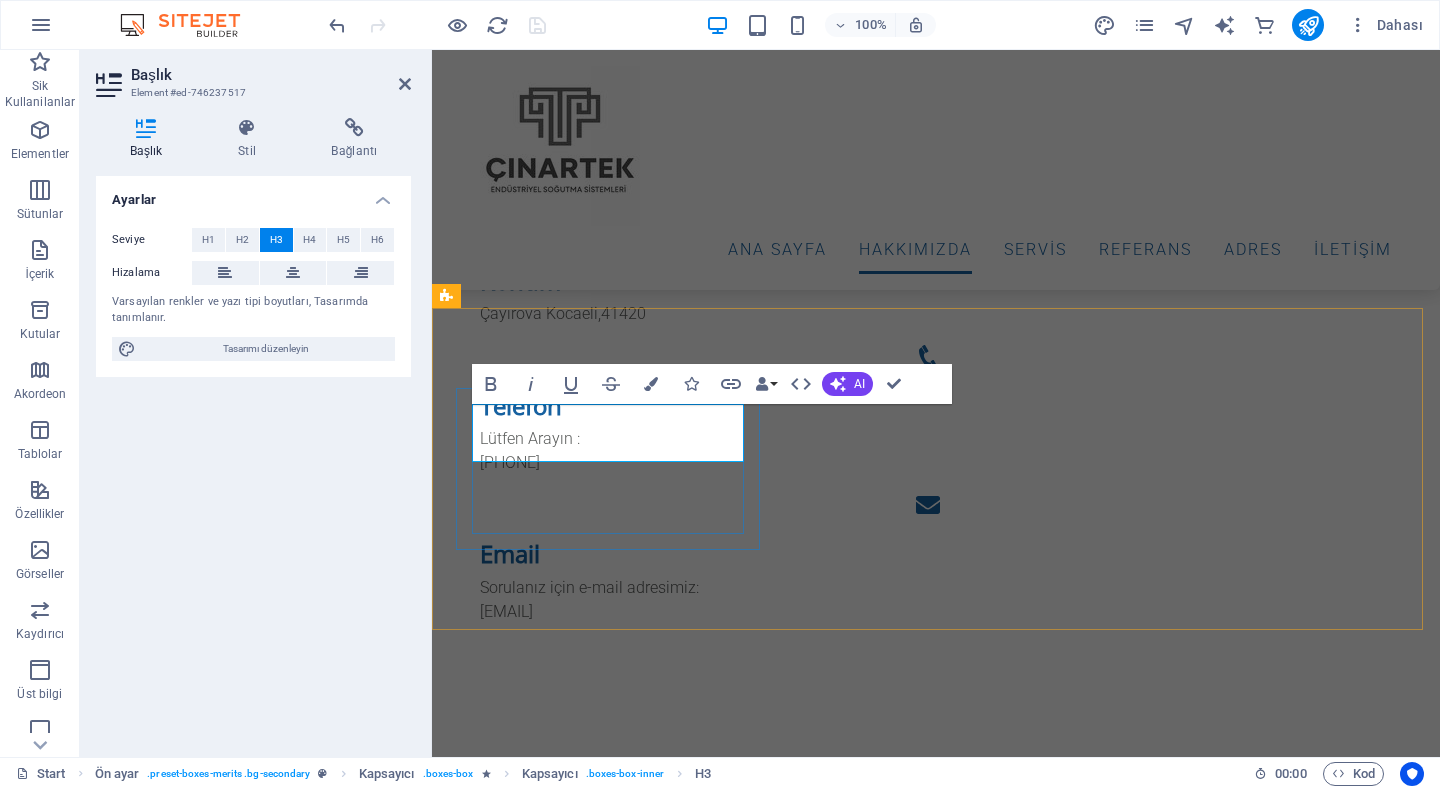 click on "Perfect Quality" at bounding box center (920, 1647) 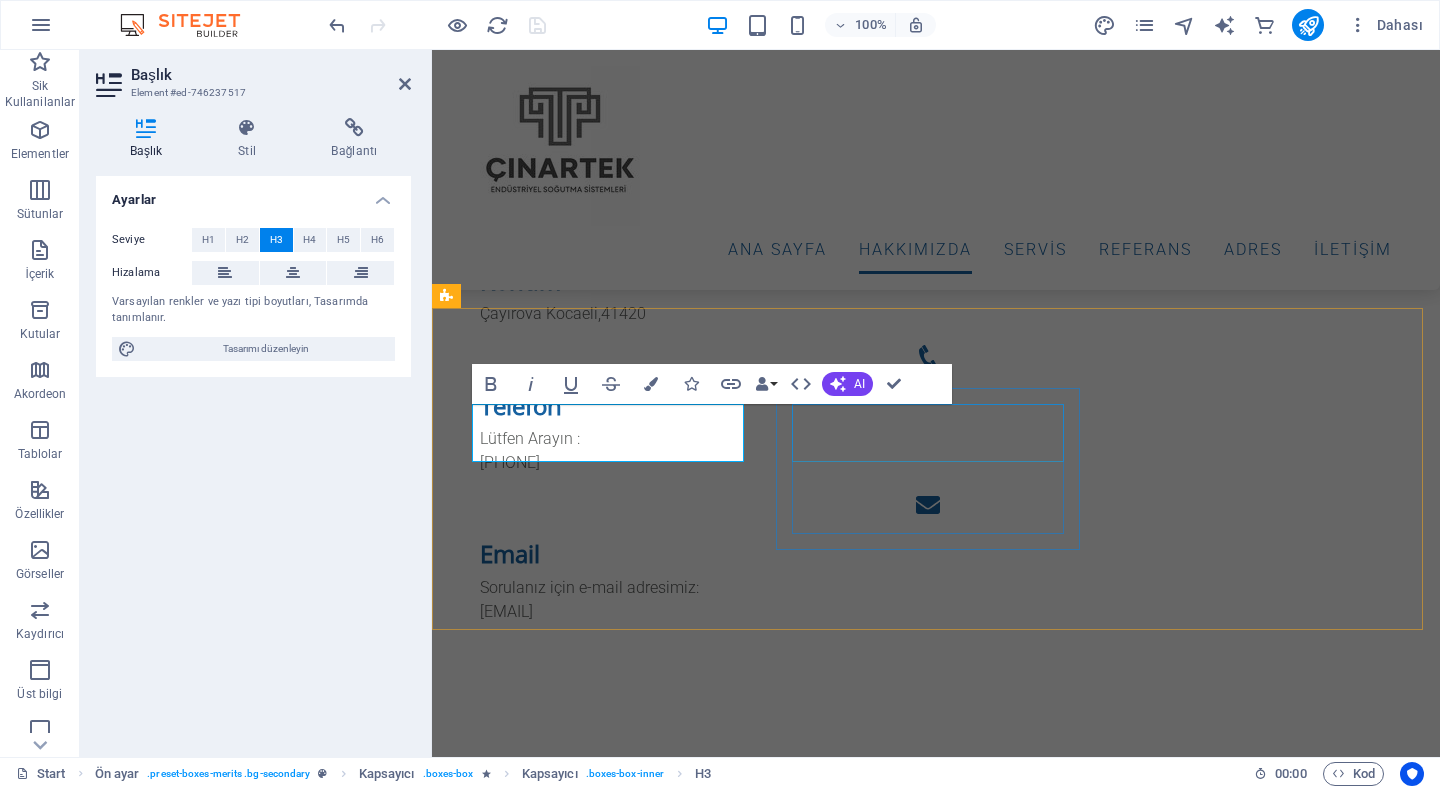 click on "Professional Team" at bounding box center [920, 1769] 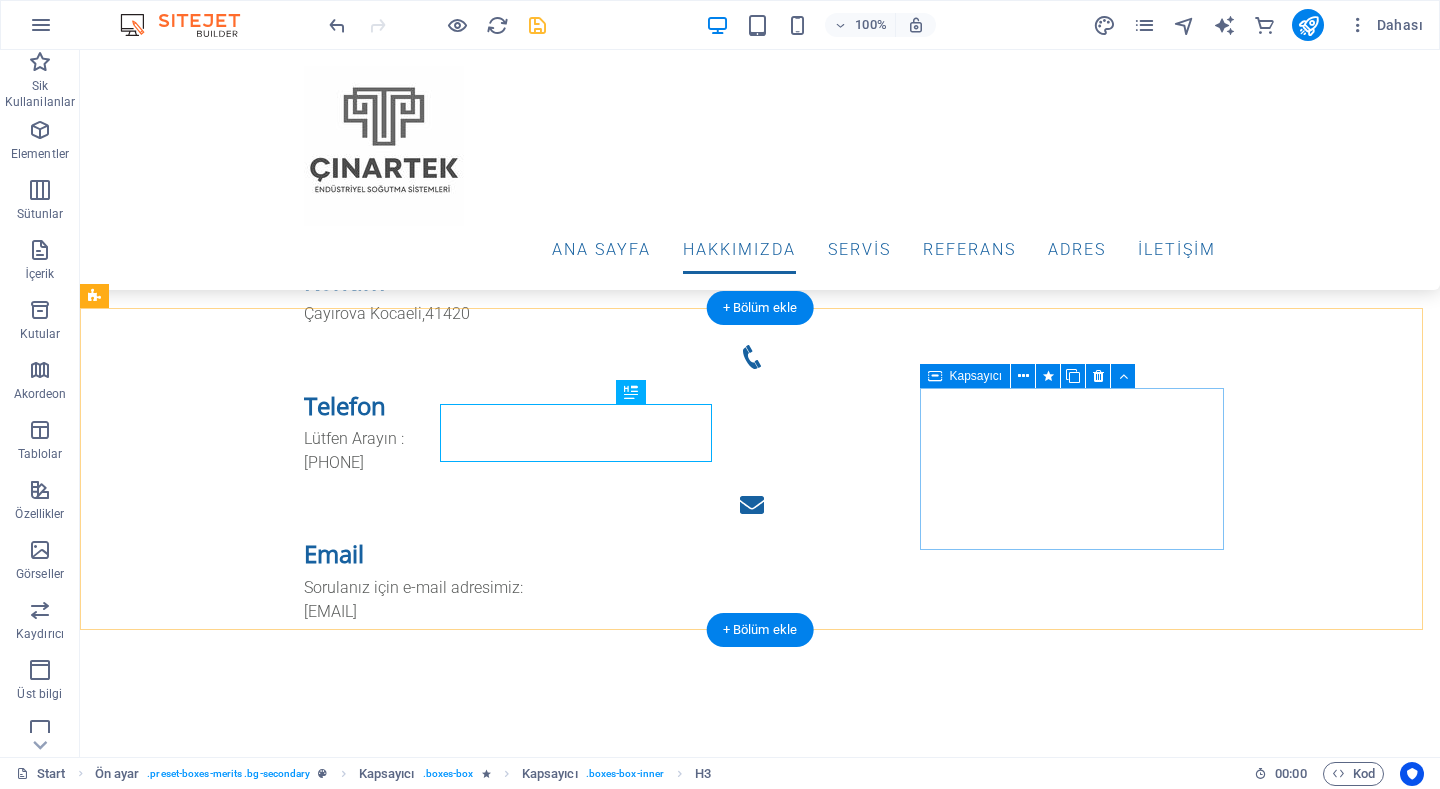 click on "Best Products Lorem ipsum dolor sit amet, consectetur adipisicing elit. Veritatis, dolorem!" at bounding box center [568, 1903] 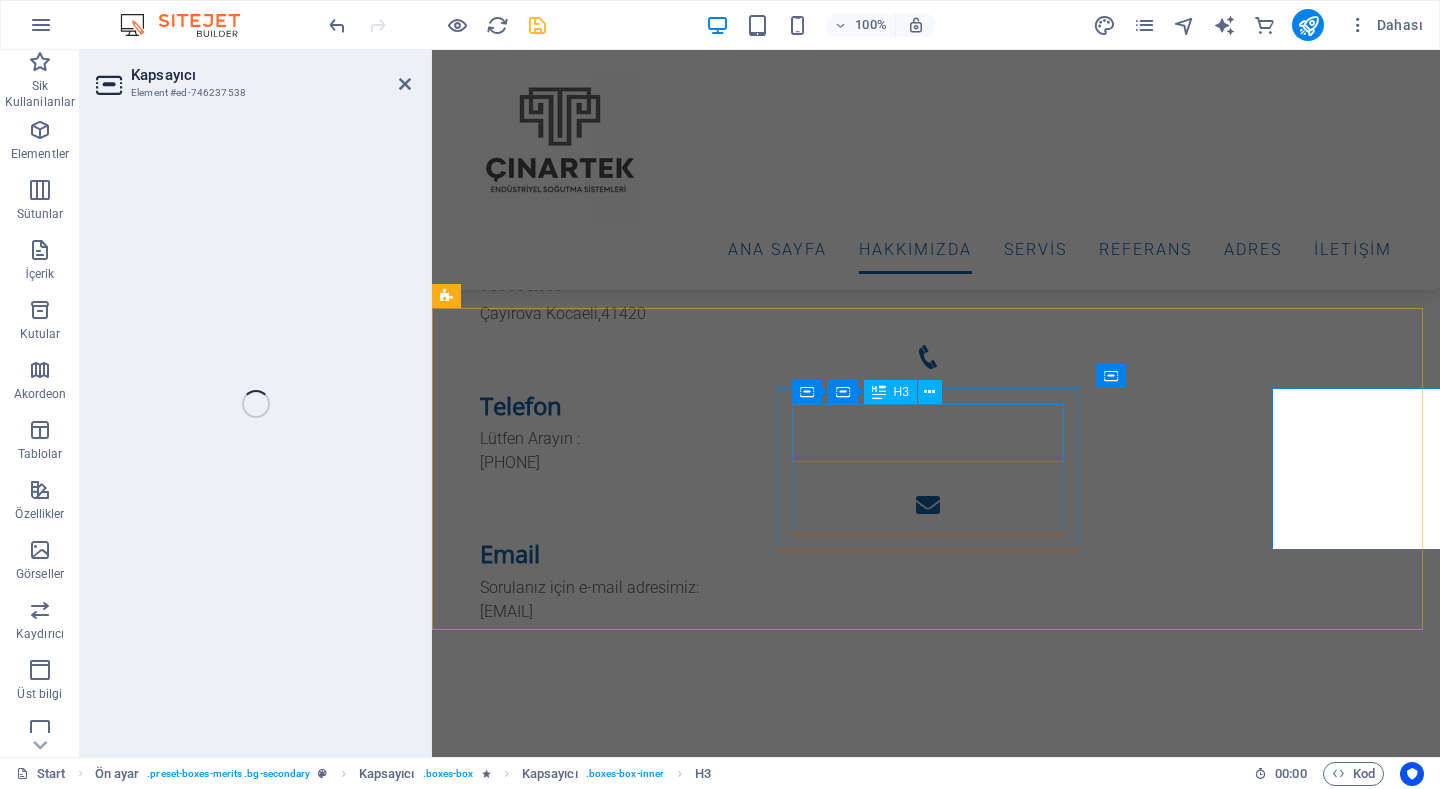 click on "Professional Team" at bounding box center (920, 1769) 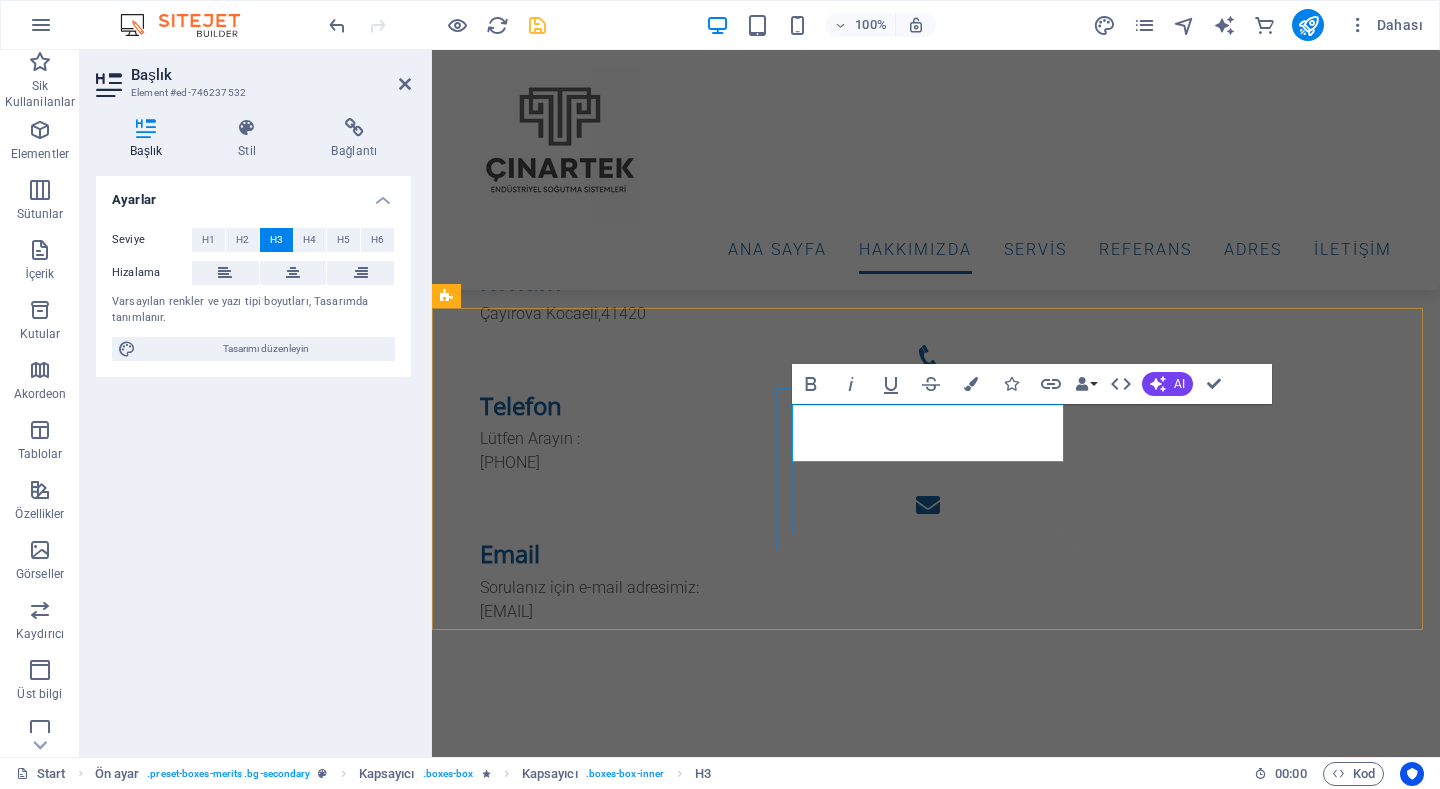 click on "Professional Team" at bounding box center (920, 1769) 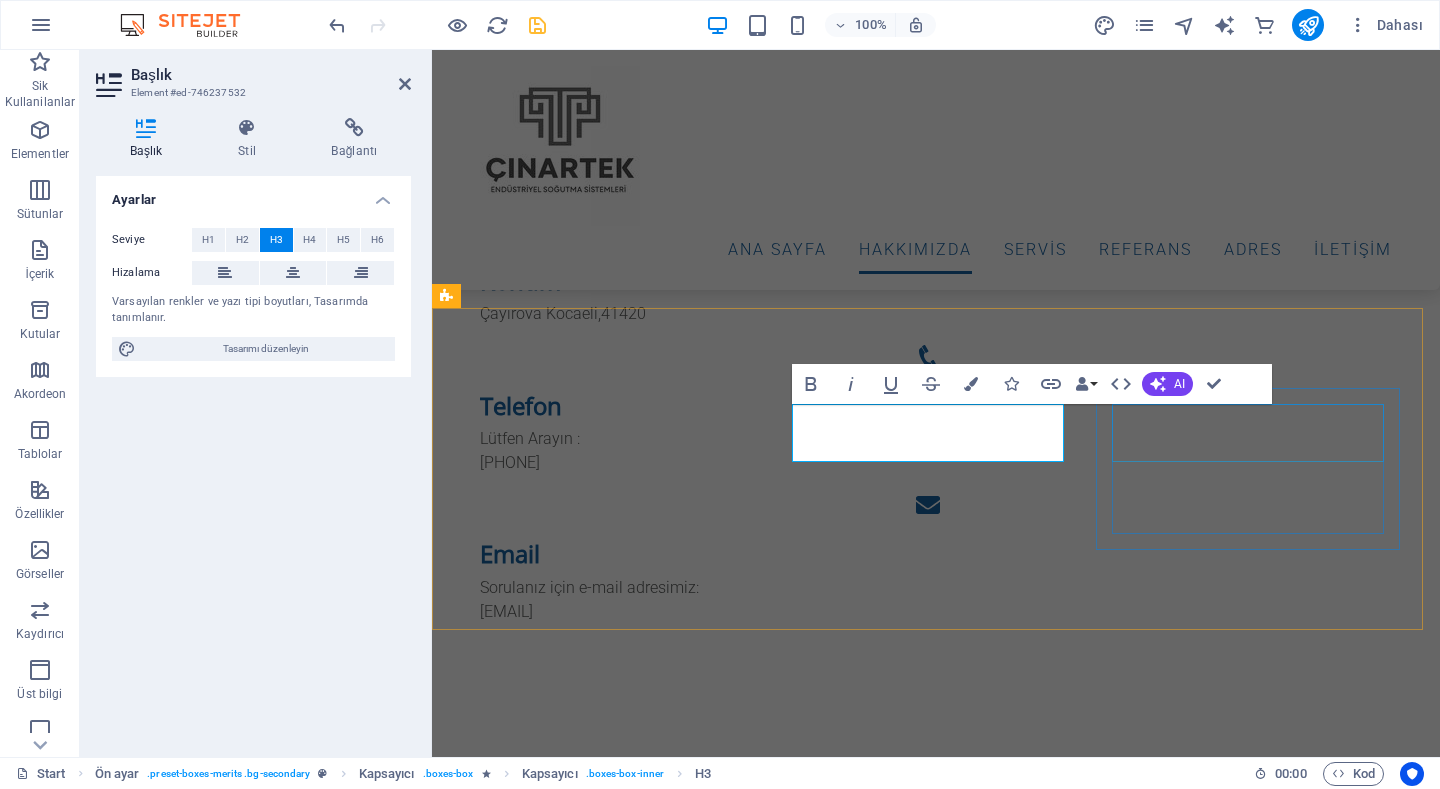 click on "Best Products" at bounding box center [920, 1891] 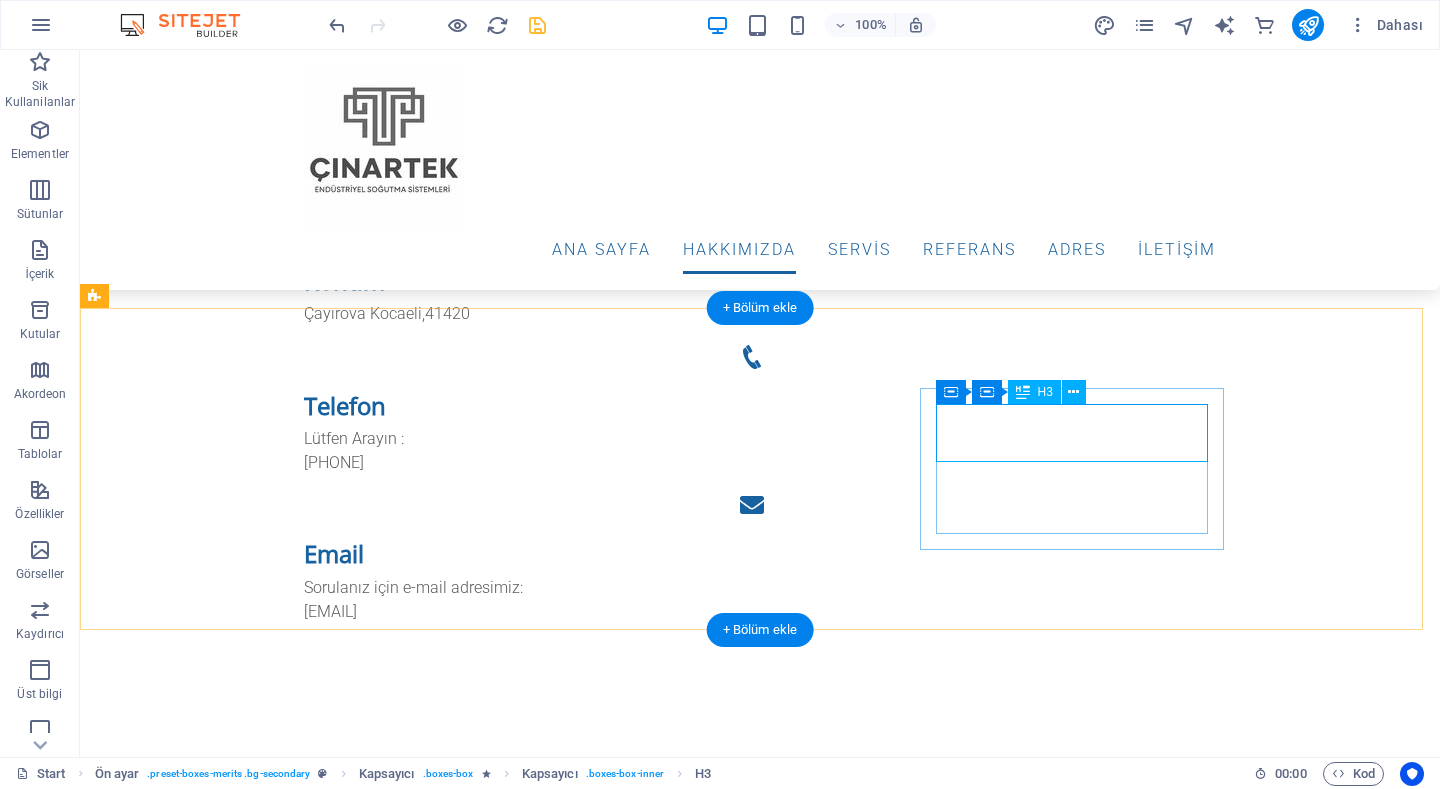 click on "Best Products" at bounding box center (568, 1891) 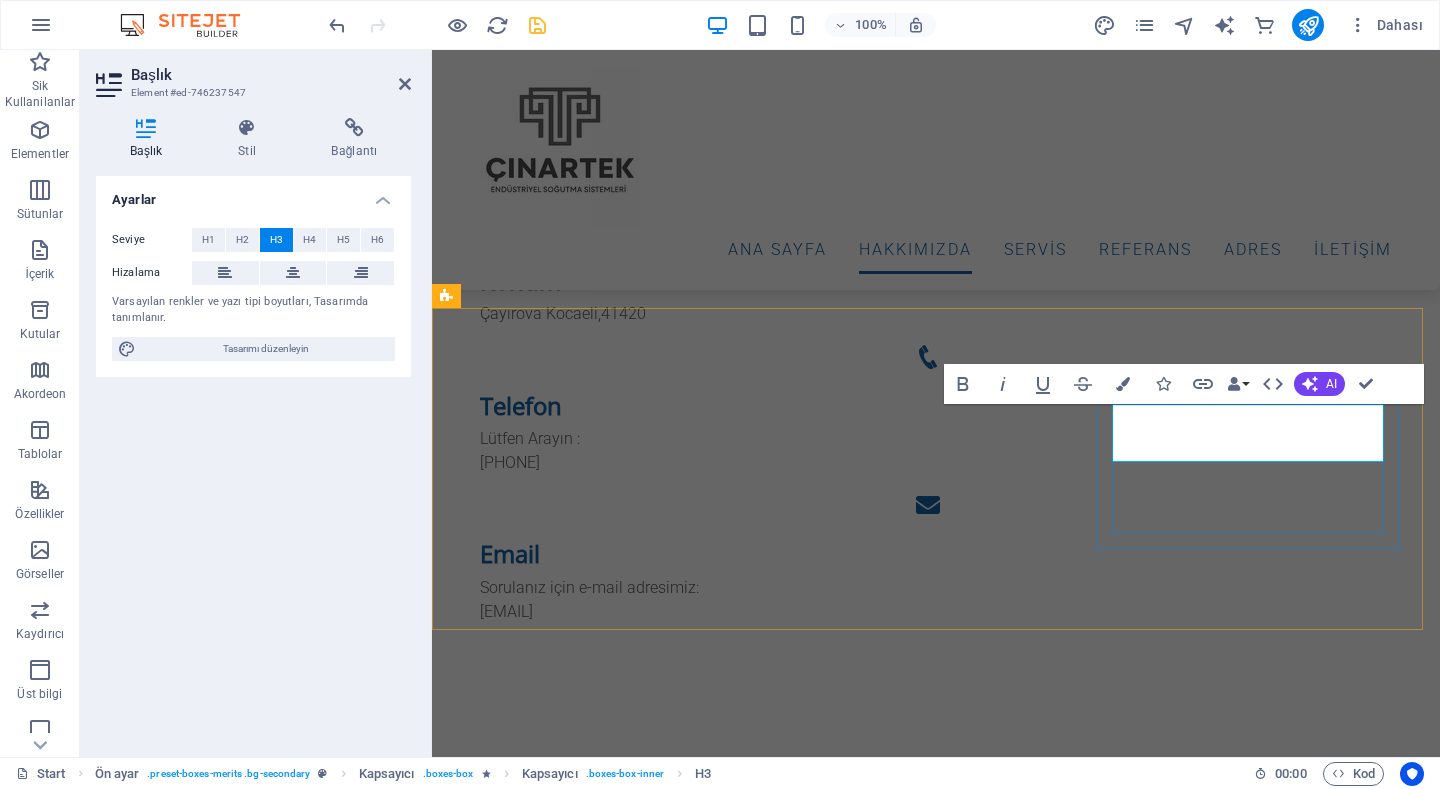 click on "Best Products" at bounding box center [920, 1891] 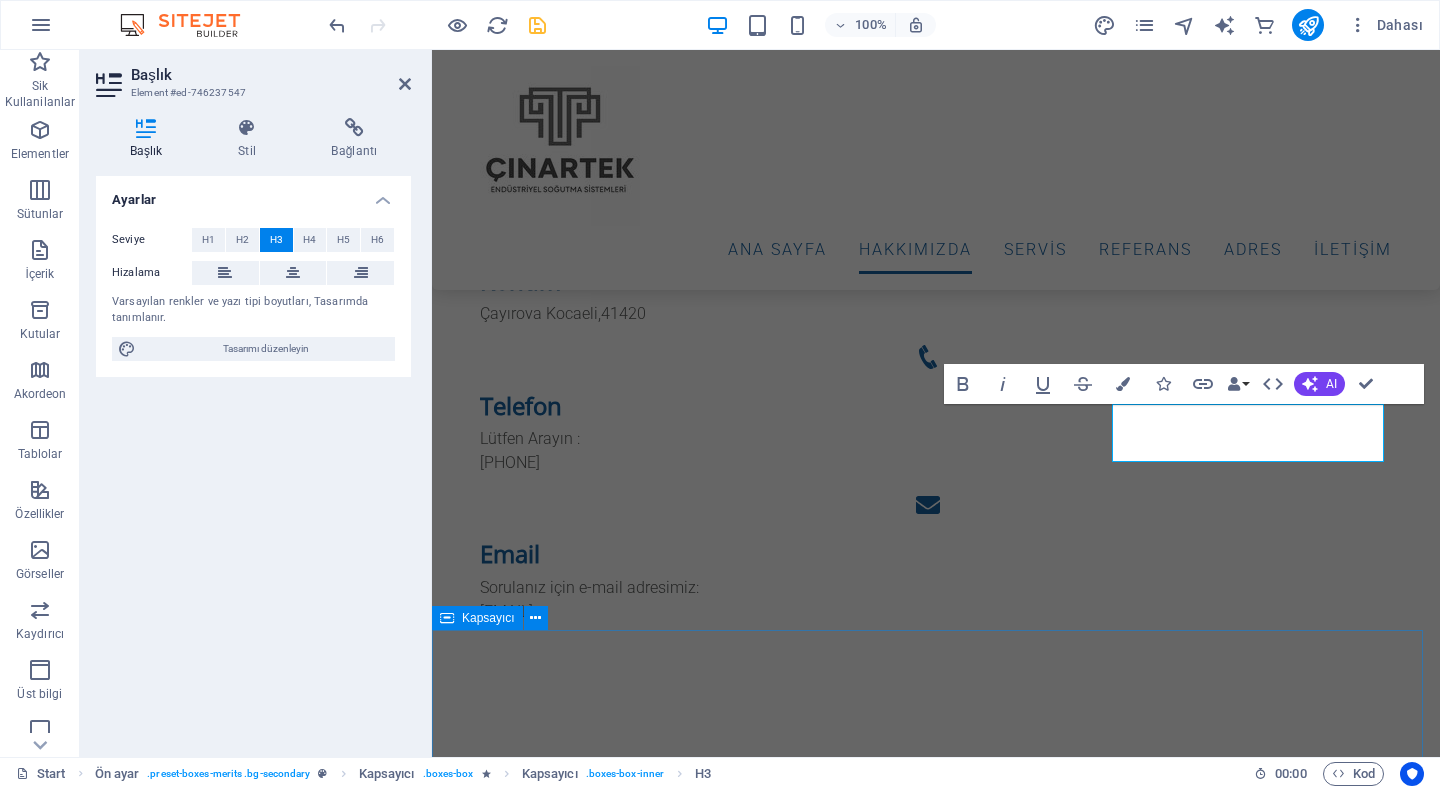 click on "Hakkımızda Lorem ipsum dolor sit amet, consetetur sadipscing elitr, sed diam nonumy eirmod tempor invidunt ut labore et dolore magna aliquyam erat, sed diam voluptua. t vero eos et accusam et justo duo dolores et ea rebum. Exterior Wash Lorem ipsum dolor sit amet, consectetur adipisicing elit. Veritatis, dolorem! Details Detailing Lorem ipsum dolor sit amet, consectetur adipisicing elit. Veritatis, dolorem! Details Hand Wash Lorem ipsum dolor sit amet, consectetur adipisicing elit. Veritatis, dolorem! Details Special Wash Lorem ipsum dolor sit amet, consectetur adipisicing elit. Veritatis, dolorem! Details Wheels Wash Lorem ipsum dolor sit amet, consectetur adipisicing elit. Veritatis, dolorem! Details Leather Care Lorem ipsum dolor sit amet, consectetur adipisicing elit. Veritatis, dolorem! Details" at bounding box center (936, 4630) 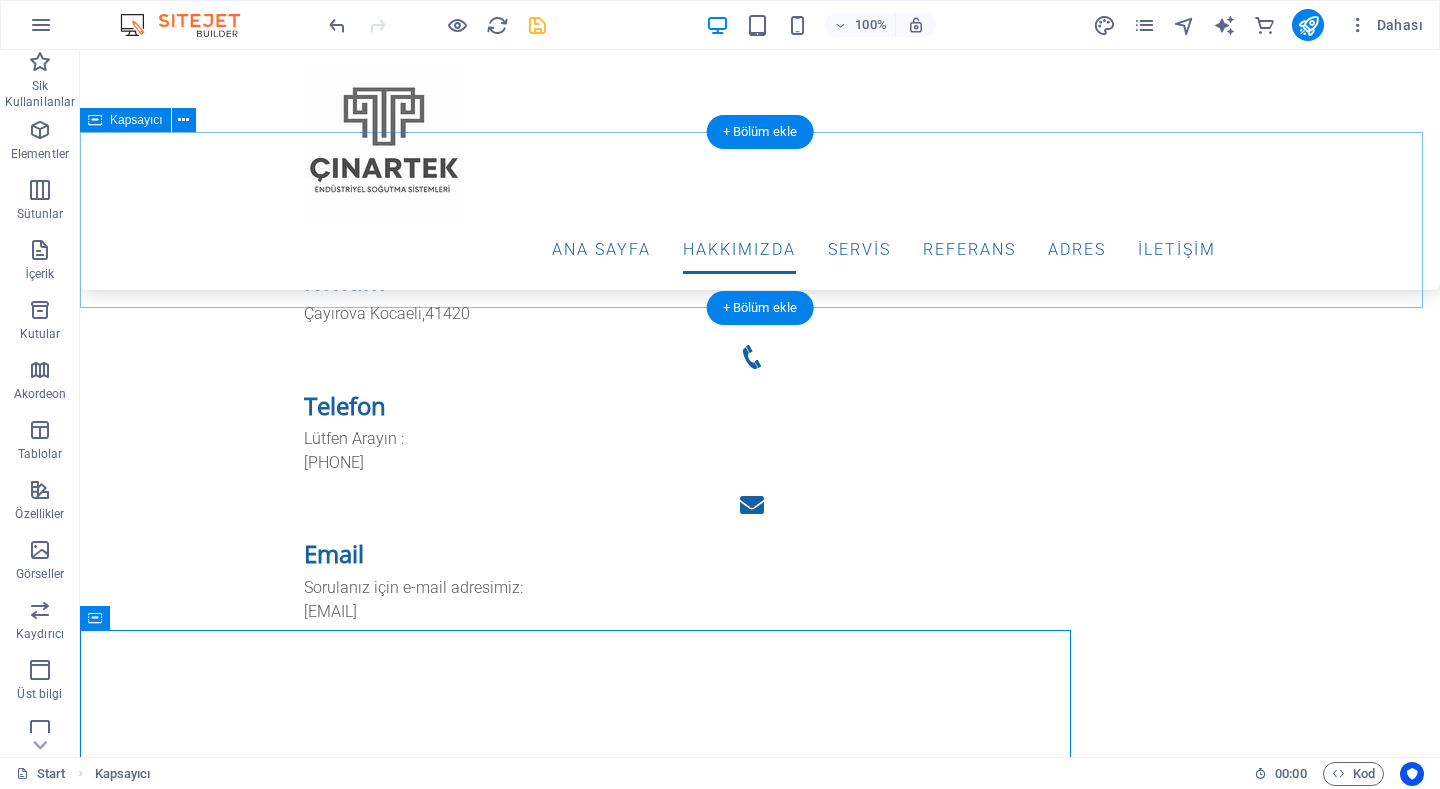 click at bounding box center (760, 1434) 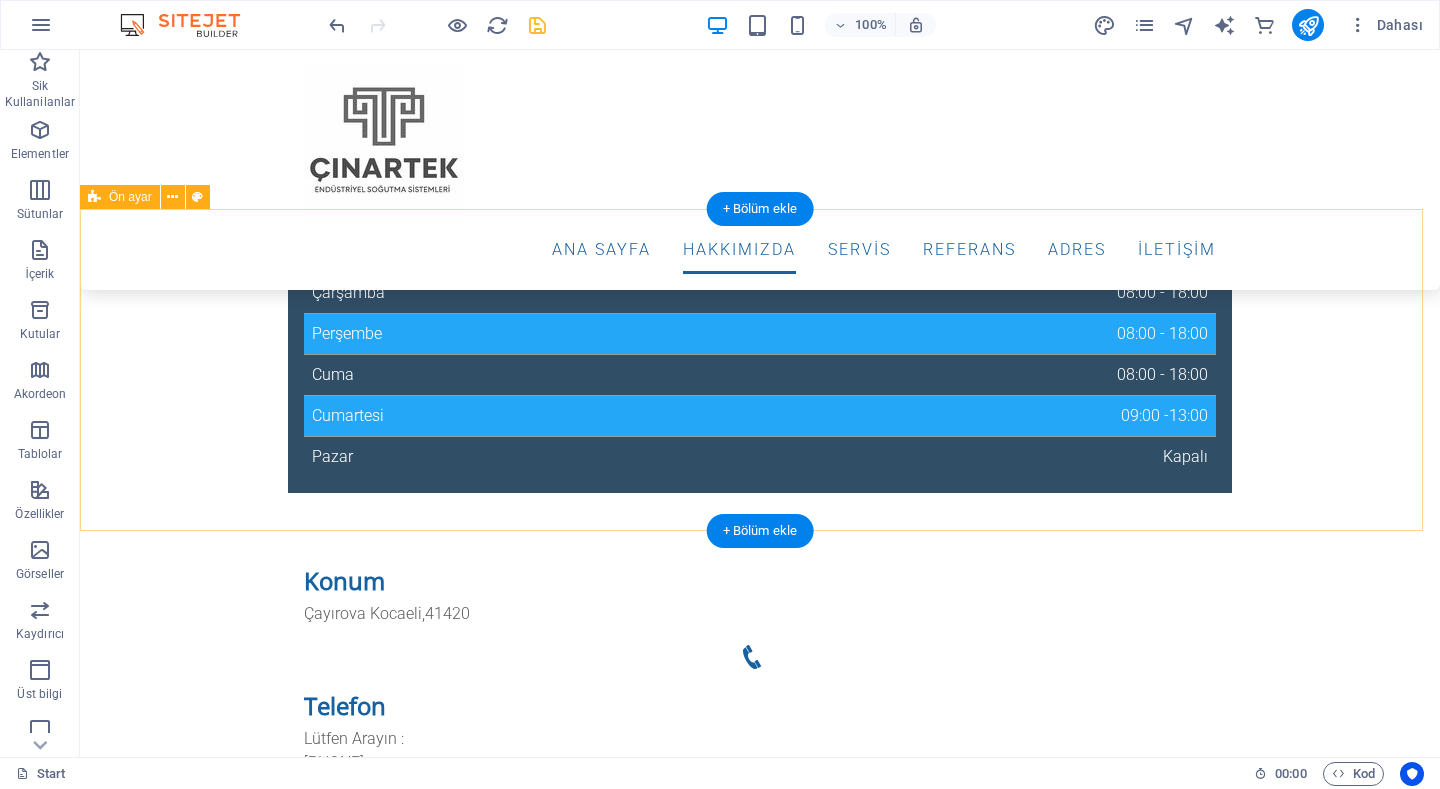 scroll, scrollTop: 1500, scrollLeft: 0, axis: vertical 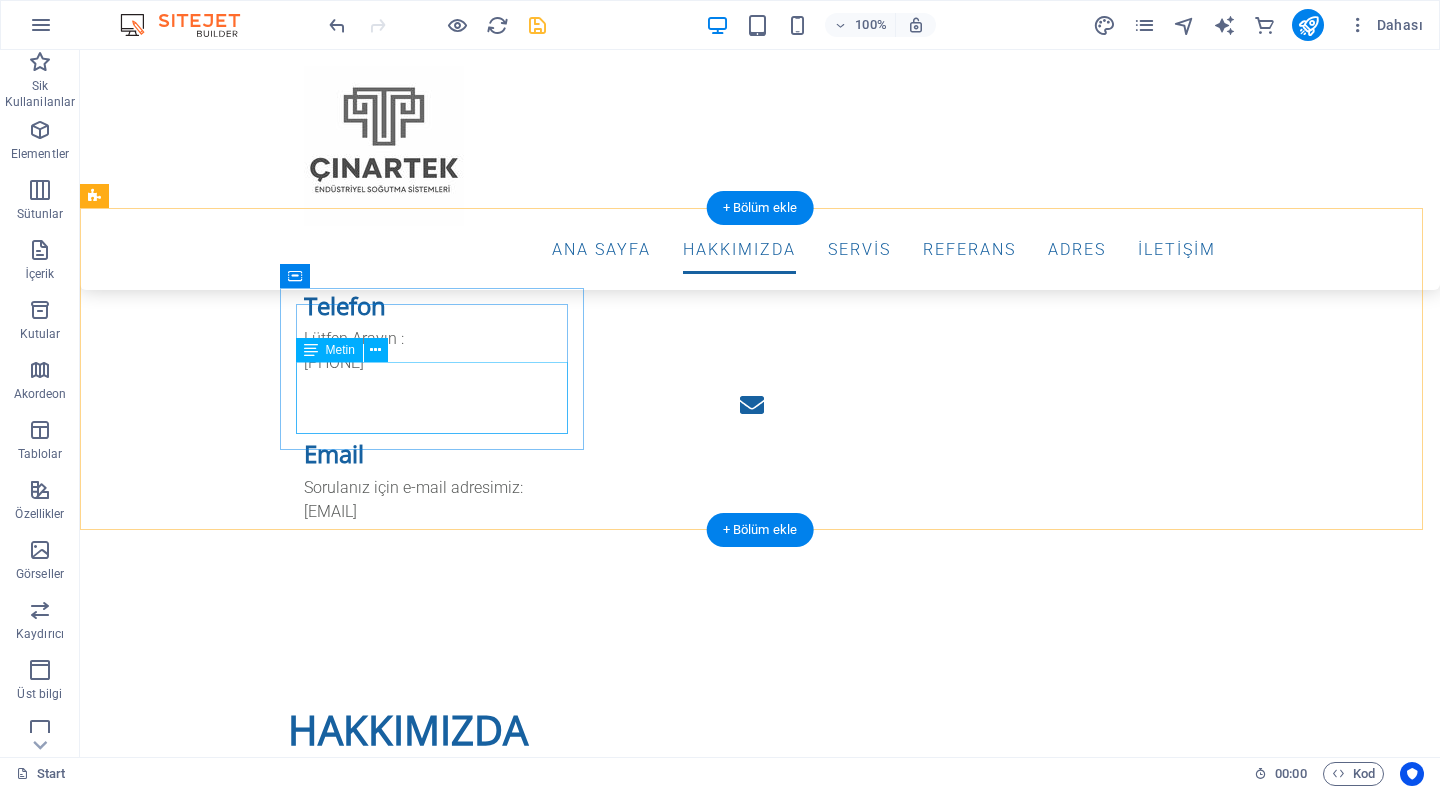 click on "Lorem ipsum dolor sit amet, consectetur adipisicing elit. Veritatis, dolorem!" at bounding box center [568, 1588] 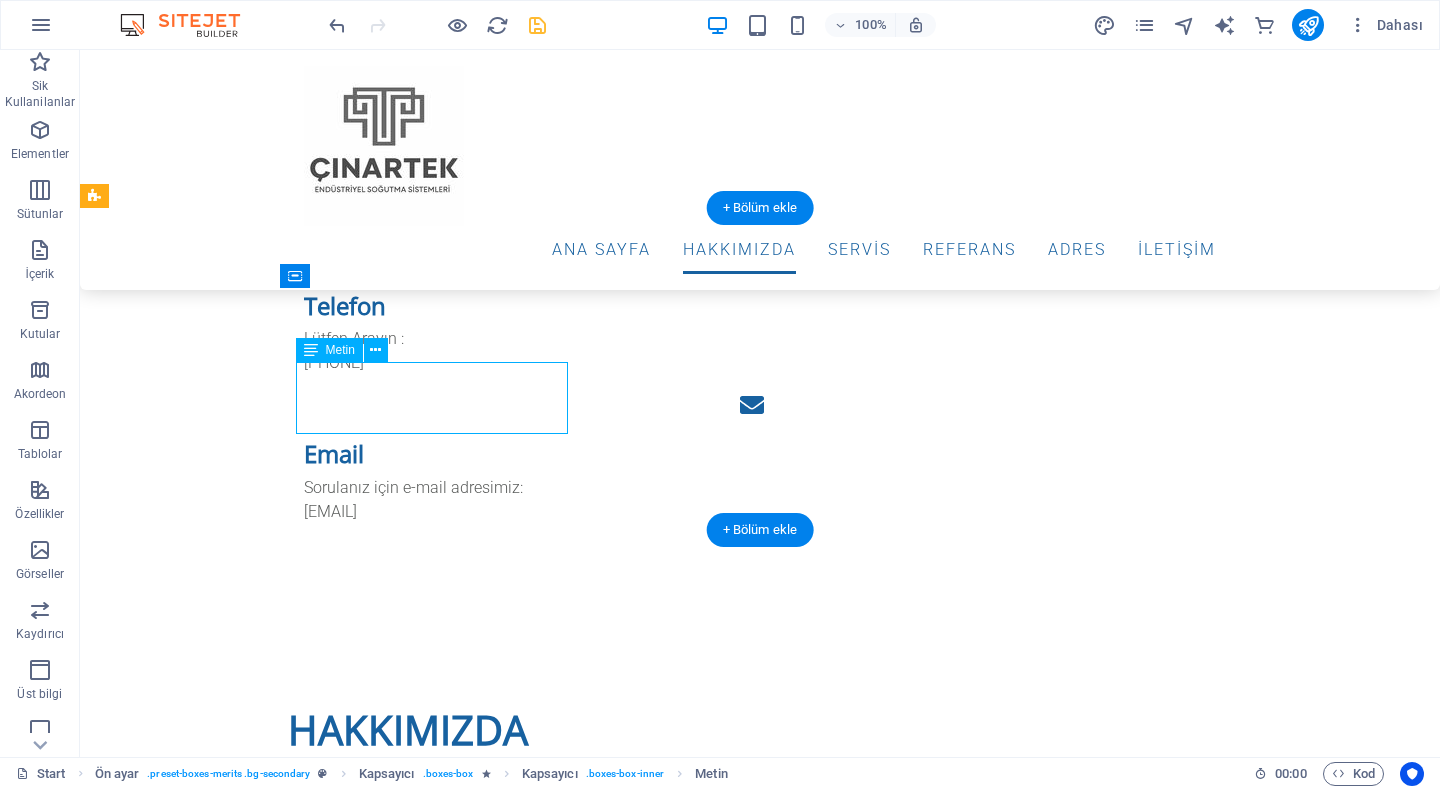 click on "Lorem ipsum dolor sit amet, consectetur adipisicing elit. Veritatis, dolorem!" at bounding box center (568, 1588) 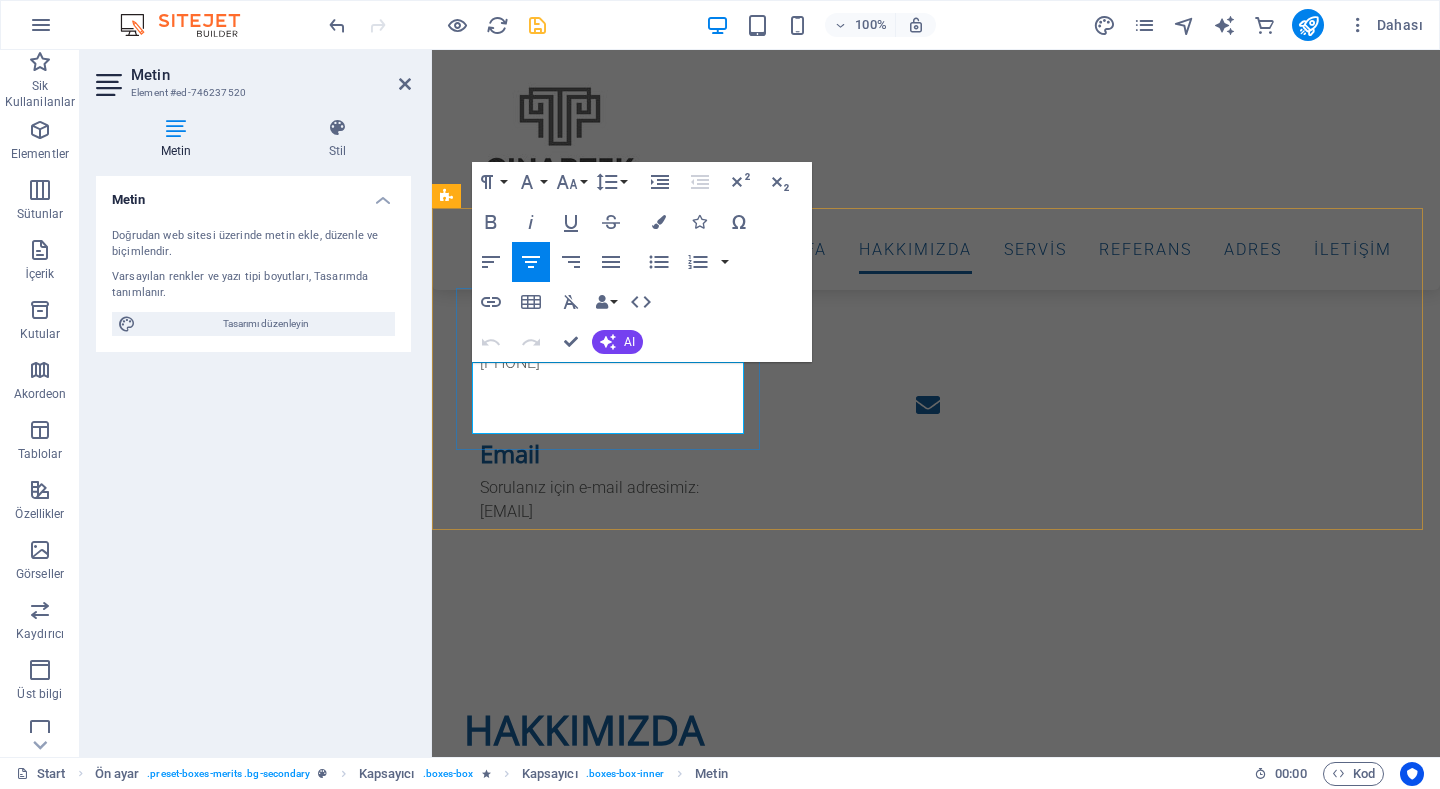 click on "Lorem ipsum dolor sit amet, consectetur adipisicing elit. Veritatis, dolorem!" at bounding box center [920, 1588] 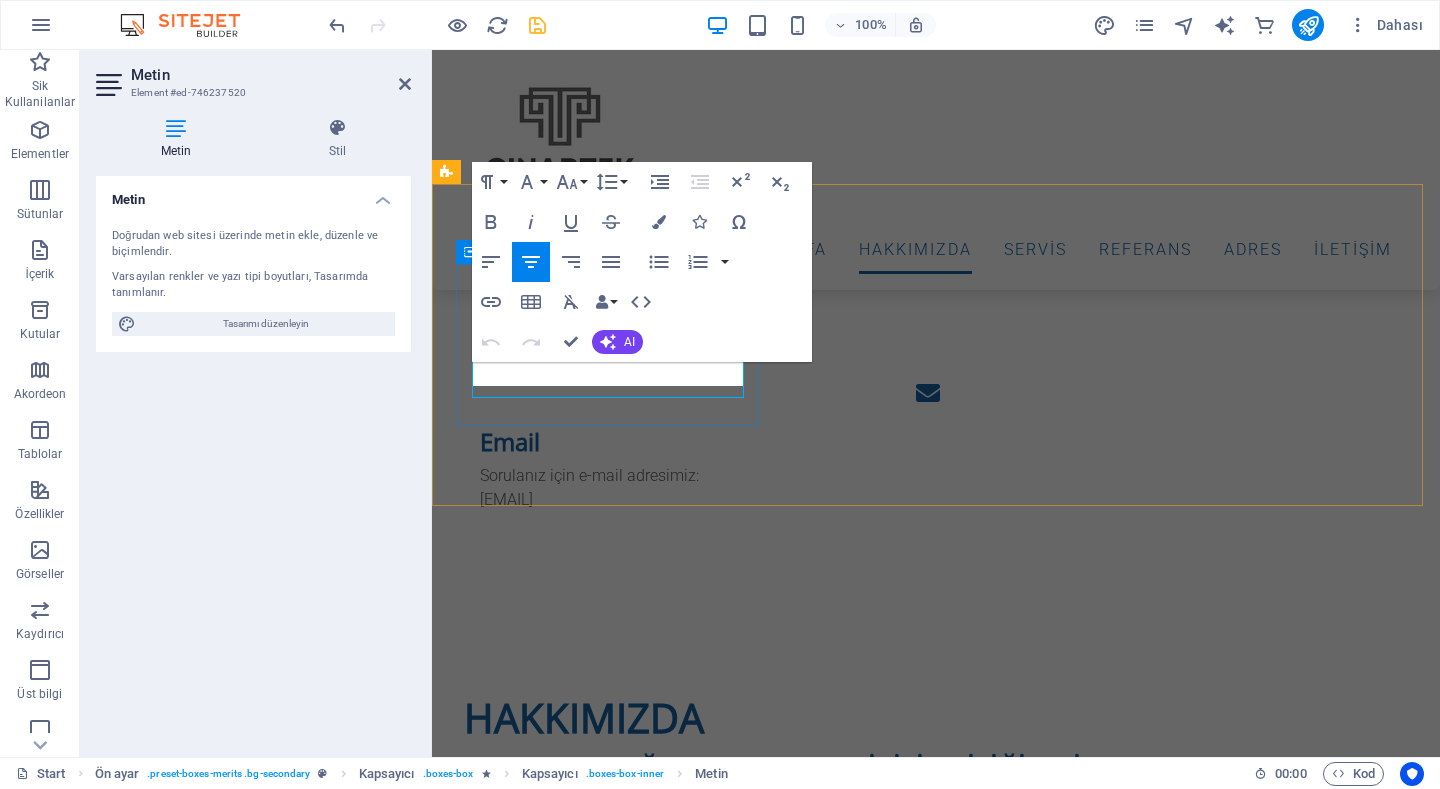 scroll, scrollTop: 1524, scrollLeft: 0, axis: vertical 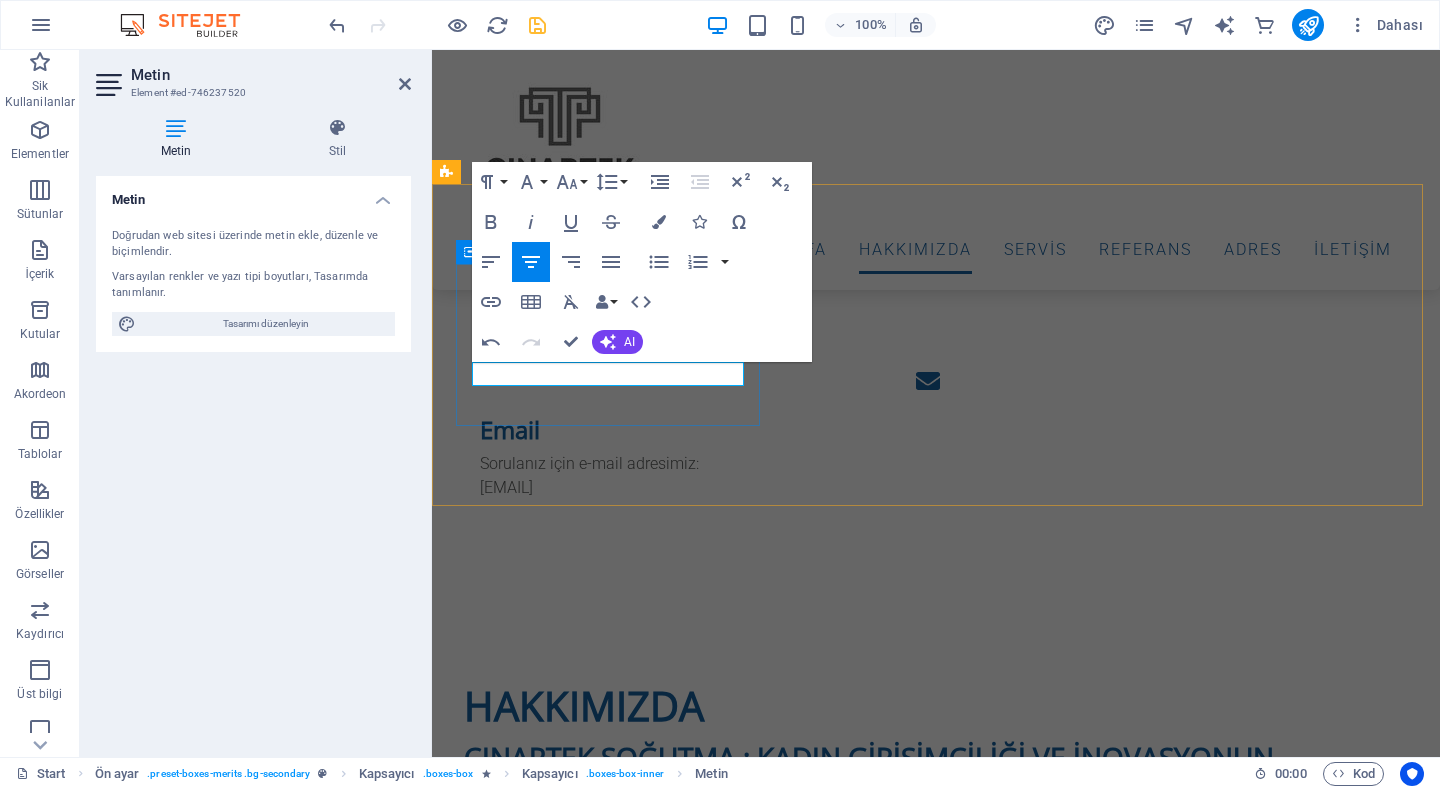 type 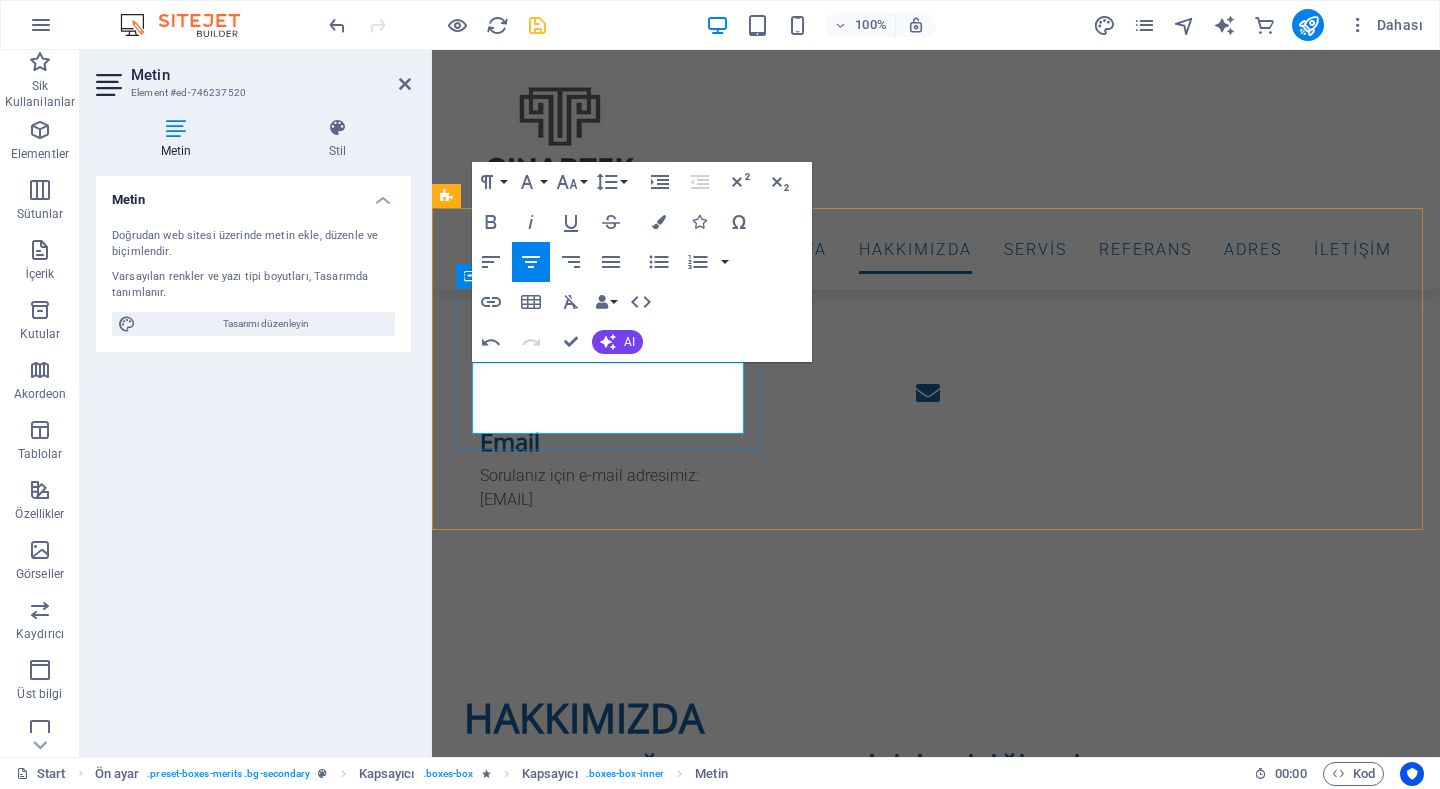 scroll, scrollTop: 1500, scrollLeft: 0, axis: vertical 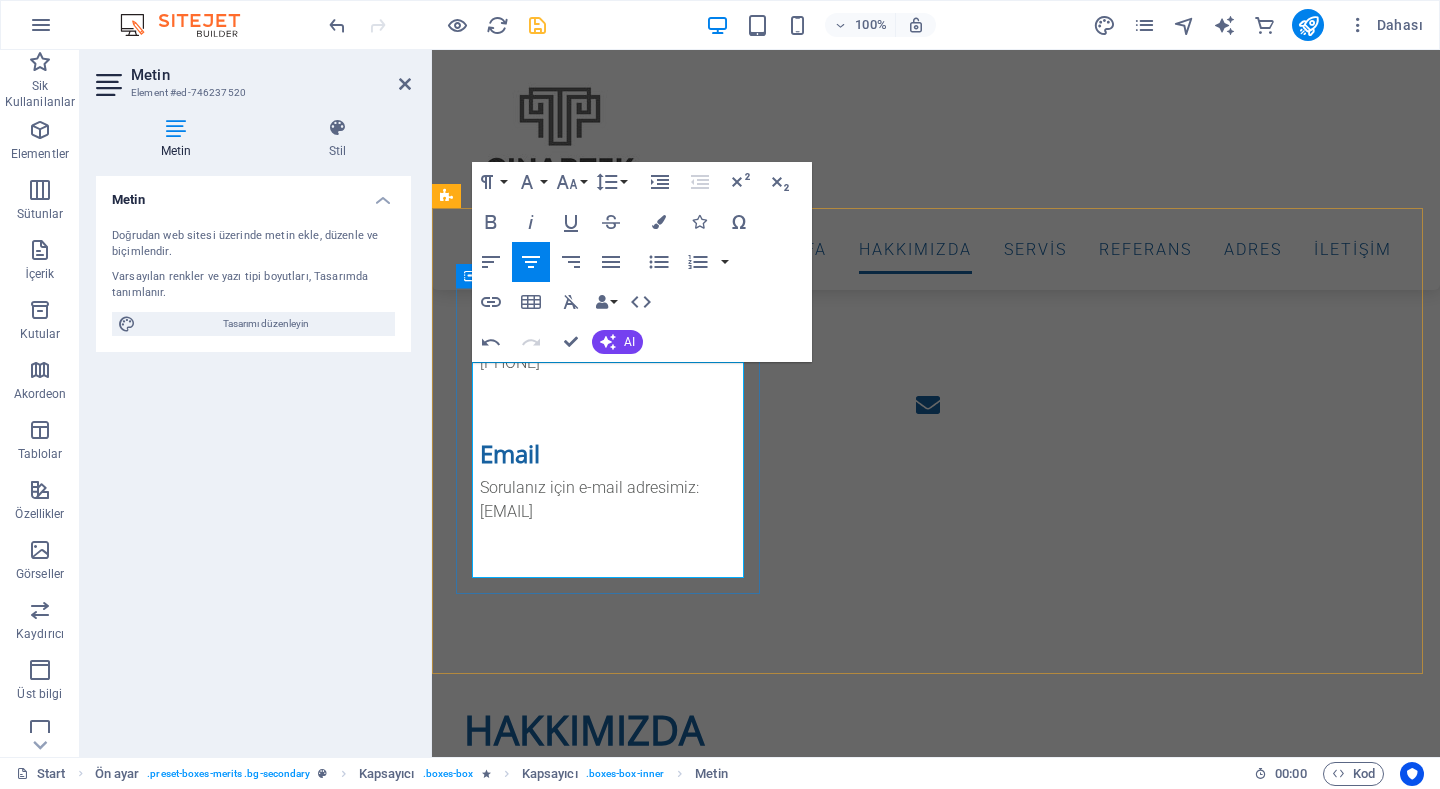 click on "Soğutma sistemleri,gıdadan sağlığa,sanayiden lojistiğen kadar hayatın pek çok alanında kritik bir rol oynar.Bu kadar hayati bir sistemin sadece çalışması değil,kesintisiz,güvenlive verimli çalışması gerekir.İşte bu noktada "Mükemmel kalite"anlayışı devreye girer." at bounding box center (920, 1612) 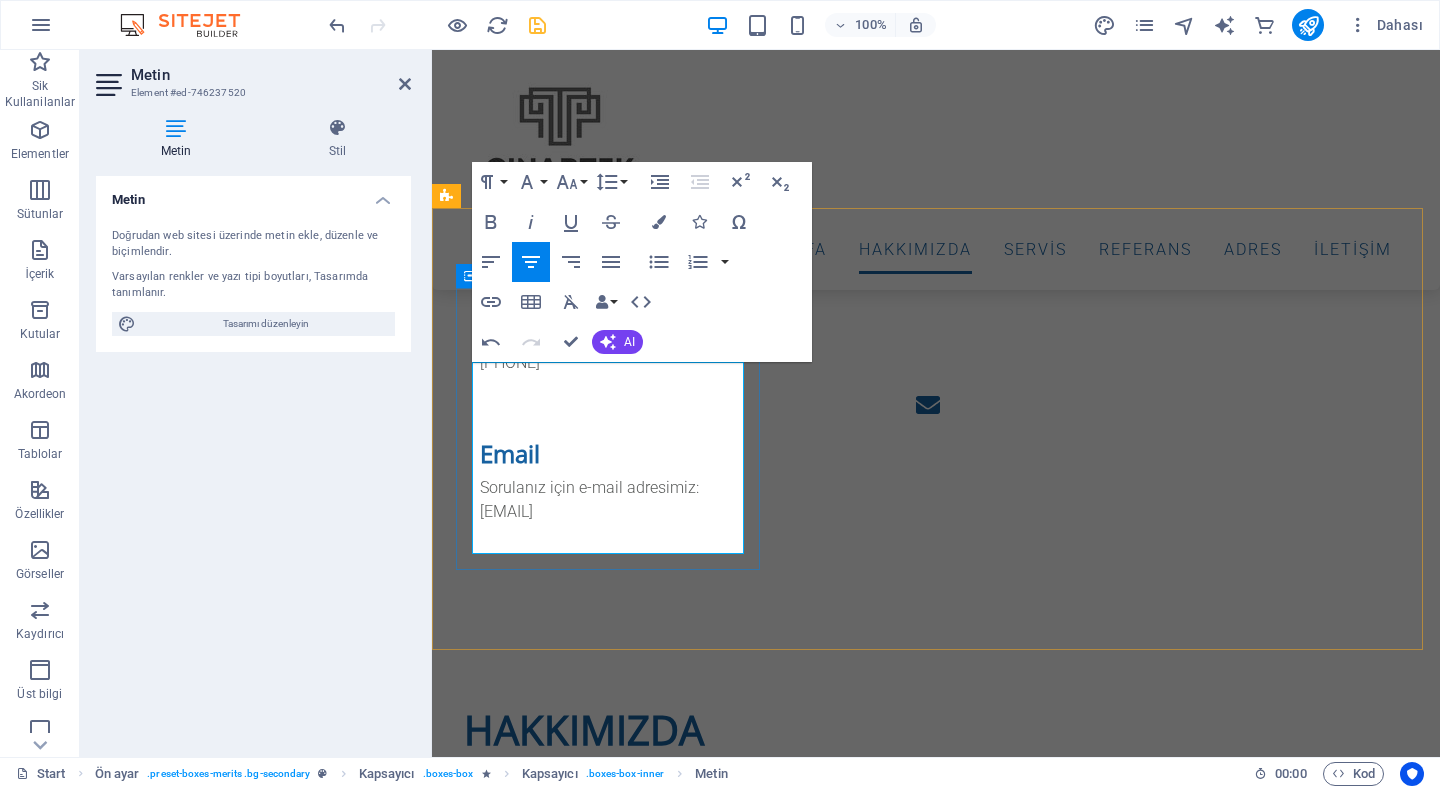 click on "Soğutma sistemleri,gıdadan sağlığa,sanayiden lojistiğe kadar hayatın pek çok alanında kritik bir rol oynar.Bu kadar hayati bir sistemin sadece çalışması değil,kesintisiz,  güvenlive verimli çalışması gerekir.İşte bu noktada "Mükemmel kalite"anlayışı devreye girer." at bounding box center [920, 1612] 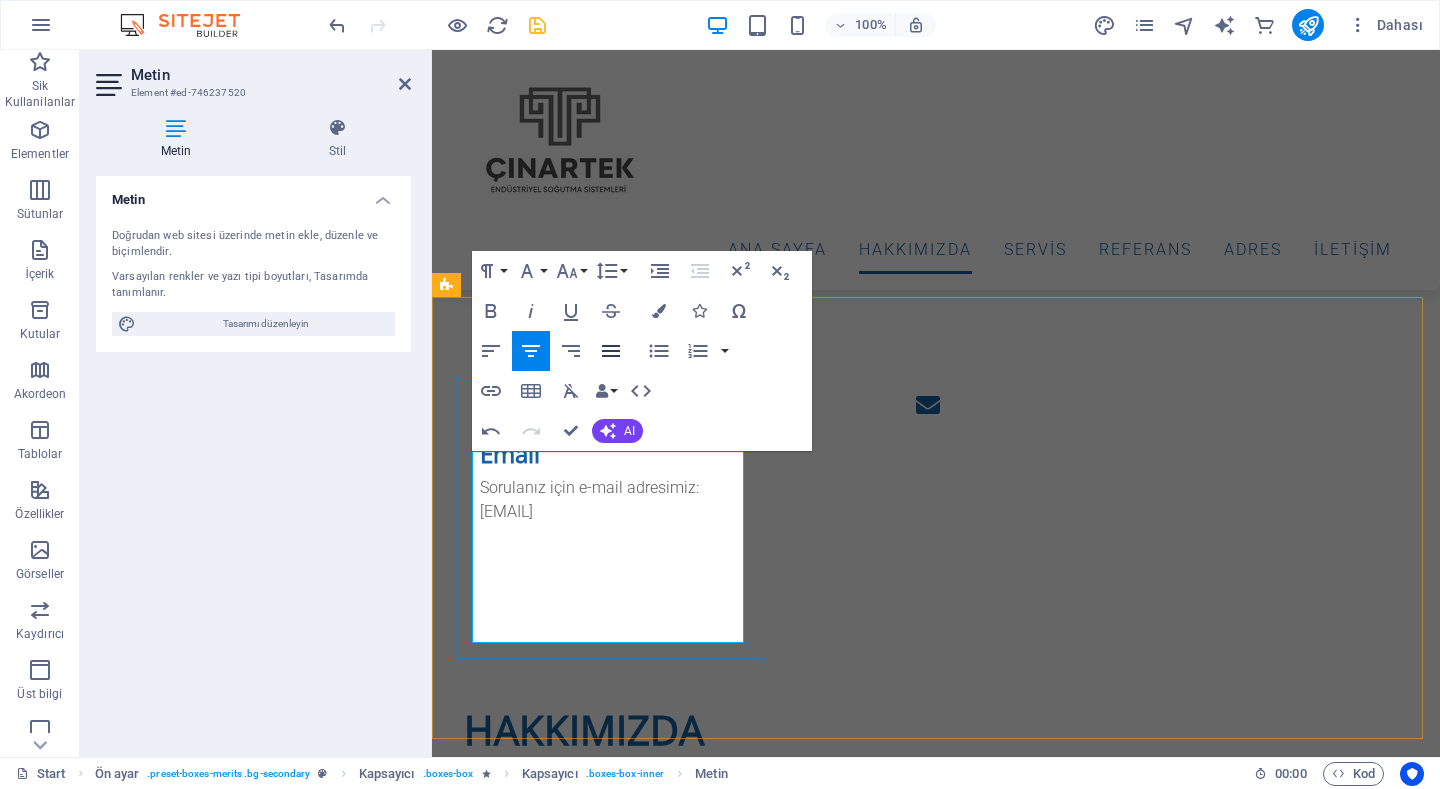 scroll, scrollTop: 1300, scrollLeft: 0, axis: vertical 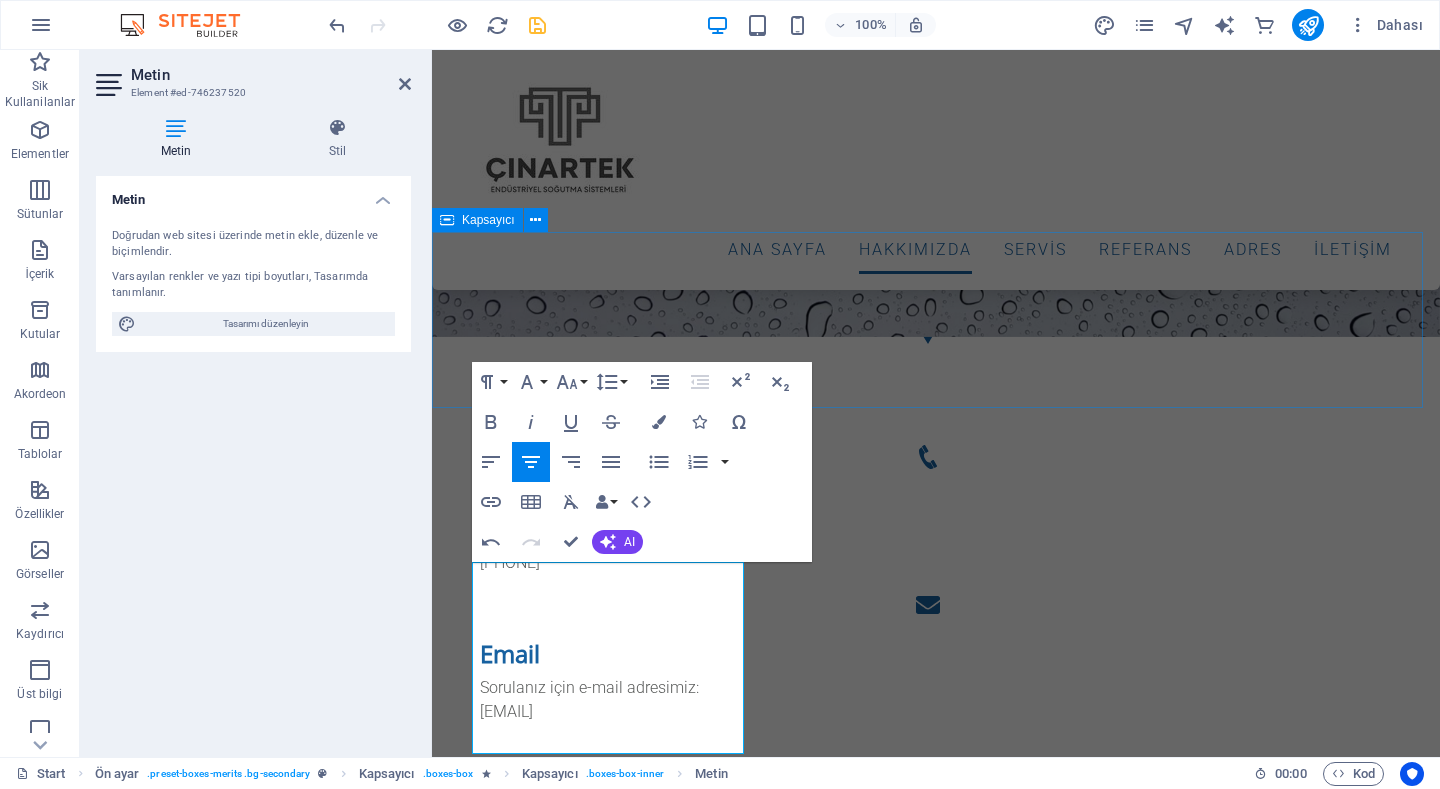 drag, startPoint x: 876, startPoint y: 347, endPoint x: 784, endPoint y: 74, distance: 288.08505 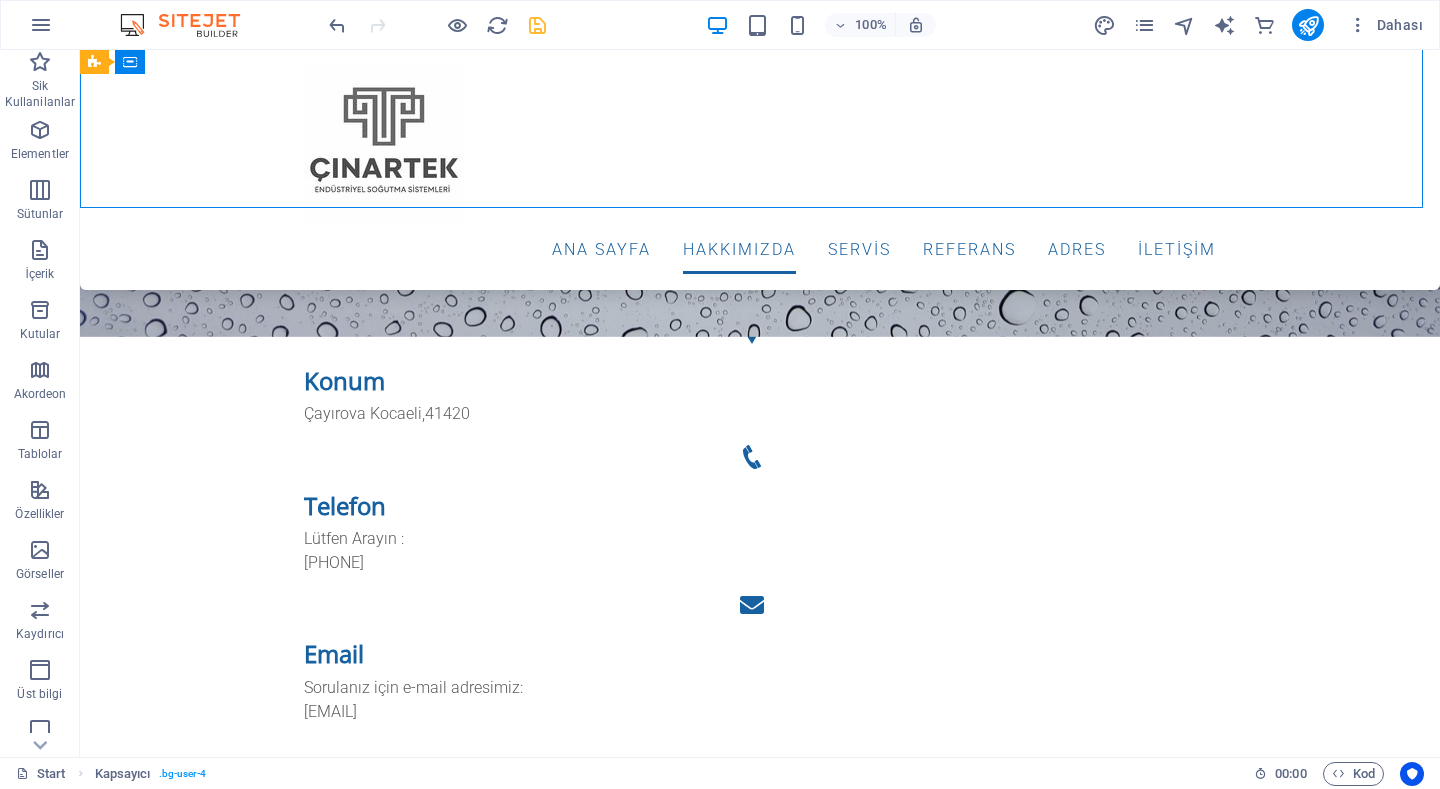 scroll, scrollTop: 1500, scrollLeft: 0, axis: vertical 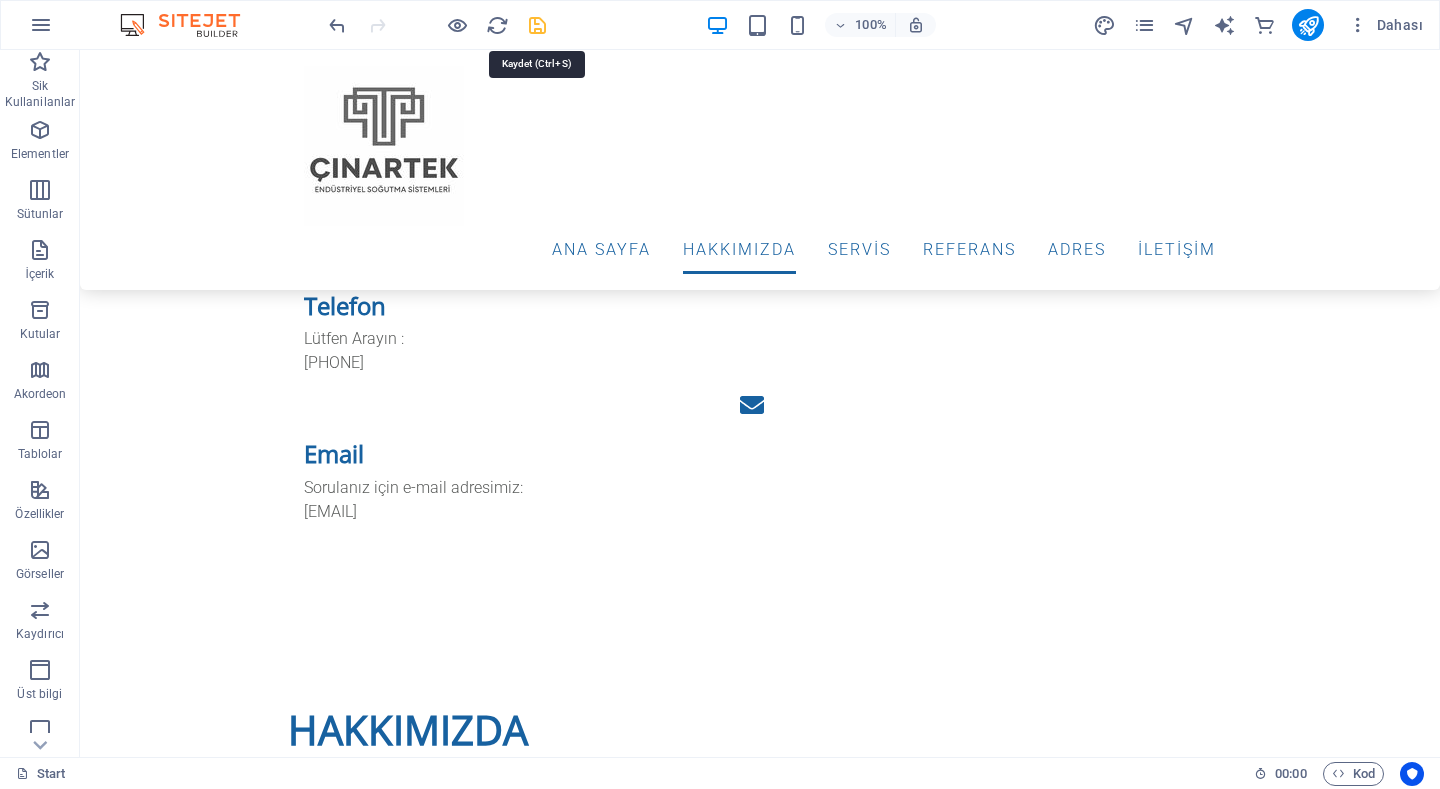 click at bounding box center [537, 25] 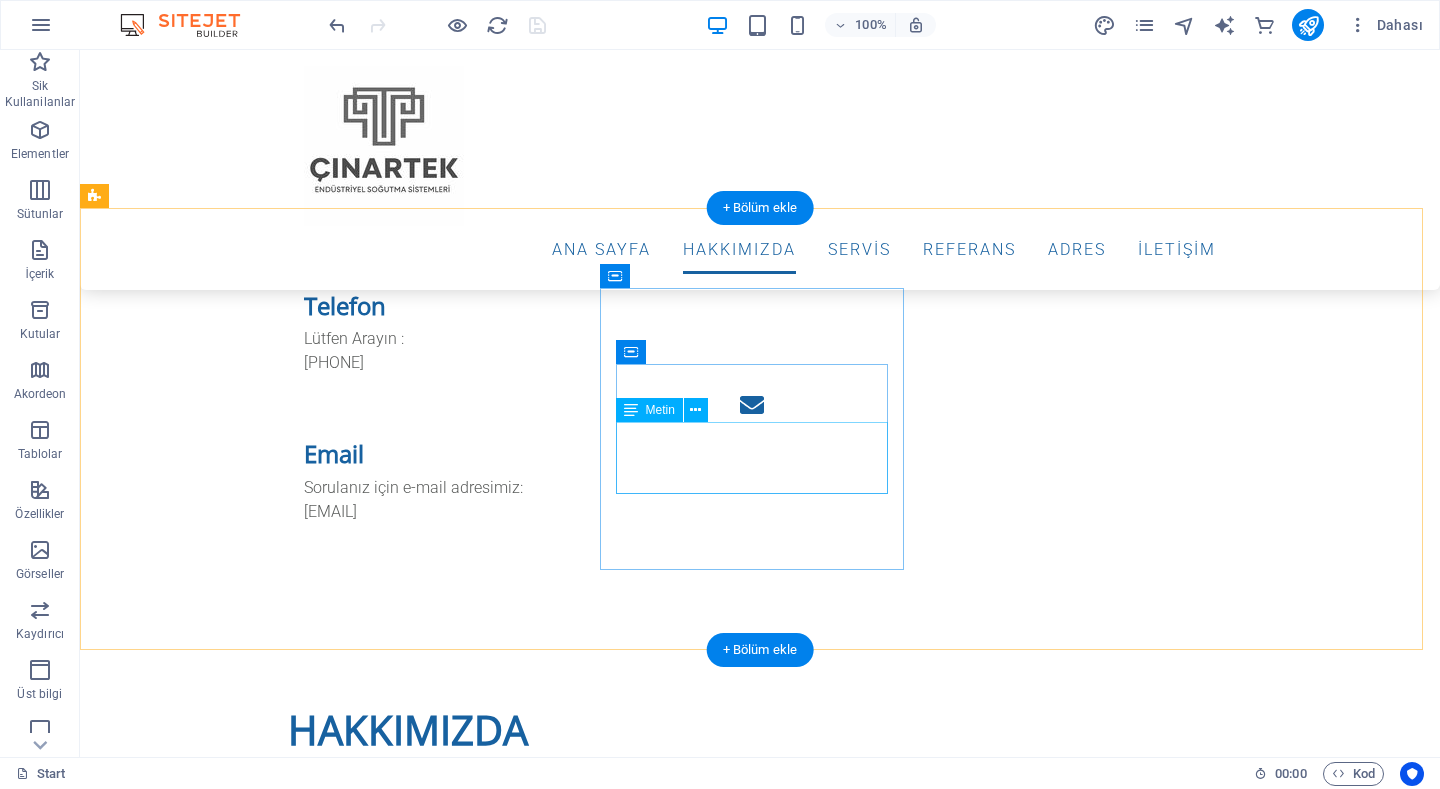 click on "Lorem ipsum dolor sit amet, consectetur adipisicing elit. Veritatis, dolorem!" at bounding box center (568, 1758) 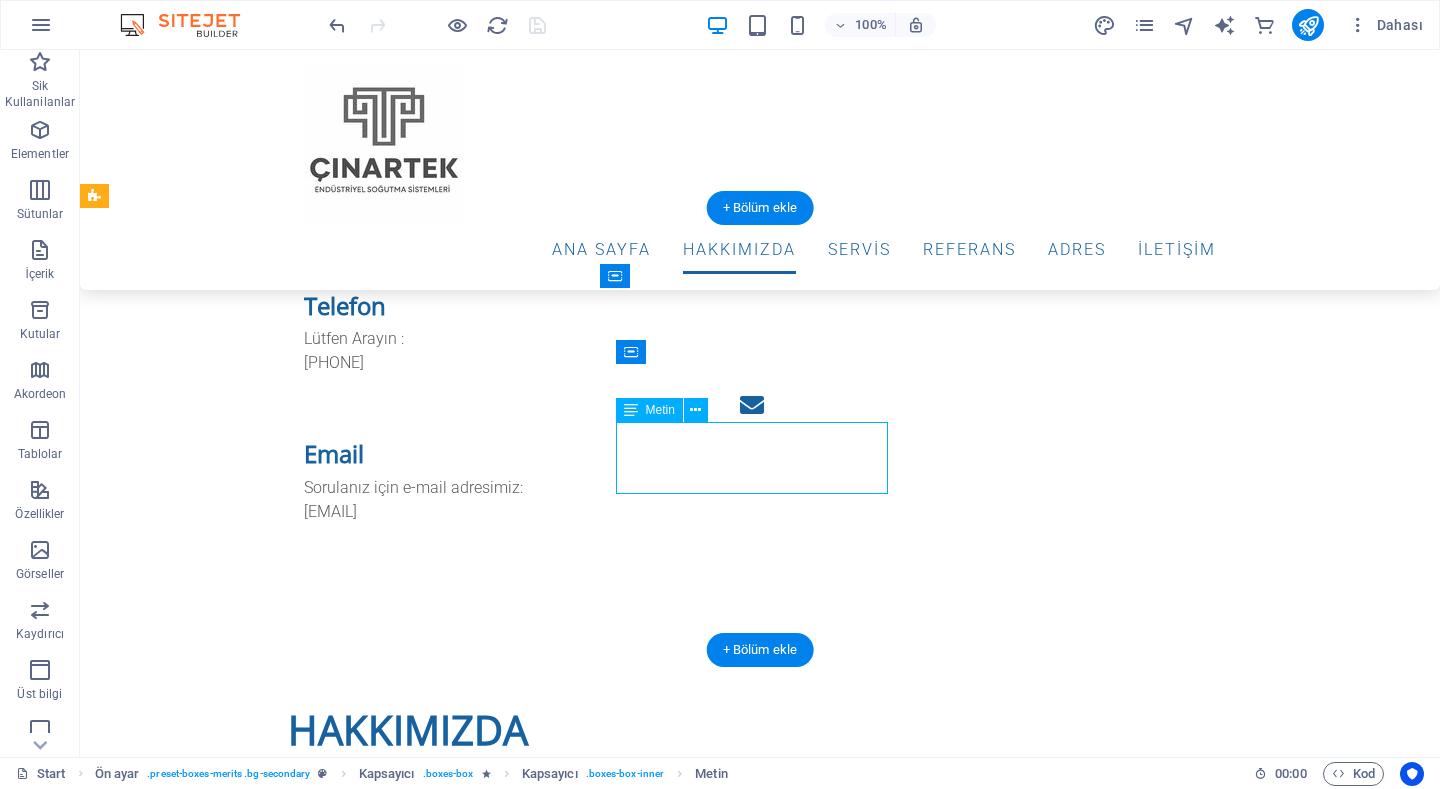 click on "Lorem ipsum dolor sit amet, consectetur adipisicing elit. Veritatis, dolorem!" at bounding box center [568, 1758] 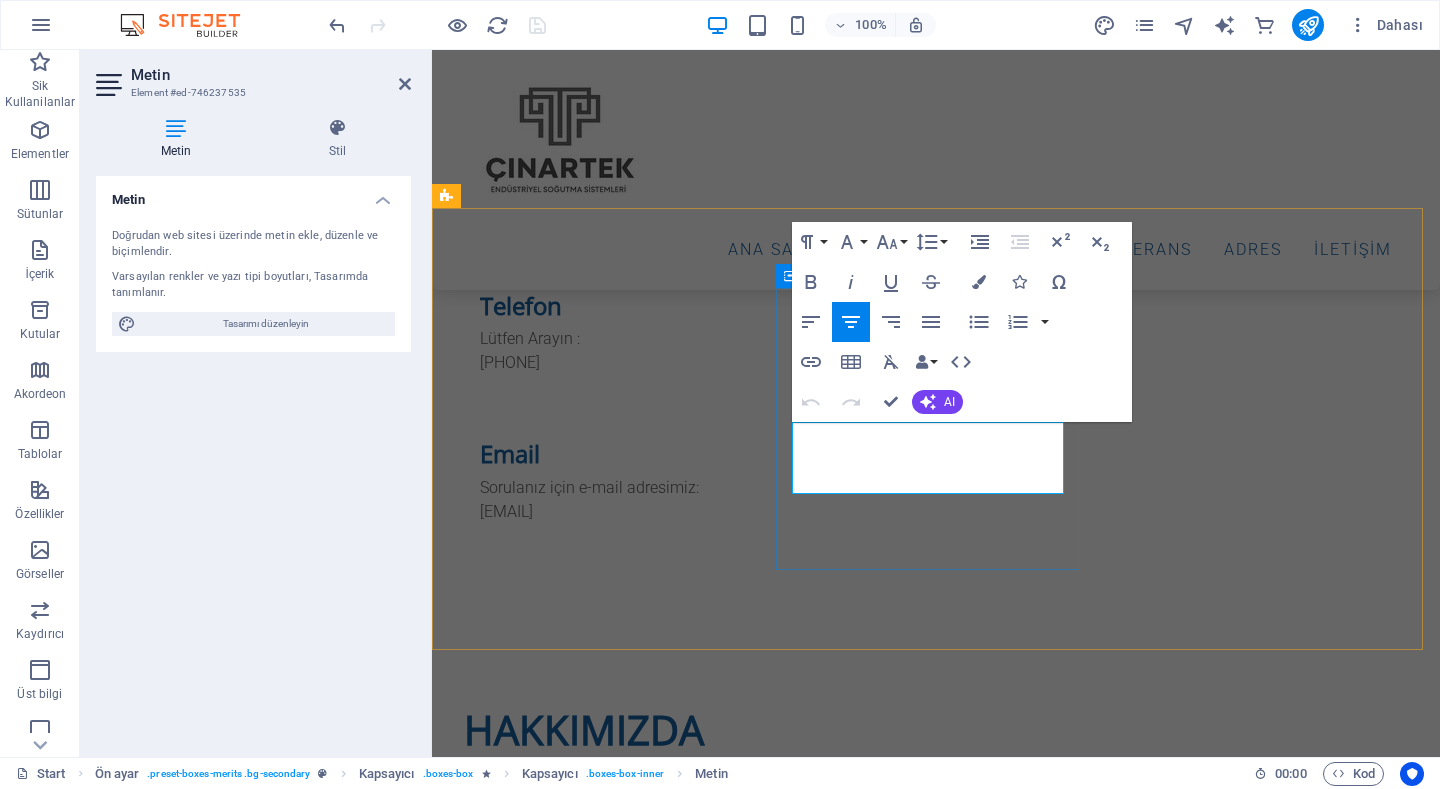 click on "Lorem ipsum dolor sit amet, consectetur adipisicing elit. Veritatis, dolorem!" at bounding box center [920, 1758] 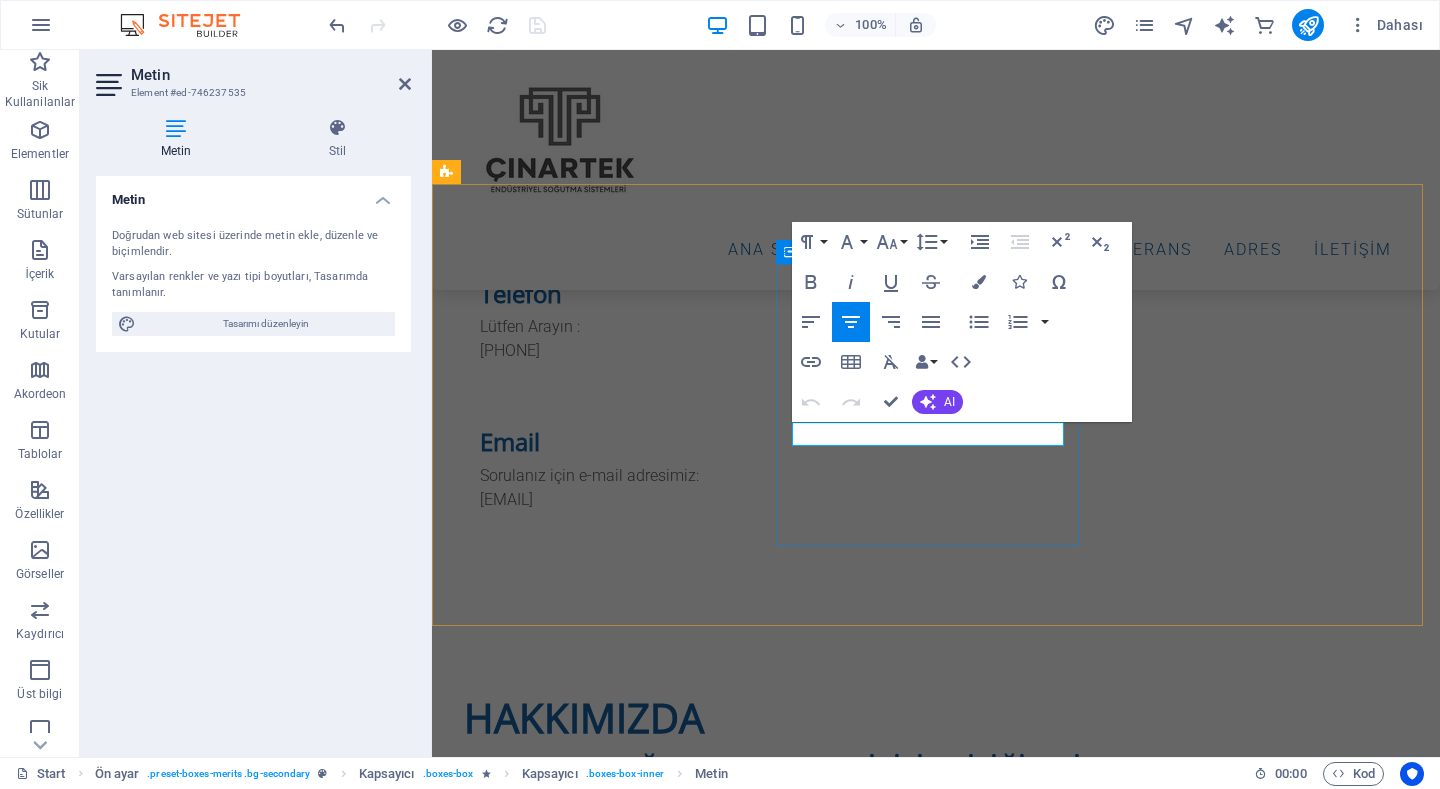 scroll, scrollTop: 1524, scrollLeft: 0, axis: vertical 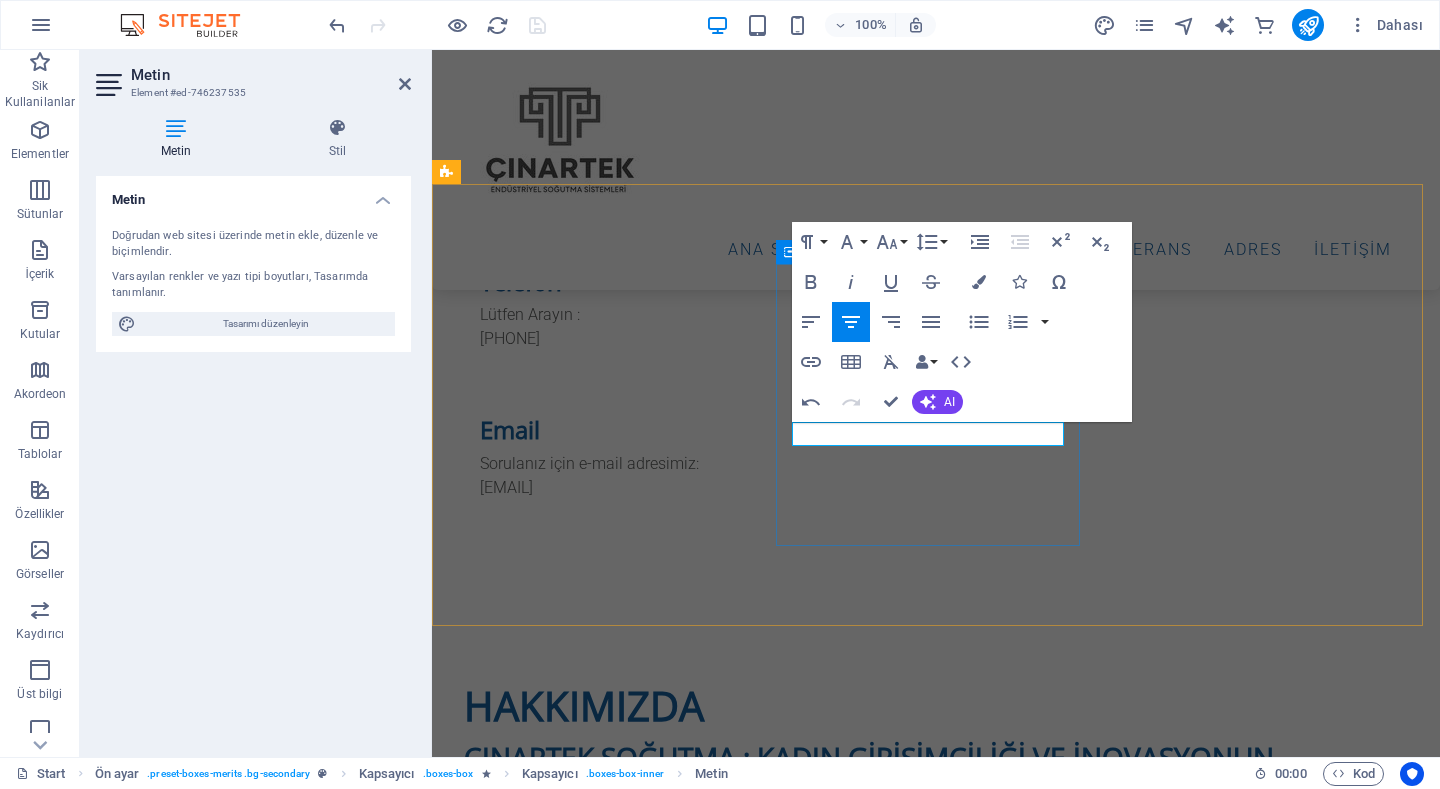 type 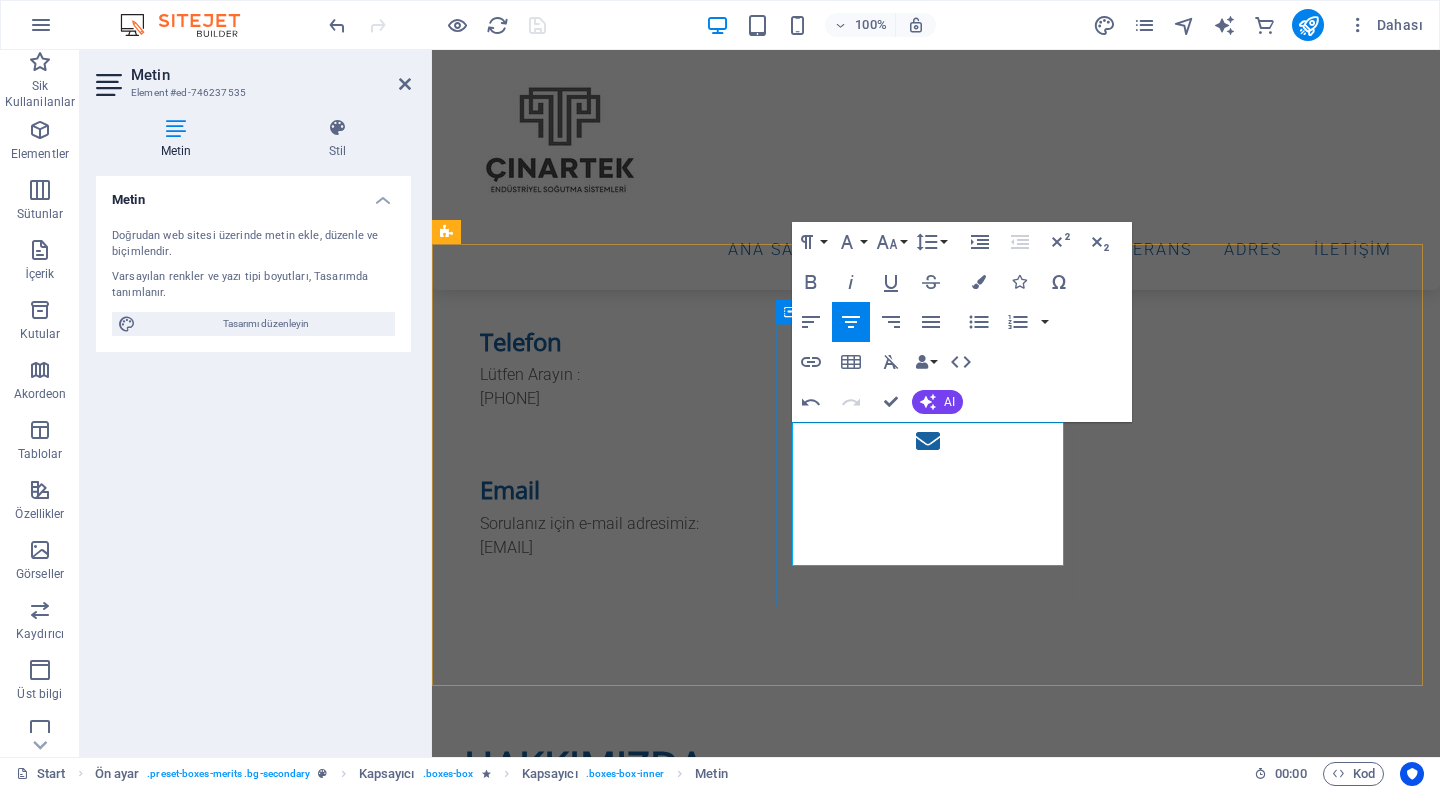 scroll, scrollTop: 1452, scrollLeft: 0, axis: vertical 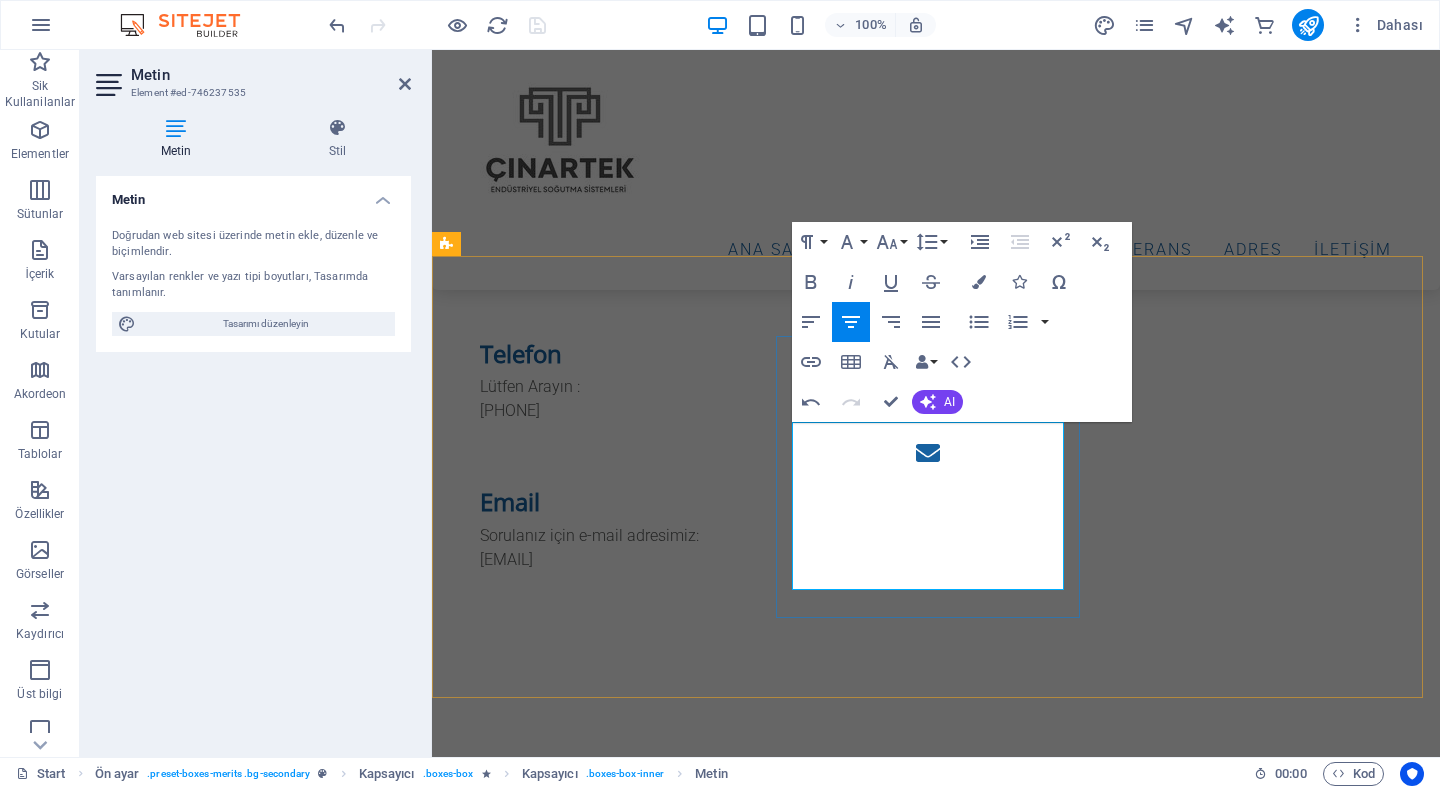 click on "​Soğutma sistemleri,teknik bilgi,deneyim ve titizlik gerektiren özel bir alandır.Bu alanda başarı,yalnızca kullanılan ekipmanla değil,bu ekipmanı doğru seçen,doğru uygulayanve doğru yöneten profesyonel bir ekiple mümkündür." at bounding box center (920, 1818) 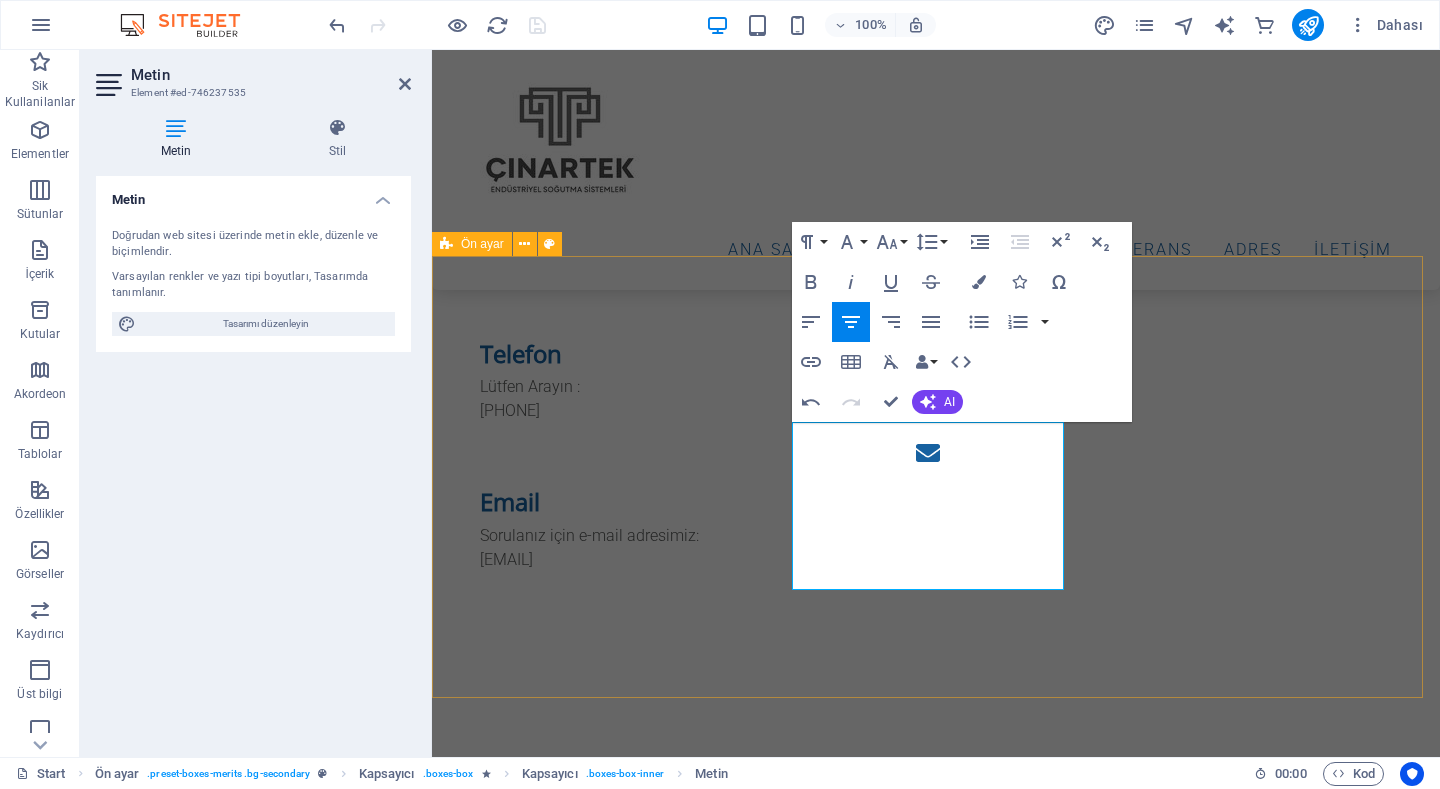click on "Mükemmel Kalite Soğutma sistemleri,gıdadan sağlığa,sanayiden lojistiğe kadar hayatın pek çok alanında kritik bir rol oynar.Bu kadar hayati bir sistemin sadece çalışması değil,kesintisiz, güvenli ve verimli çalışması gerekir.İşte bu noktada "Mükemmel kalite"anlayışı devreye girer. Profesyonel Ekip Soğutma sistemleri,teknik bilgi,deneyim ve titizlik gerektiren özel bir alandır.Bu alanda başarı,yalnızca kullanılan ekipmanla değil,bu ekipmanı doğru seçen,doğru uygulayan ve doğru yöneten profesyonel bir ekiple mümkündür. En İyi Ürünler Lorem ipsum dolor sit amet, consectetur adipisicing elit. Veritatis, dolorem!" at bounding box center [936, 1765] 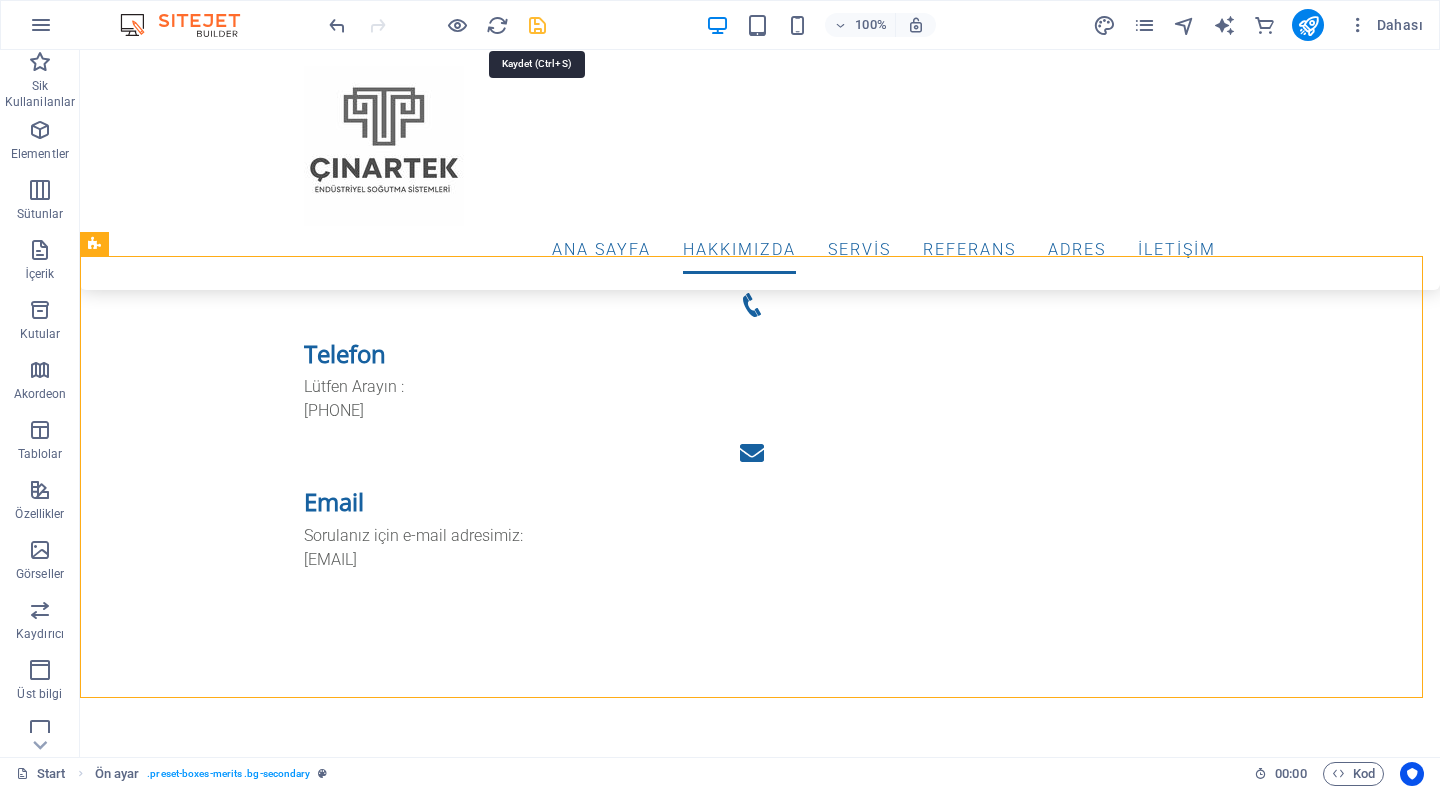 click at bounding box center [537, 25] 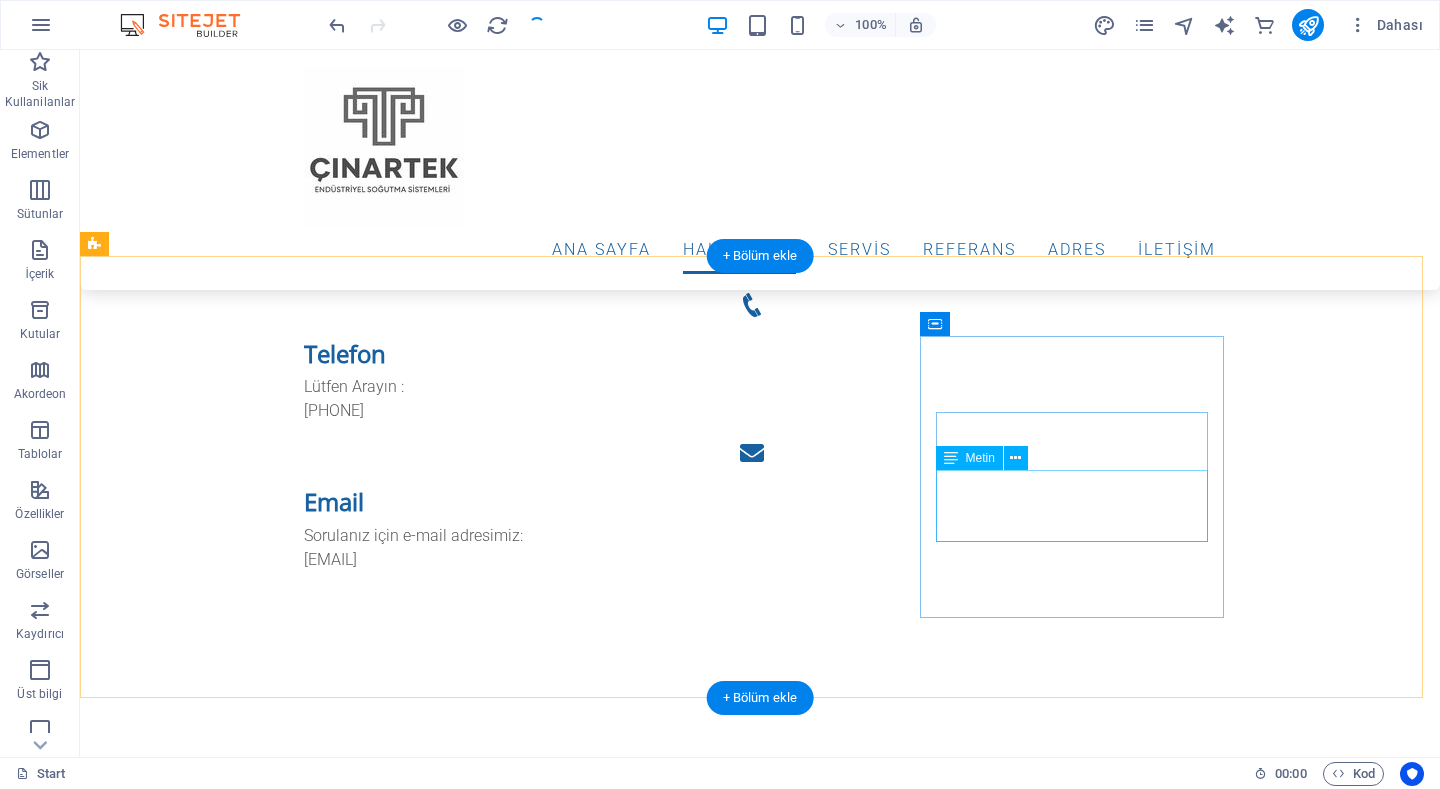 click on "Lorem ipsum dolor sit amet, consectetur adipisicing elit. Veritatis, dolorem!" at bounding box center [568, 1952] 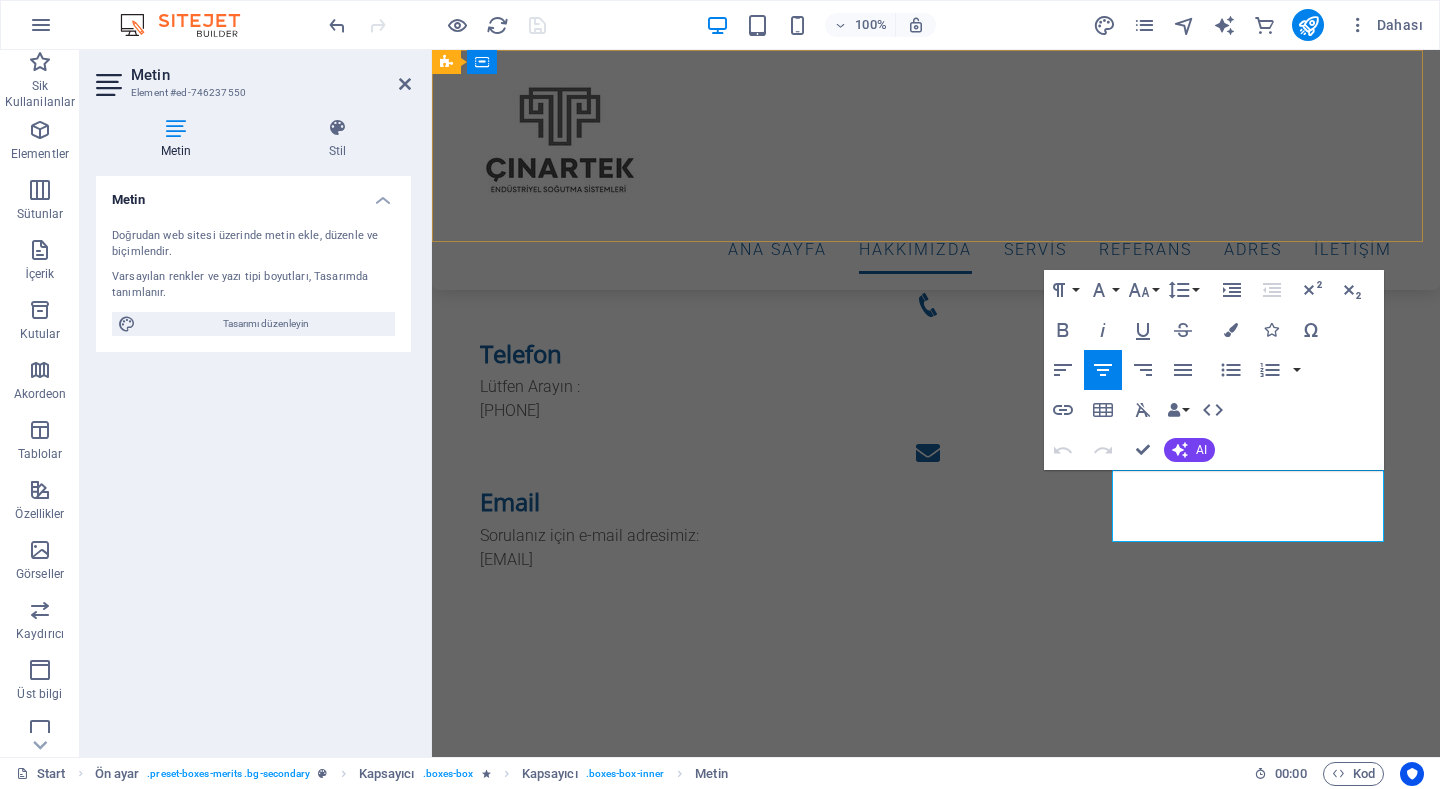 click on "Ana Sayfa Hakkımızda ServİS REFERANS ADRES İLETİŞİM" at bounding box center [936, 170] 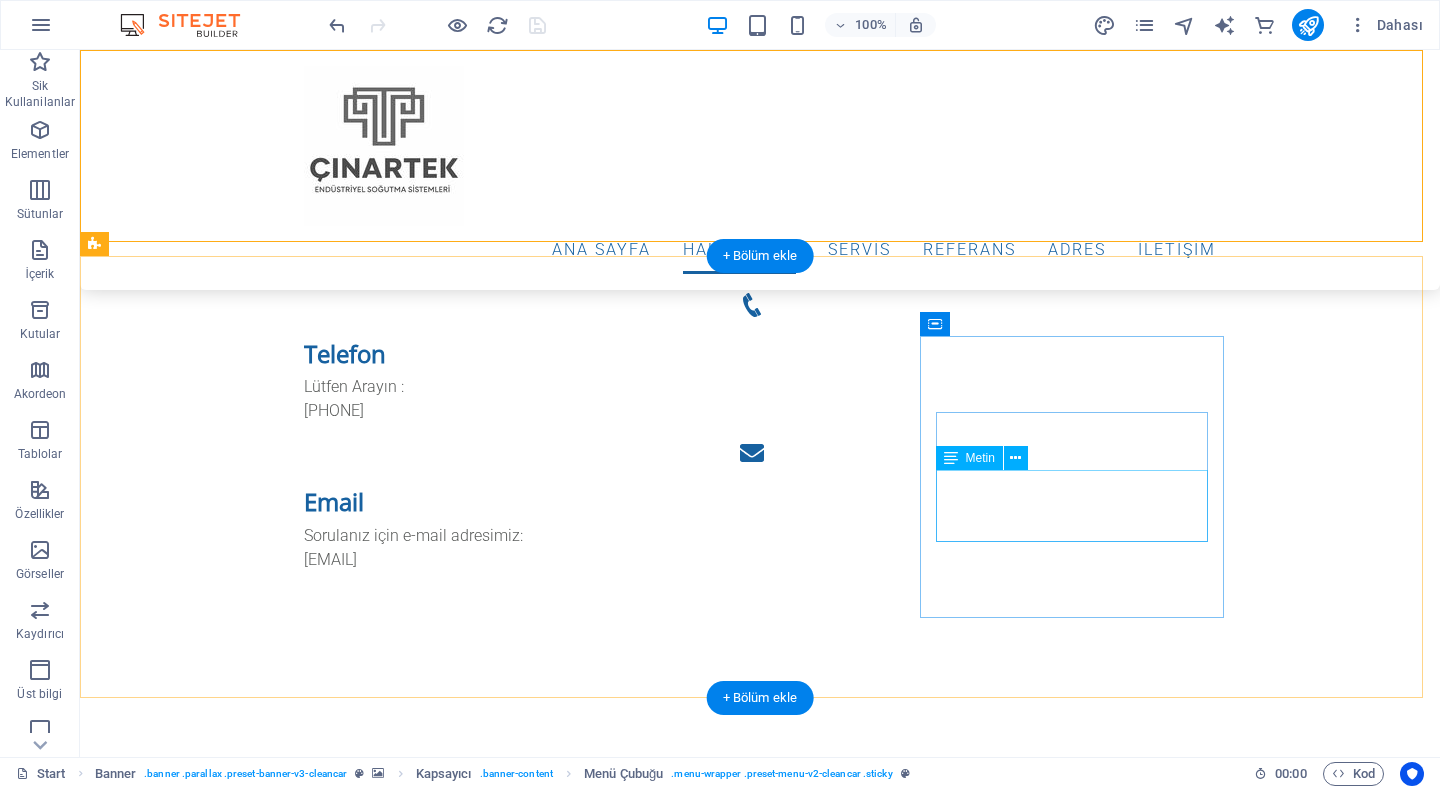click on "Lorem ipsum dolor sit amet, consectetur adipisicing elit. Veritatis, dolorem!" at bounding box center (568, 1952) 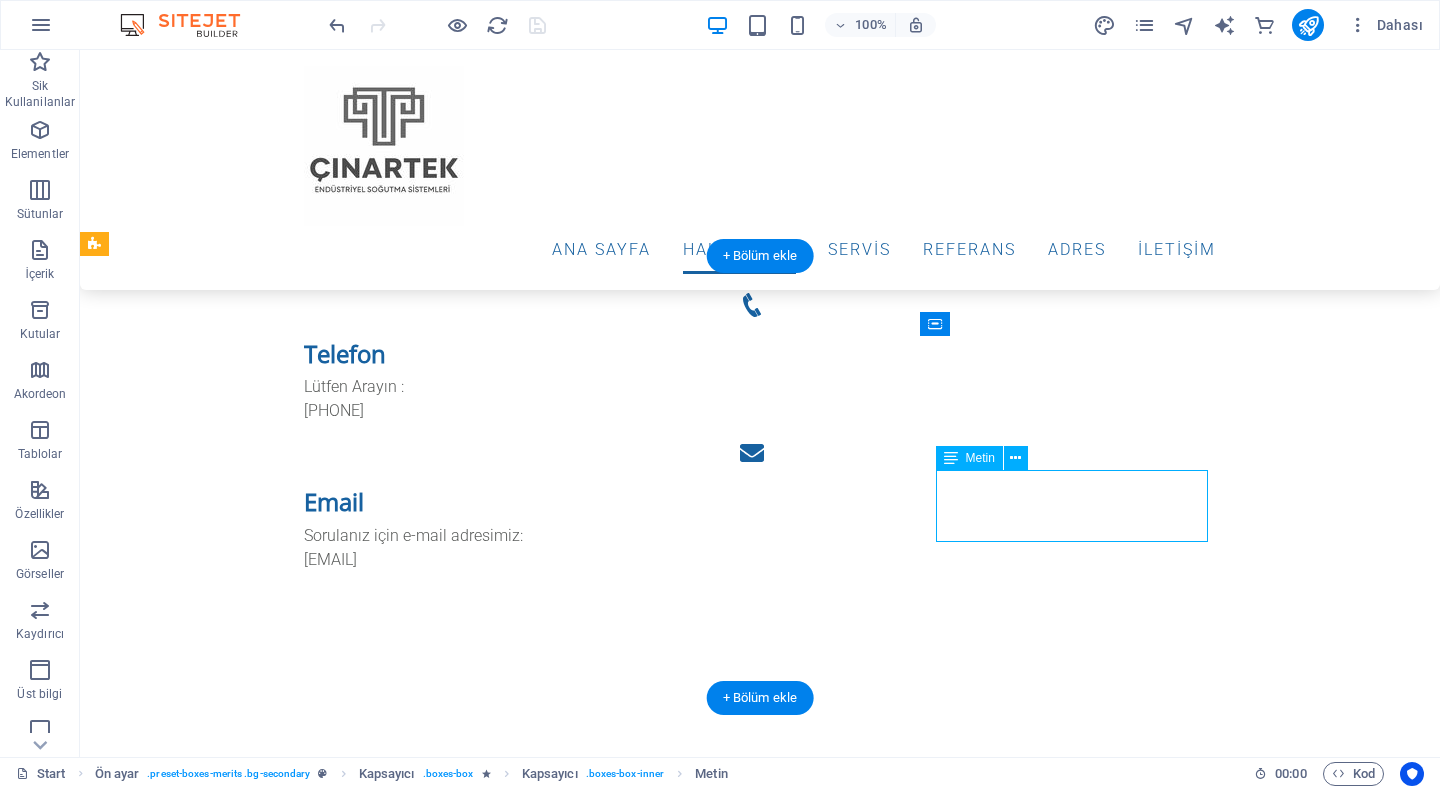 click on "Lorem ipsum dolor sit amet, consectetur adipisicing elit. Veritatis, dolorem!" at bounding box center [568, 1952] 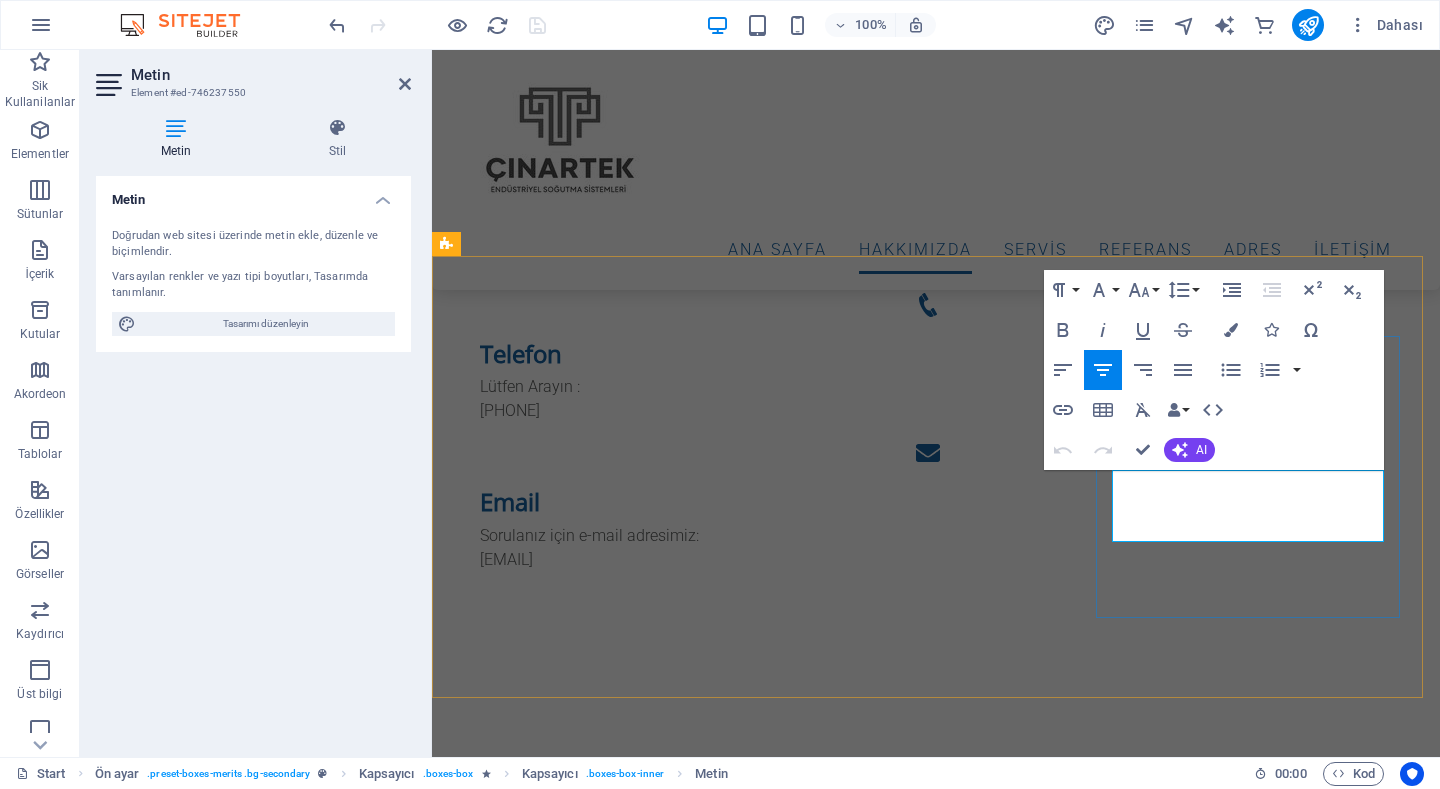 click on "Lorem ipsum dolor sit amet, consectetur adipisicing elit. Veritatis, dolorem!" at bounding box center (920, 1952) 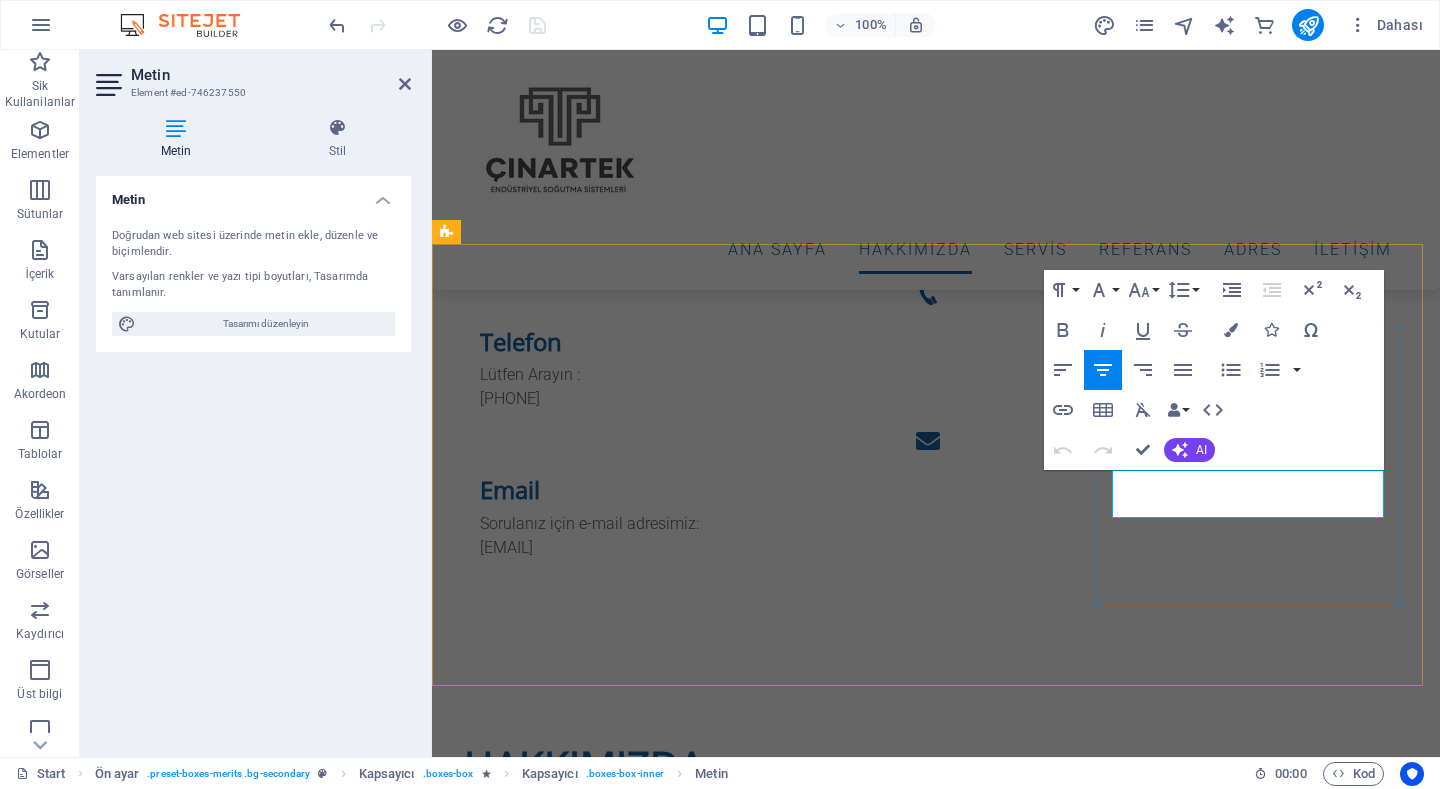 scroll, scrollTop: 1476, scrollLeft: 0, axis: vertical 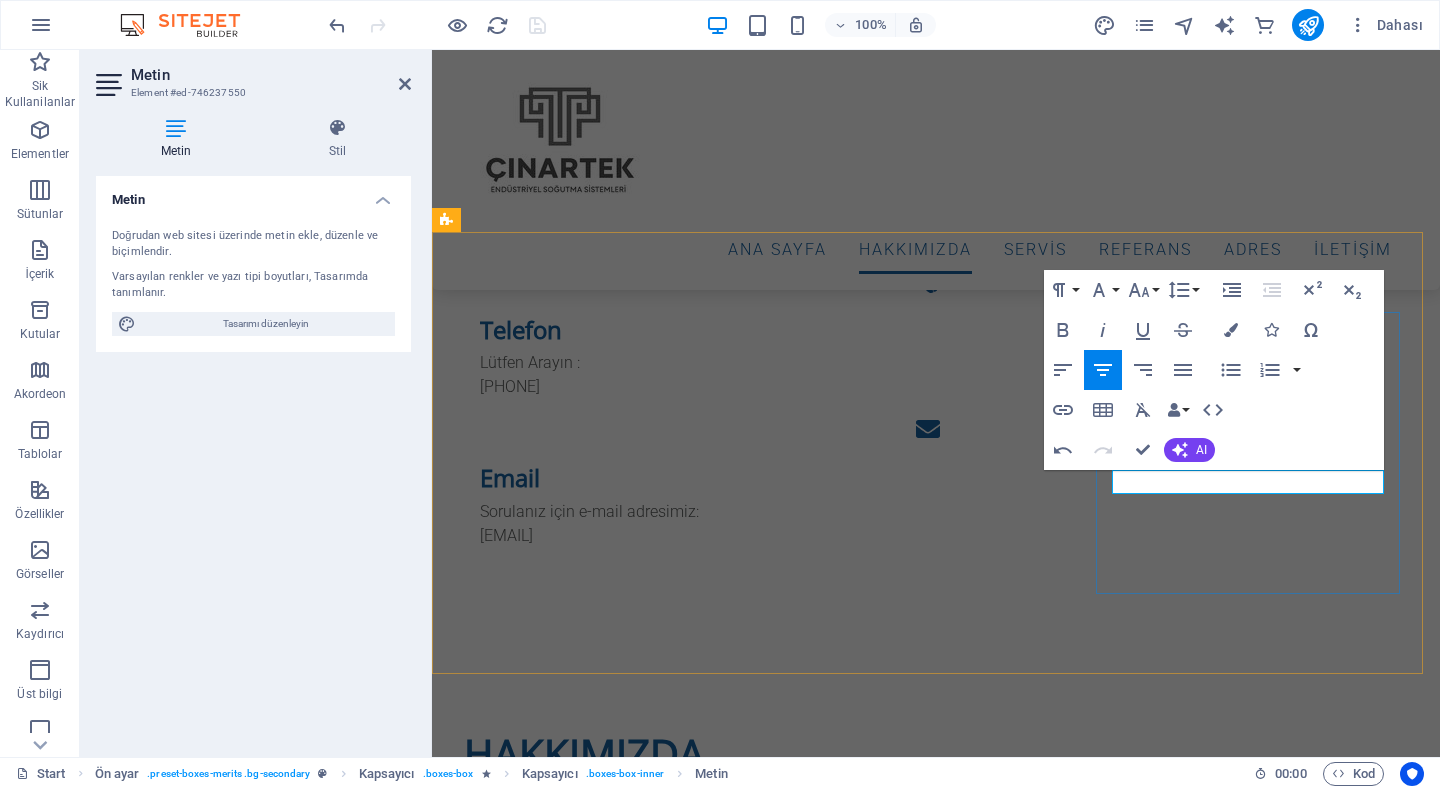 type 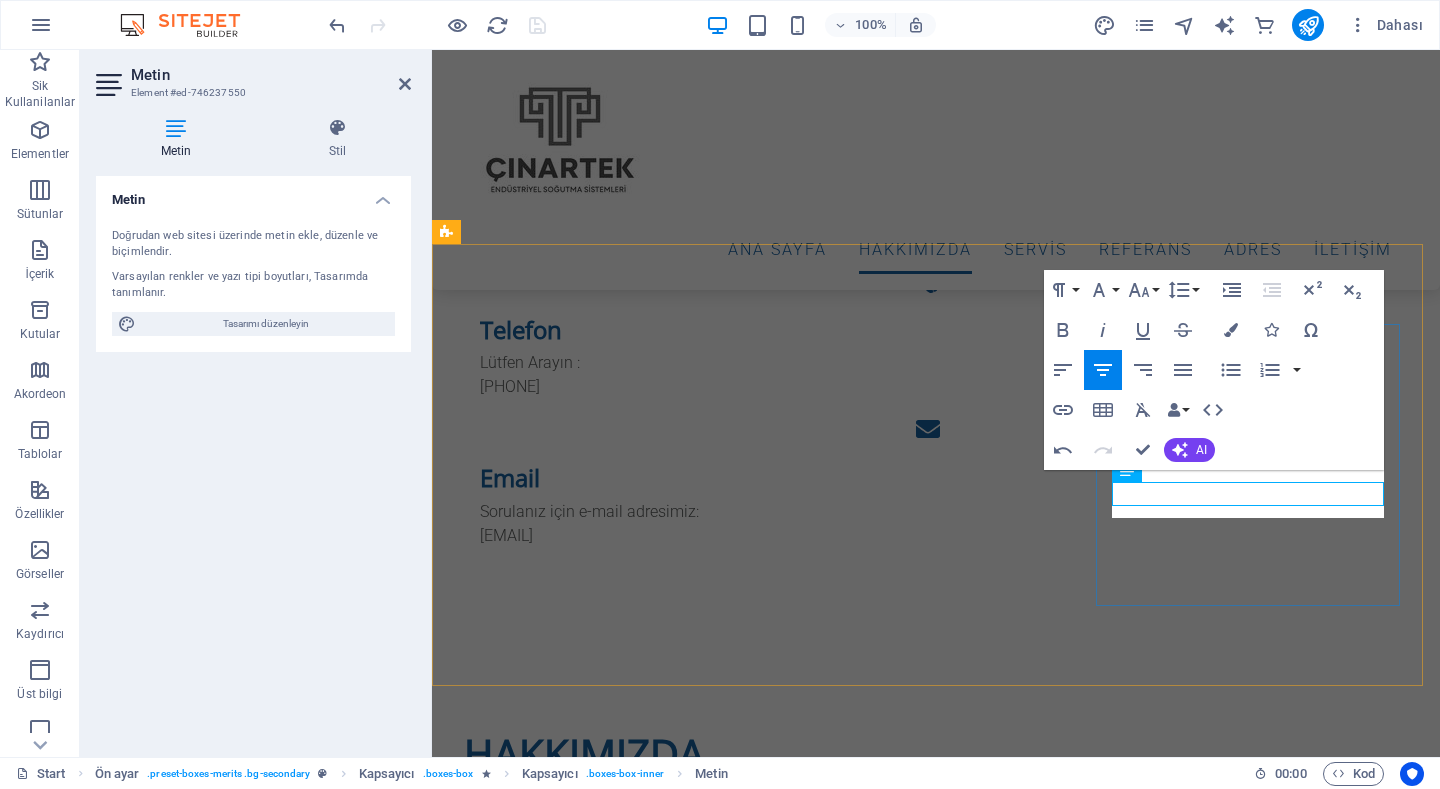 scroll, scrollTop: 1464, scrollLeft: 0, axis: vertical 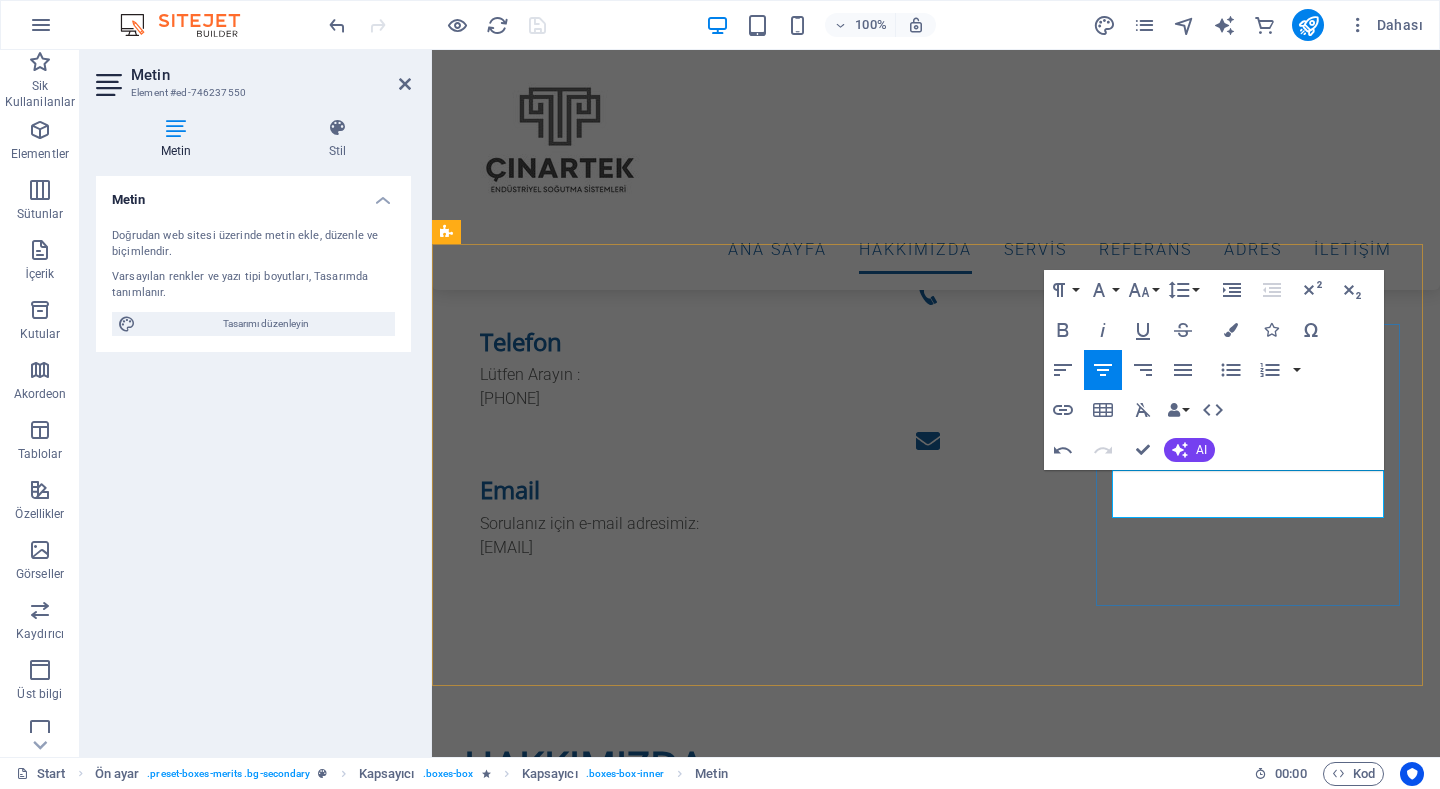 click on "​Soğutma sistemleri, doğüru ürün seçilmediğinde sadece" at bounding box center (920, 1940) 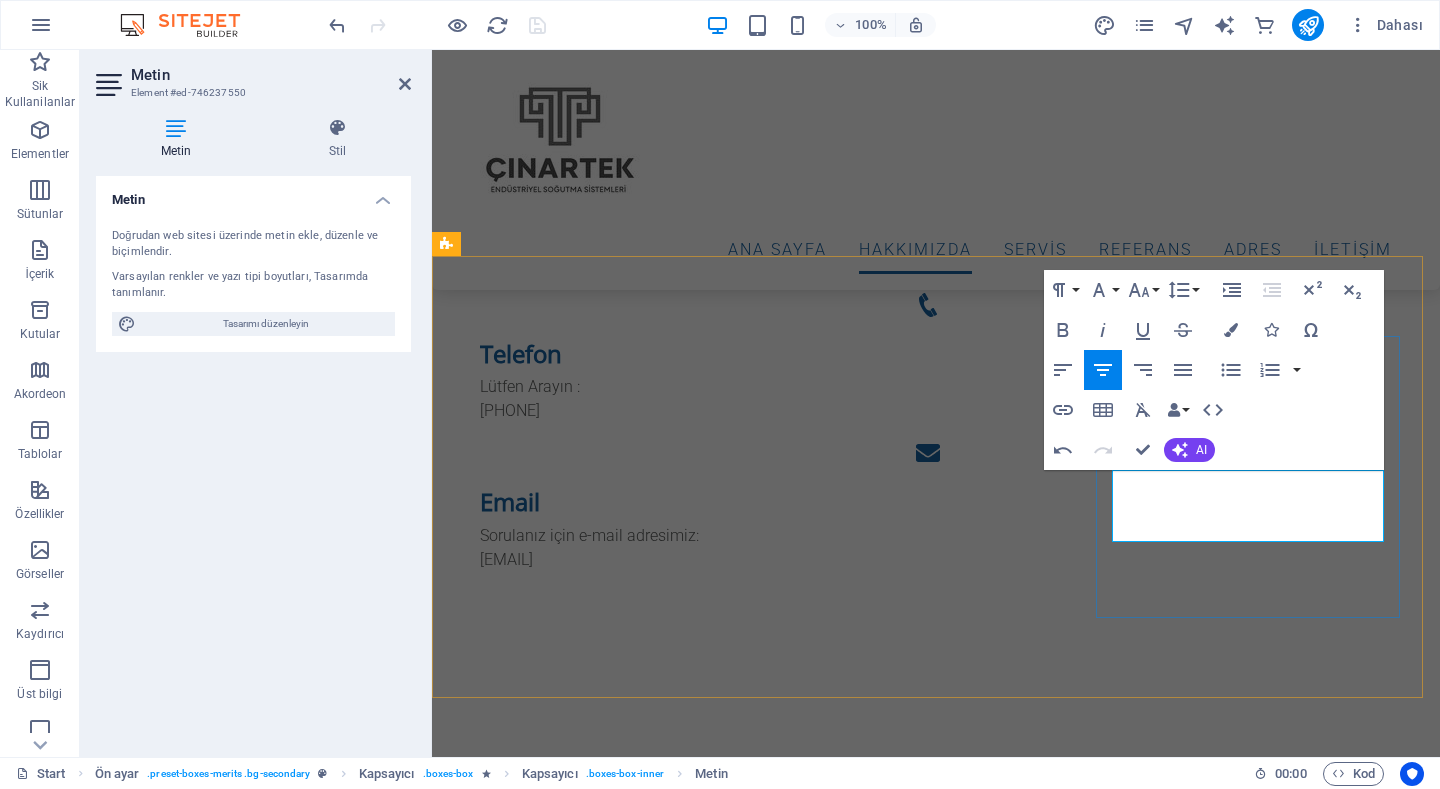 click on "Soğutma sistemleri, doğru ürün seçilmediğinde sadece performans değil,zamaniyet açısından da ciddi" at bounding box center (920, 1952) 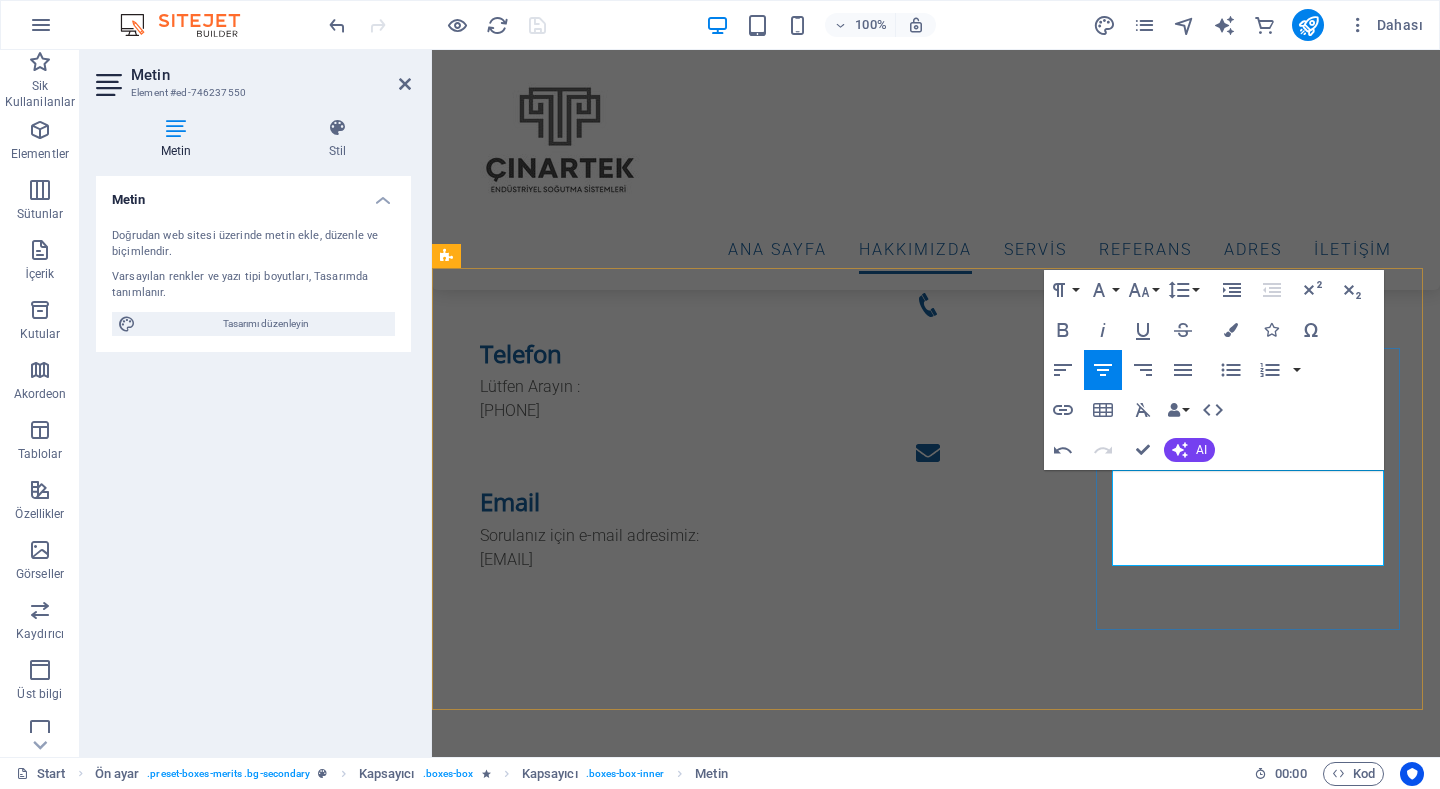 scroll, scrollTop: 1440, scrollLeft: 0, axis: vertical 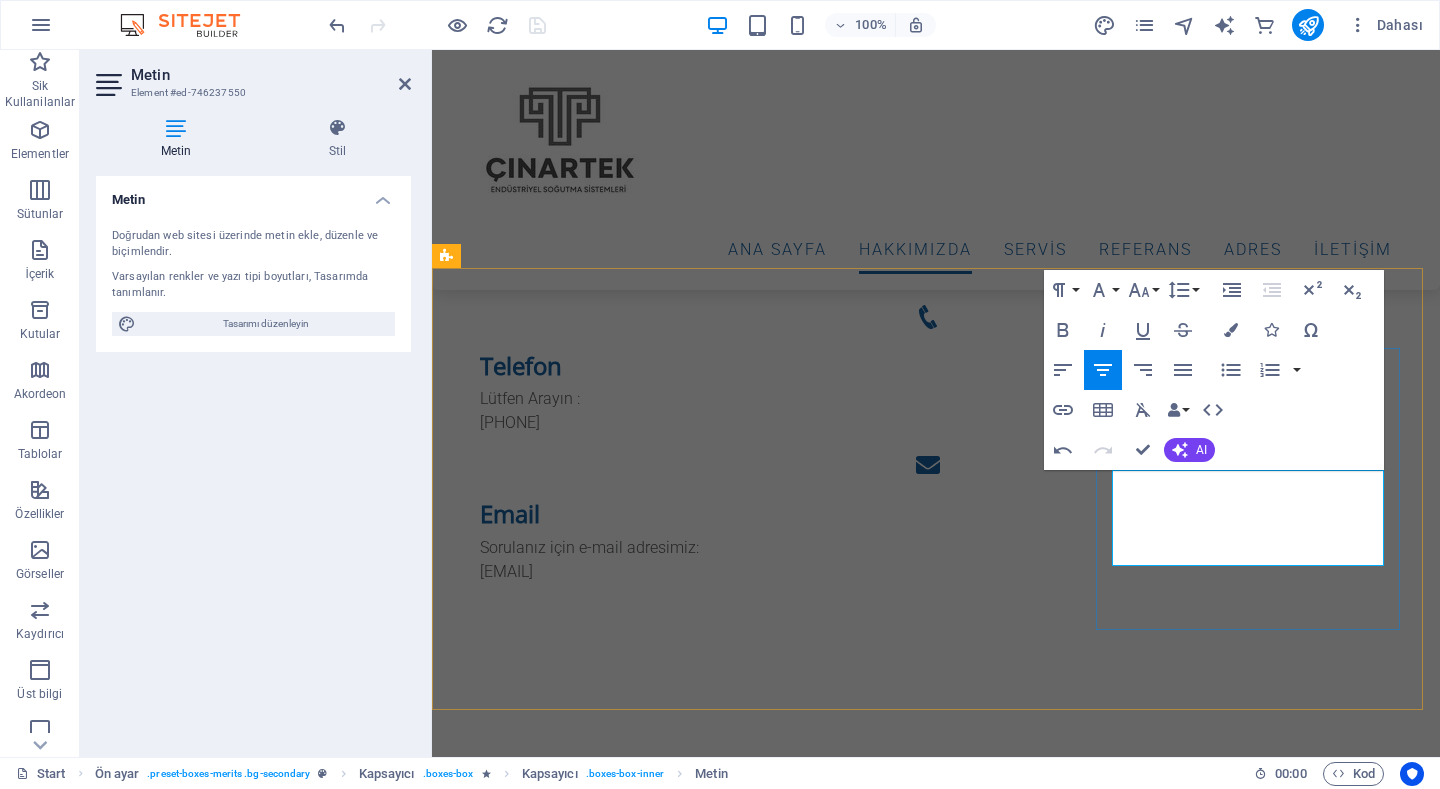 click on "Soğutma sistemleri, doğru ürün seçilmediğinde sadece performans değil,zaman ve maliyet  açısından da ciddi" at bounding box center [920, 1964] 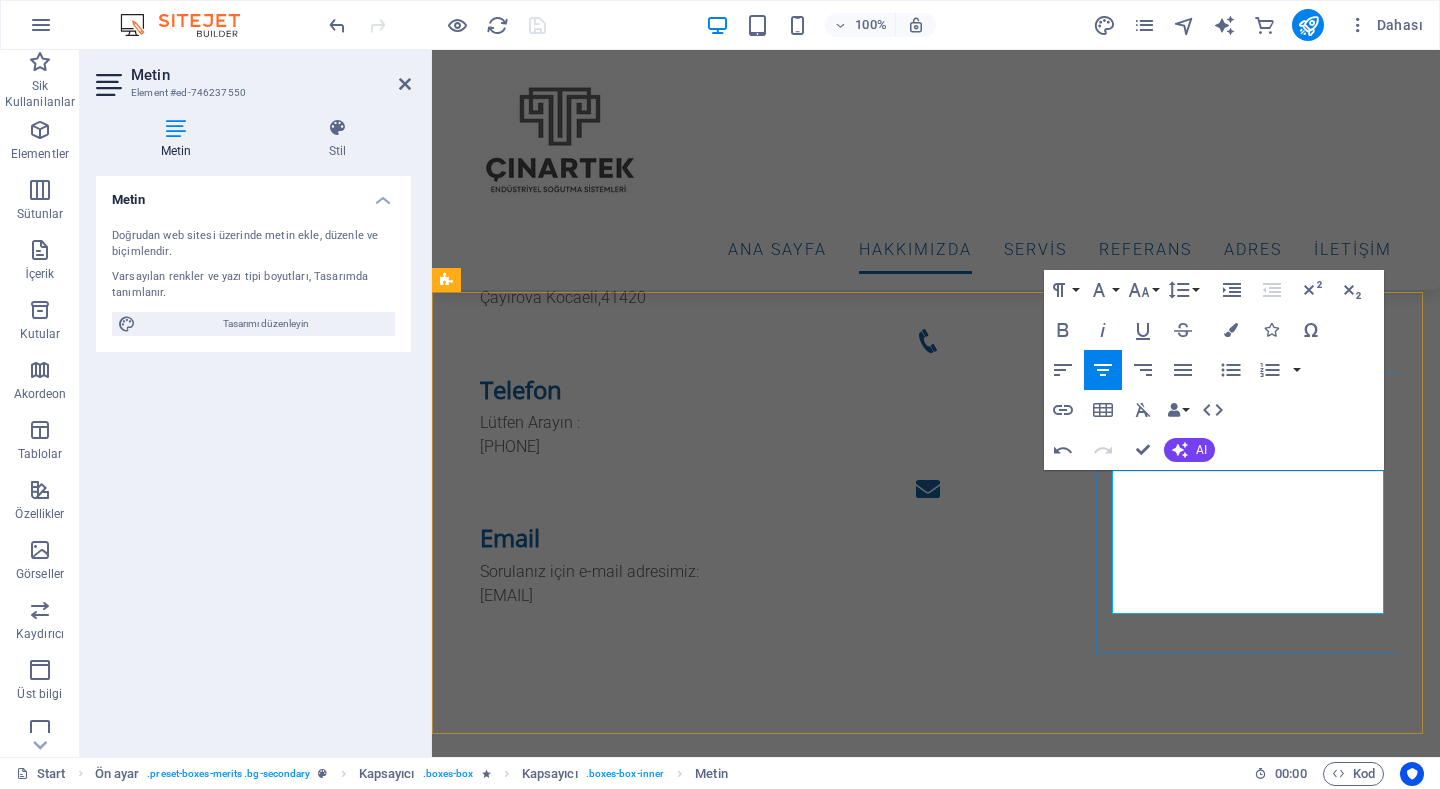 scroll, scrollTop: 1404, scrollLeft: 0, axis: vertical 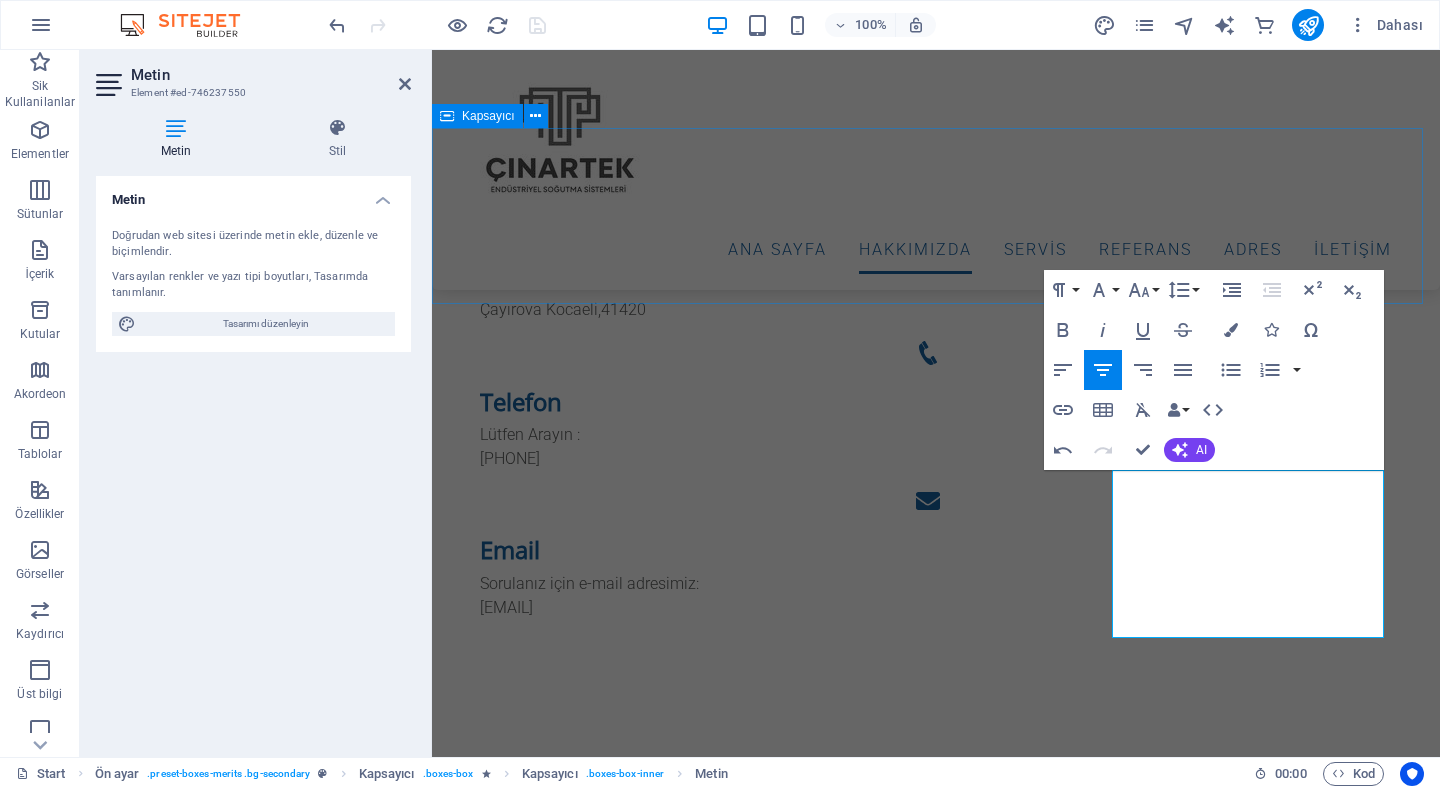 click at bounding box center [936, 1430] 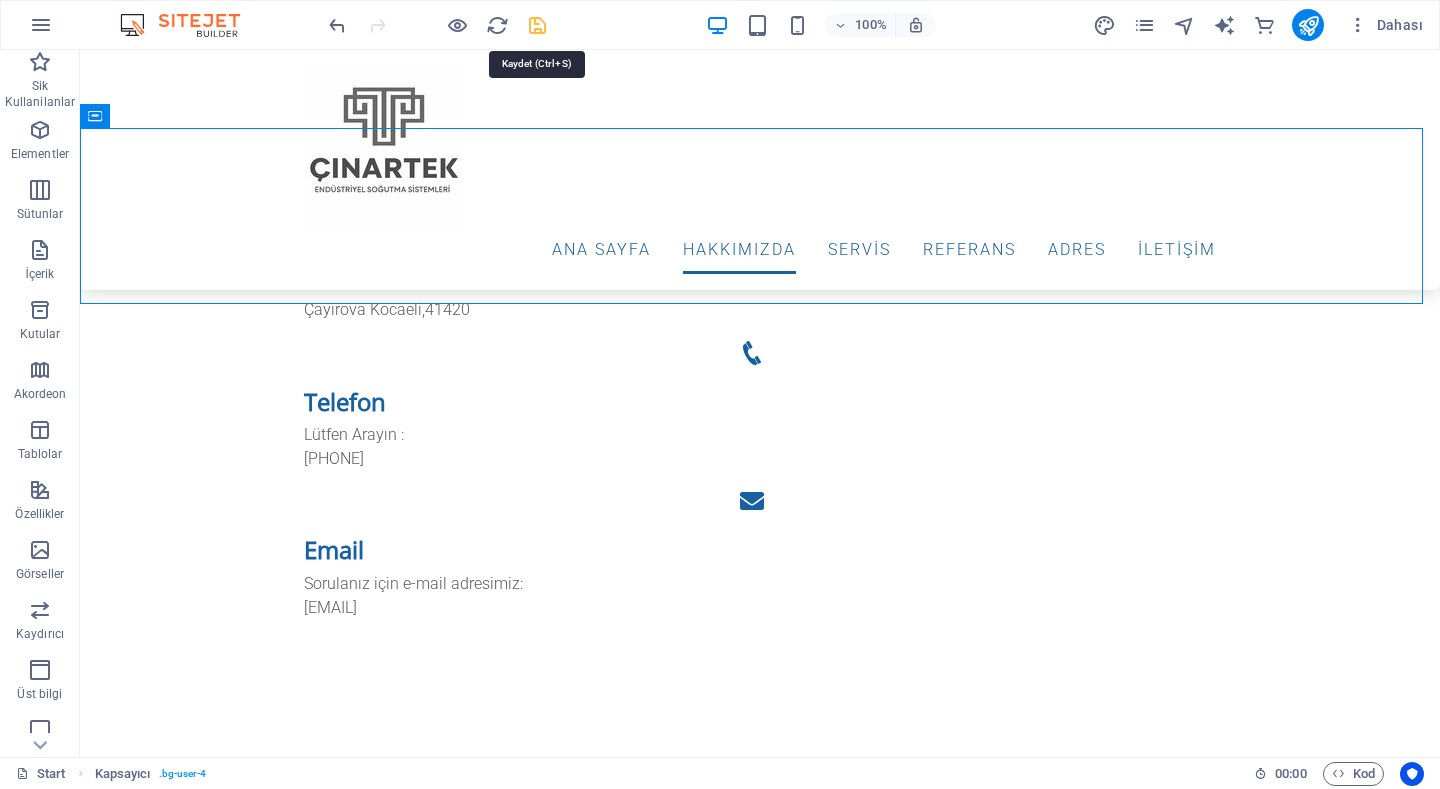 click at bounding box center (537, 25) 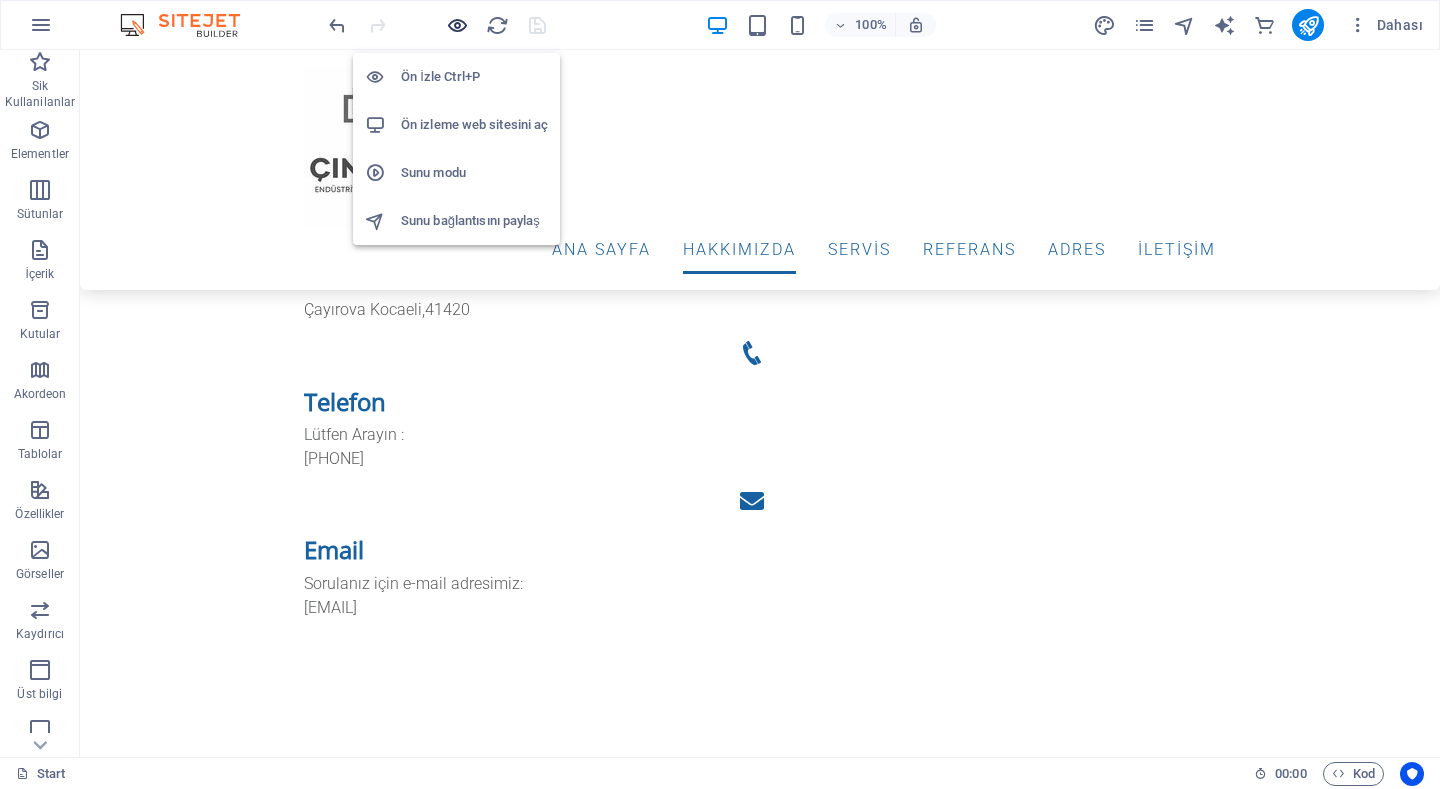 click at bounding box center [457, 25] 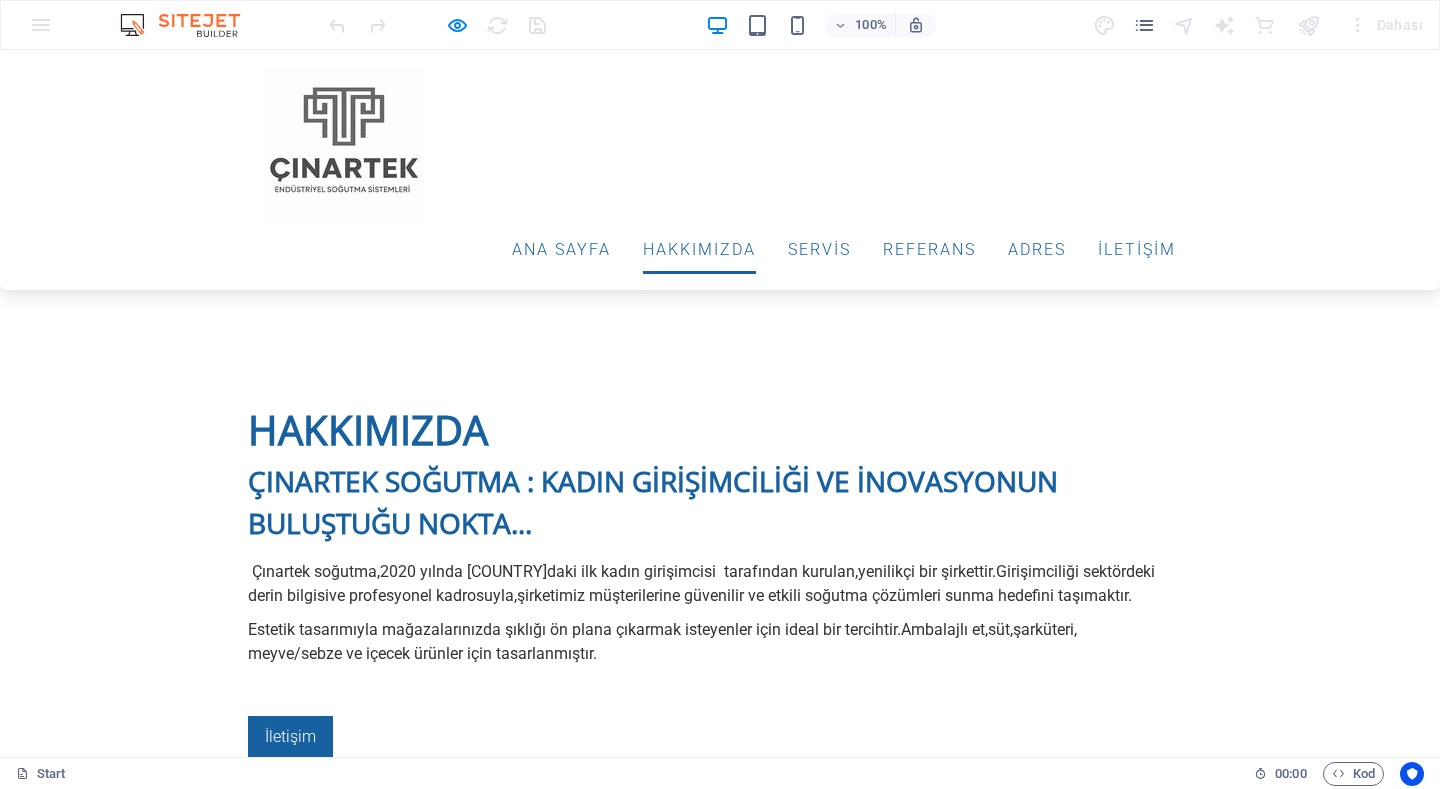 scroll, scrollTop: 1900, scrollLeft: 0, axis: vertical 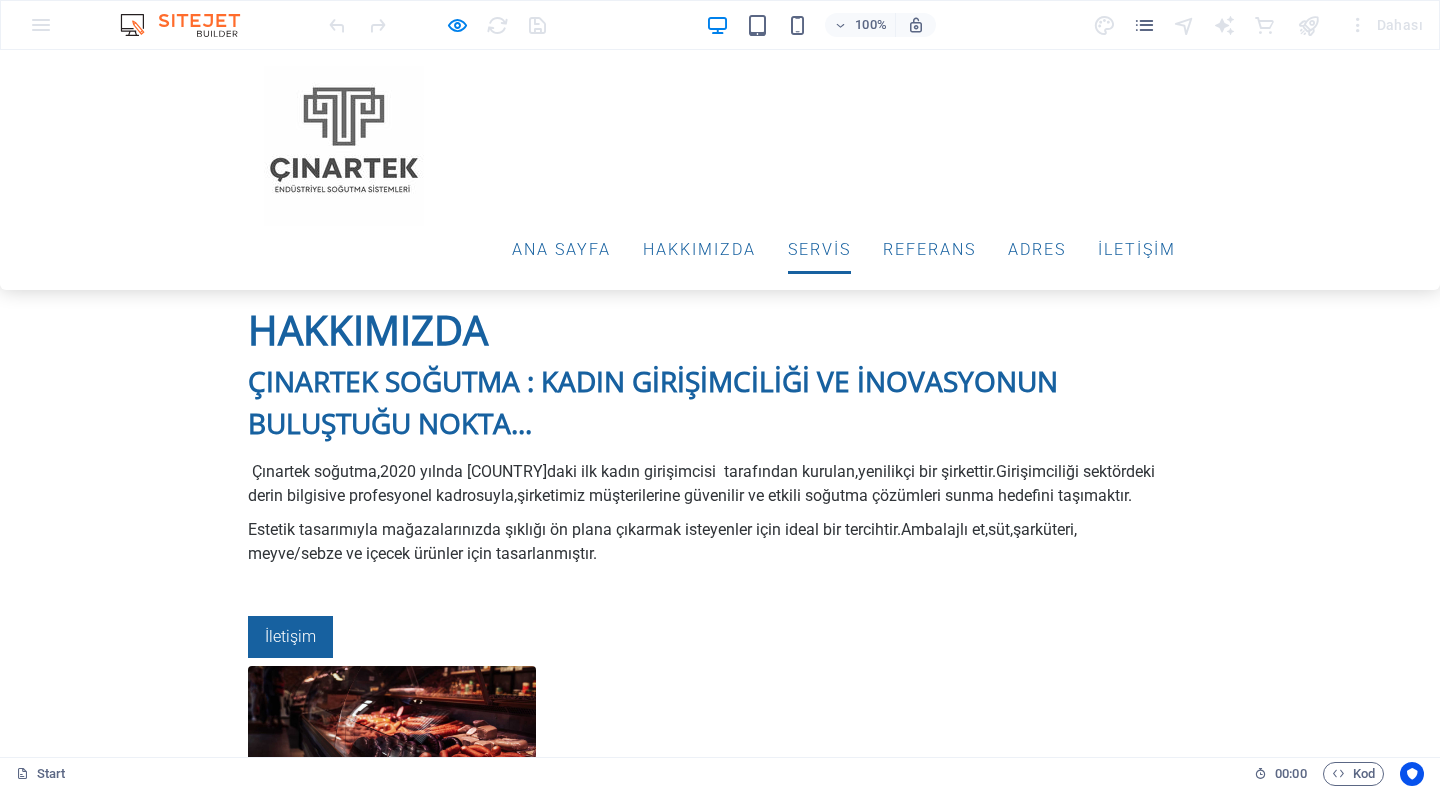 click on "Lorem ipsum dolor sit amet, consetetur sadipscing elitr, sed diam nonumy eirmod tempor invidunt ut labore et dolore magna aliquyam erat, sed diam voluptua. t vero eos et accusam et justo duo dolores et ea rebum." at bounding box center (720, 1800) 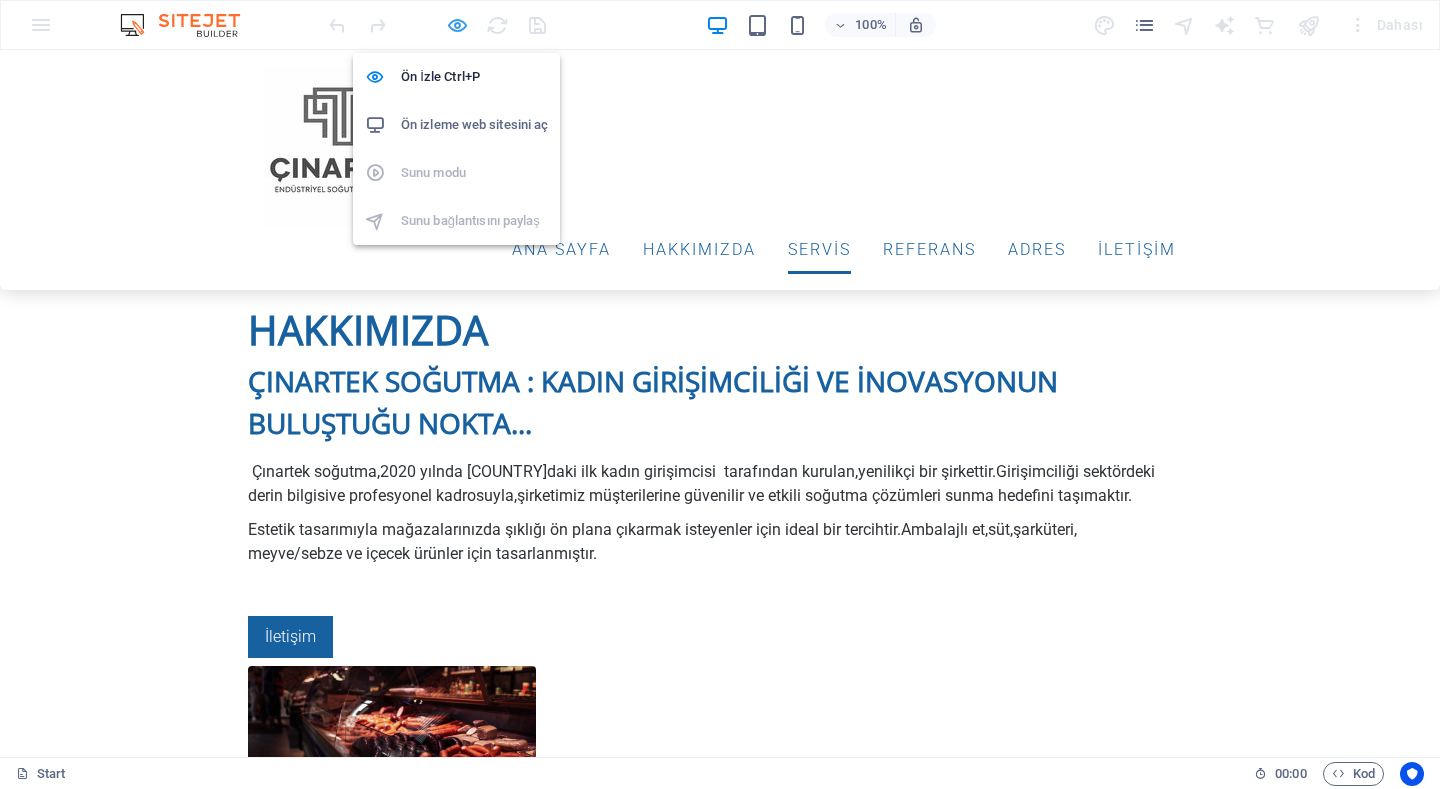 click at bounding box center [457, 25] 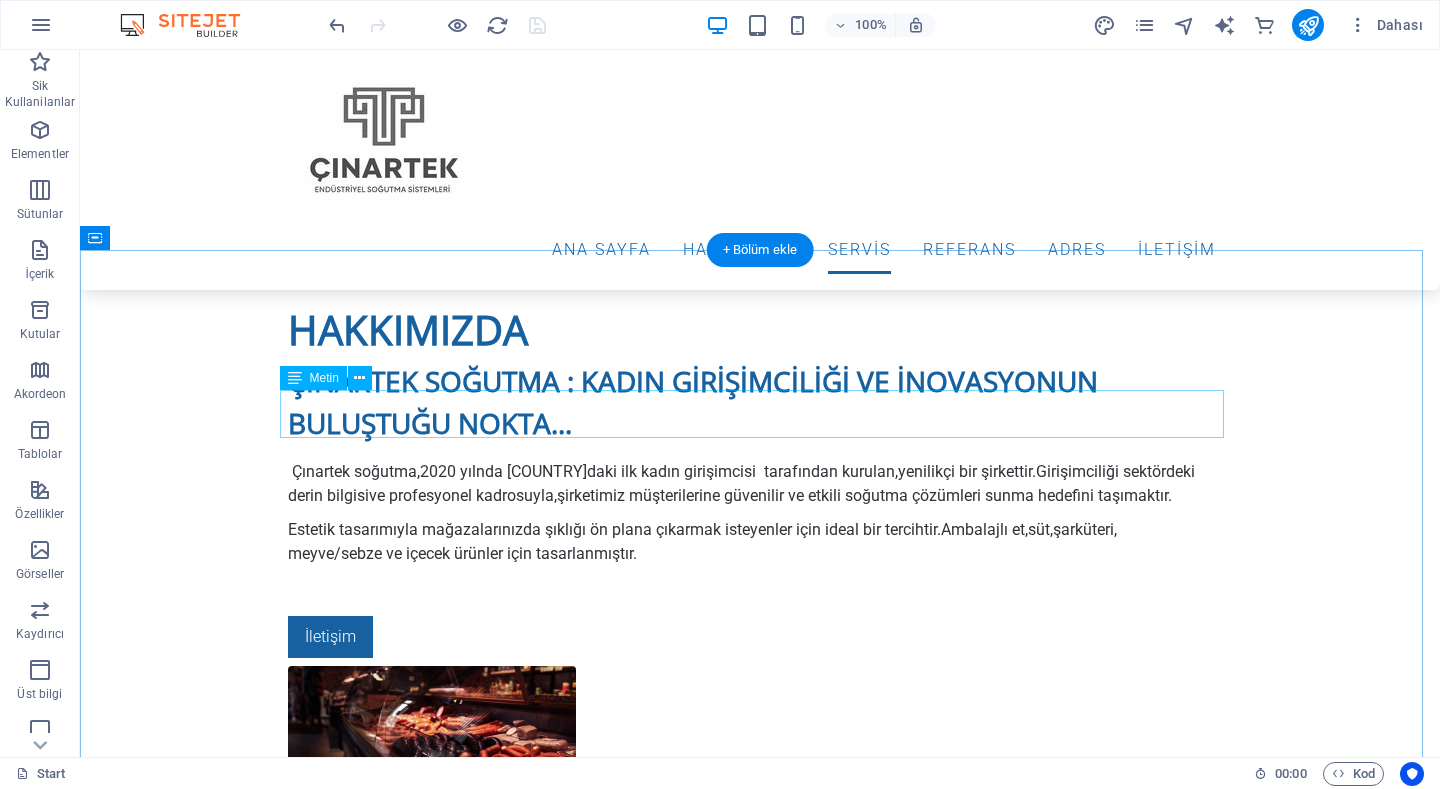 click on "Lorem ipsum dolor sit amet, consetetur sadipscing elitr, sed diam nonumy eirmod tempor invidunt ut labore et dolore magna aliquyam erat, sed diam voluptua. t vero eos et accusam et justo duo dolores et ea rebum." at bounding box center (760, 1800) 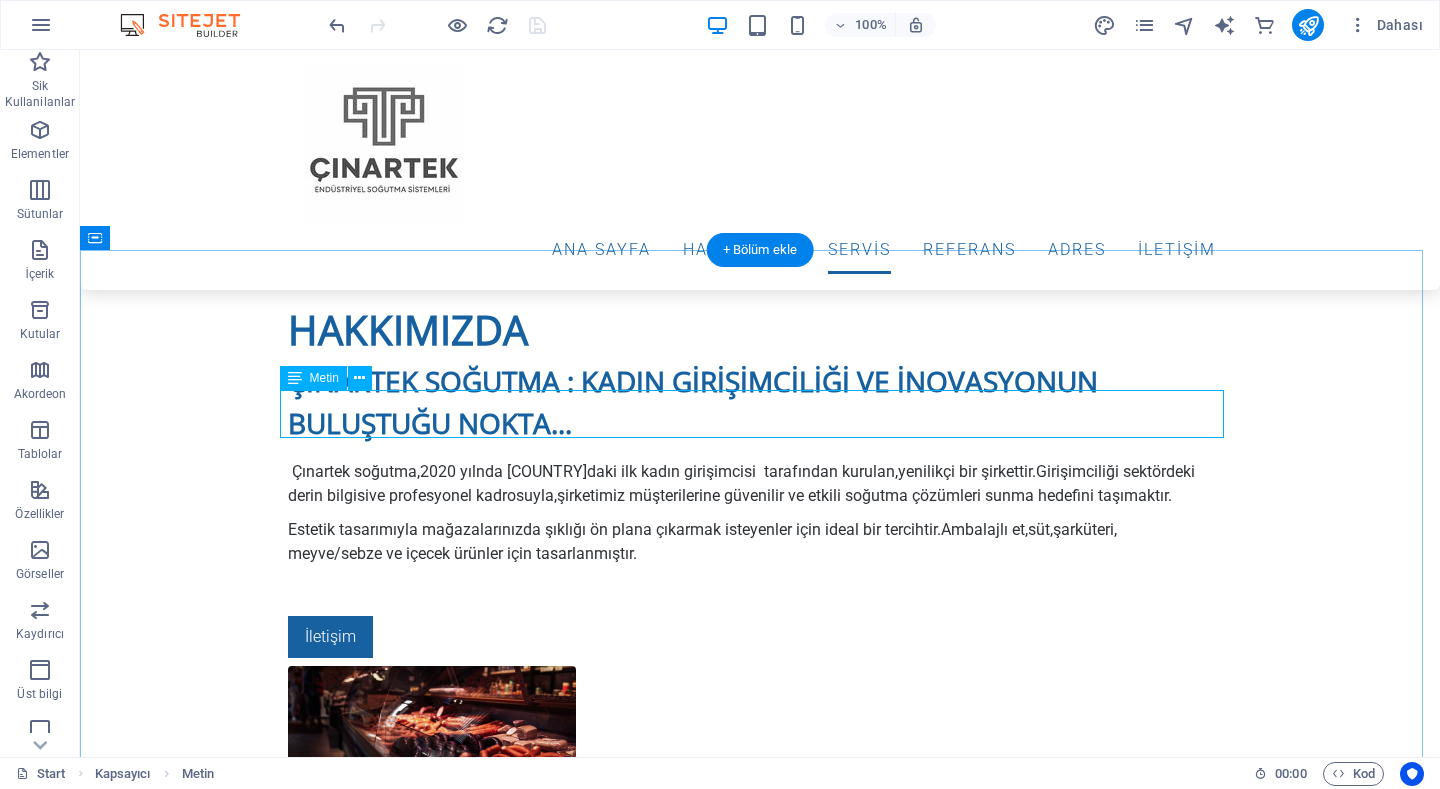 click on "Lorem ipsum dolor sit amet, consetetur sadipscing elitr, sed diam nonumy eirmod tempor invidunt ut labore et dolore magna aliquyam erat, sed diam voluptua. t vero eos et accusam et justo duo dolores et ea rebum." at bounding box center [760, 1800] 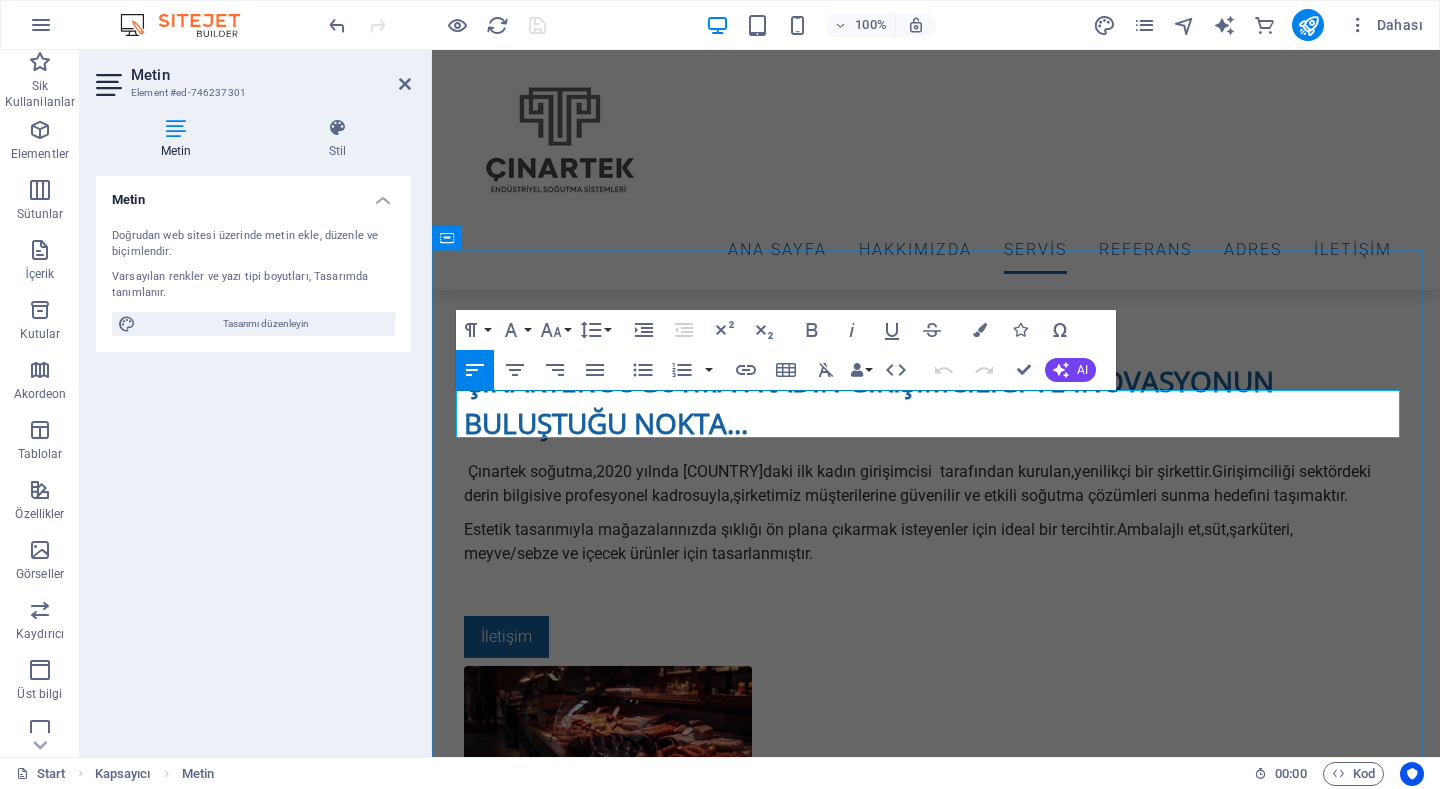 drag, startPoint x: 1025, startPoint y: 432, endPoint x: 578, endPoint y: 401, distance: 448.07367 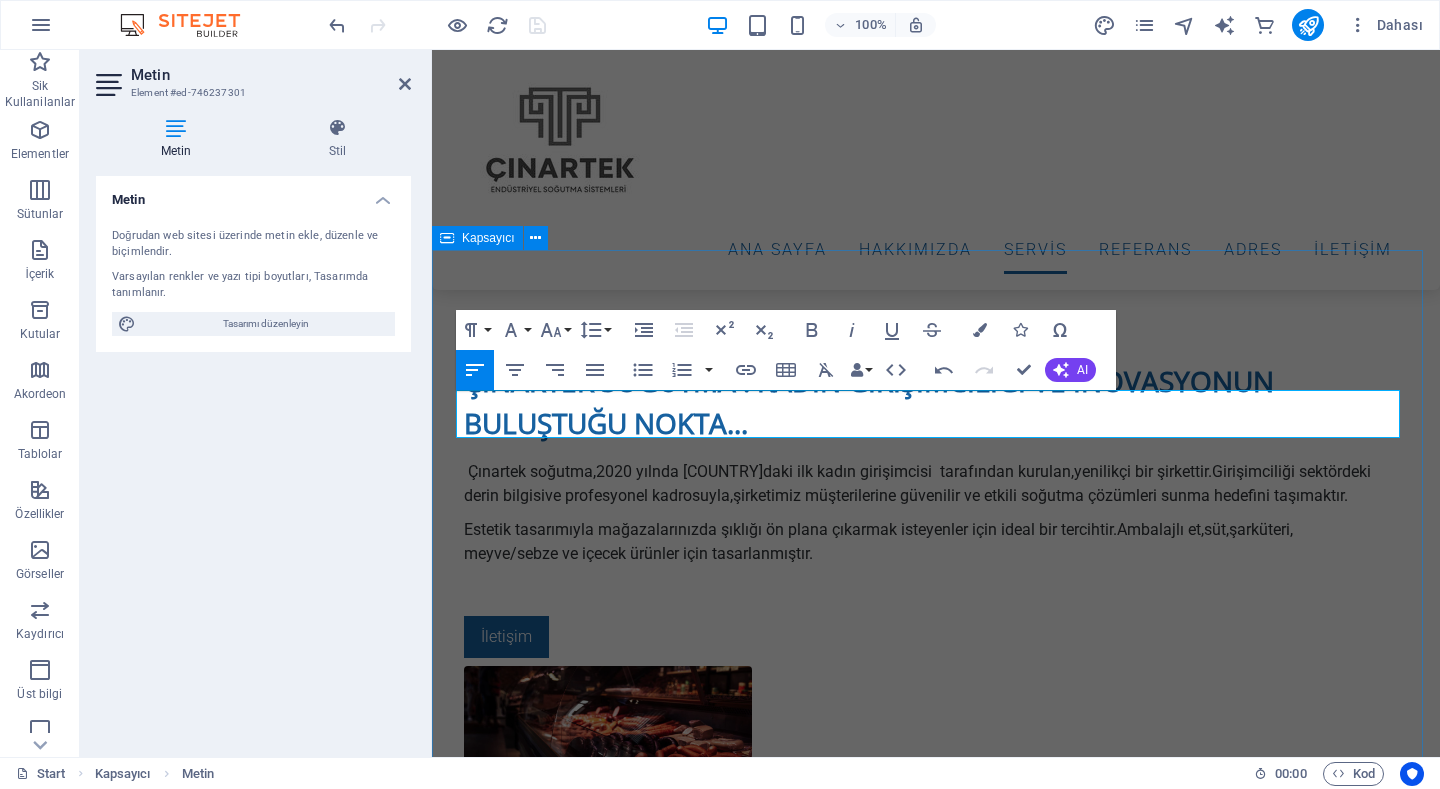 click on "Hakkımızda ​ Çınartek soğutma,2020 yılnda Türkiye'deki ilk kadın girişimcisi  tarafından kurulan,yenilikçi bir şirkettir.Girişimciliği sektördeki derin bilgisive profesyonel kadrosuyla,şirketimiz müşterilerine güvenilir ve etkili soğutma çözümleri sunma hedefini taşımaktır. Exterior Wash Lorem ipsum dolor sit amet, consectetur adipisicing elit. Veritatis, dolorem! Details Detailing Lorem ipsum dolor sit amet, consectetur adipisicing elit. Veritatis, dolorem! Details Hand Wash Lorem ipsum dolor sit amet, consectetur adipisicing elit. Veritatis, dolorem! Details Special Wash Lorem ipsum dolor sit amet, consectetur adipisicing elit. Veritatis, dolorem! Details Wheels Wash Lorem ipsum dolor sit amet, consectetur adipisicing elit. Veritatis, dolorem! Details Leather Care Lorem ipsum dolor sit amet, consectetur adipisicing elit. Veritatis, dolorem! Details" at bounding box center [936, 4226] 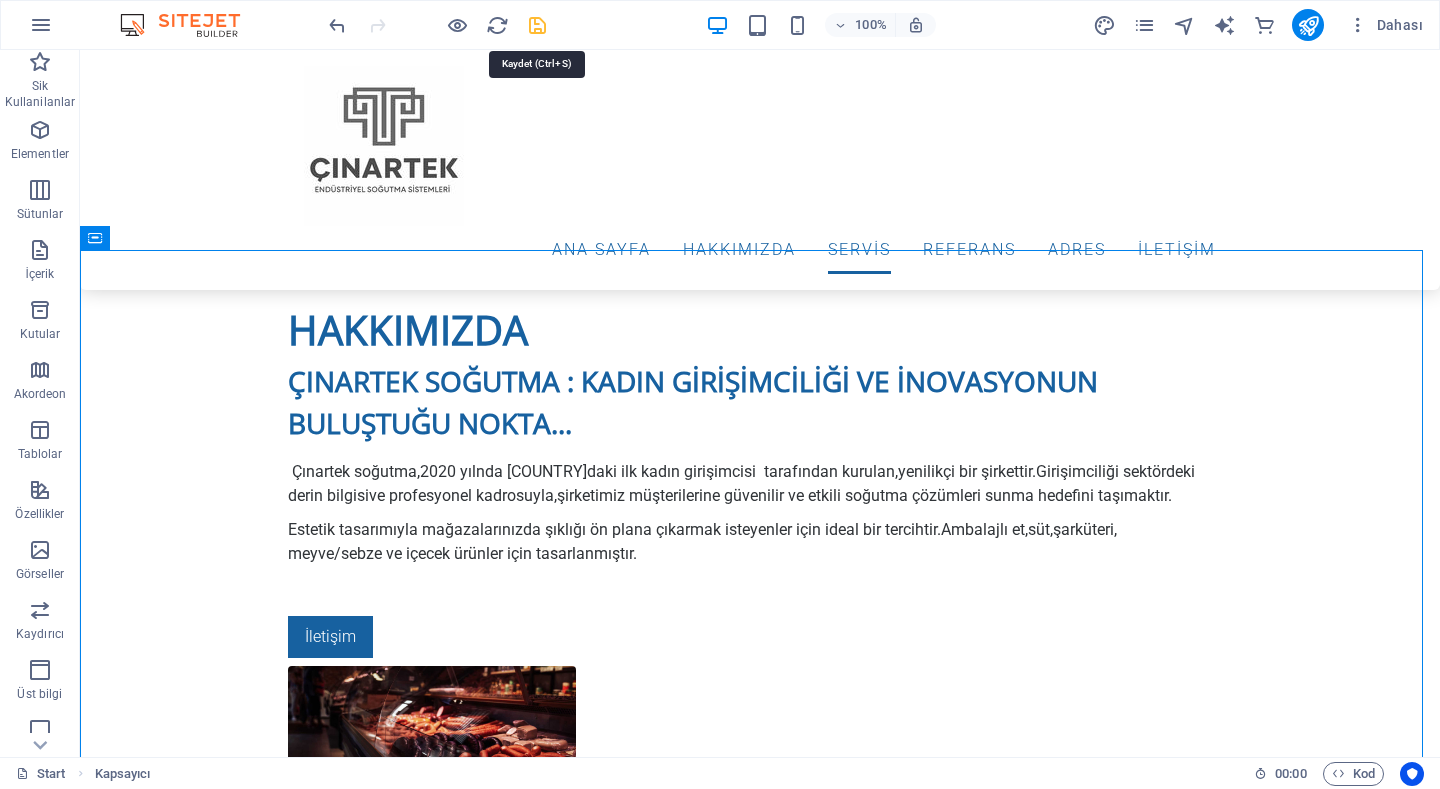 click at bounding box center (537, 25) 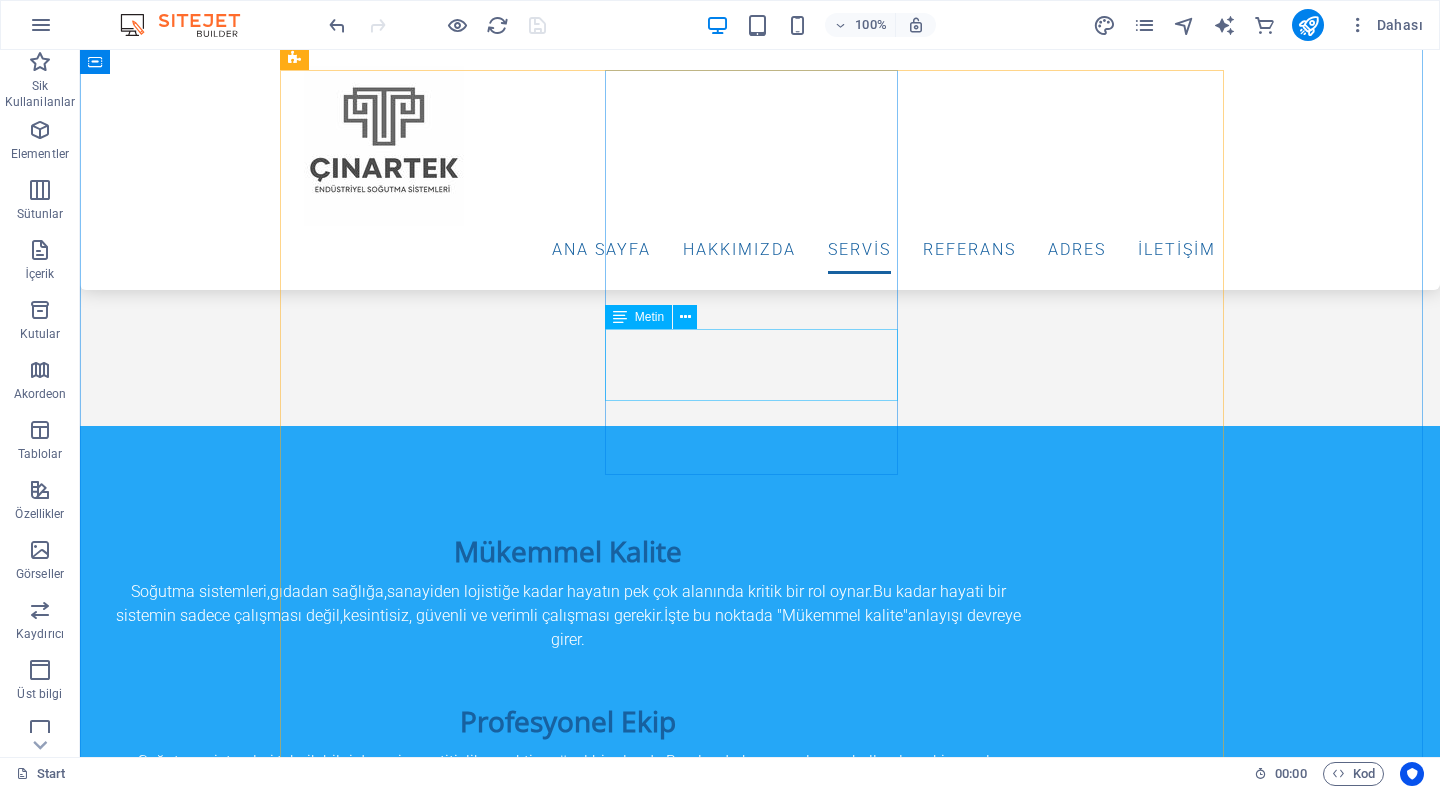 scroll, scrollTop: 1900, scrollLeft: 0, axis: vertical 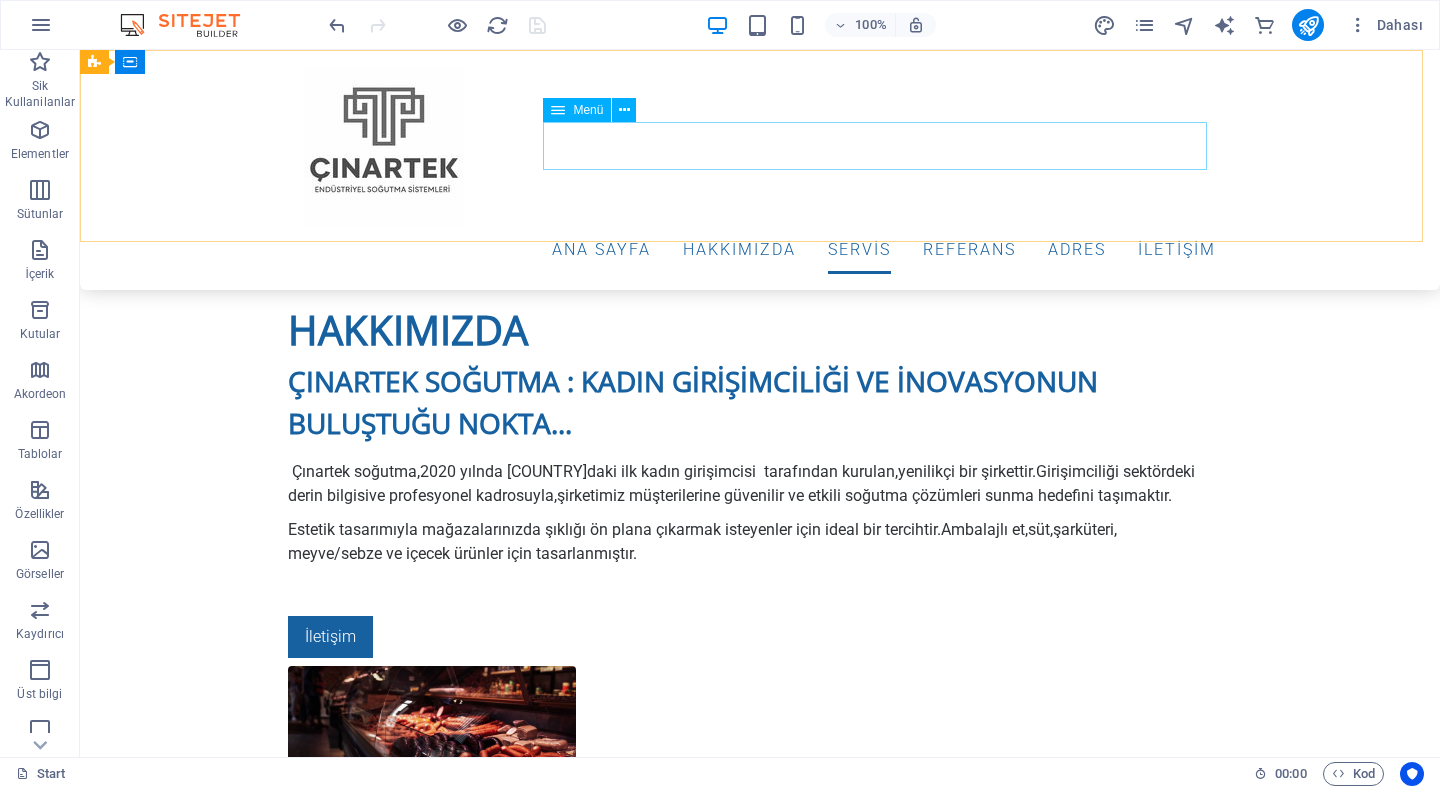 click on "Ana Sayfa Hakkımızda ServİS REFERANS ADRES İLETİŞİM" at bounding box center [760, 250] 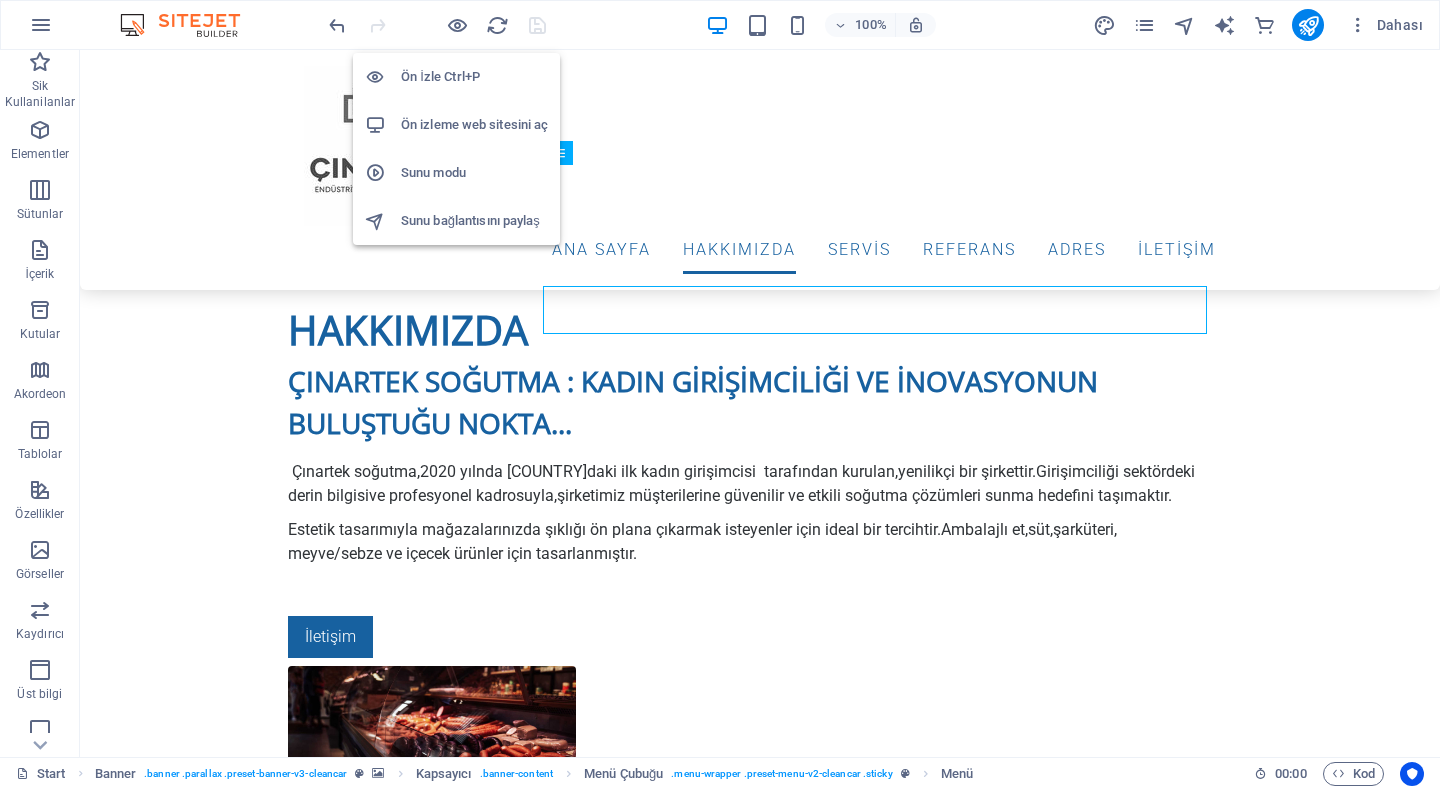 scroll, scrollTop: 1700, scrollLeft: 0, axis: vertical 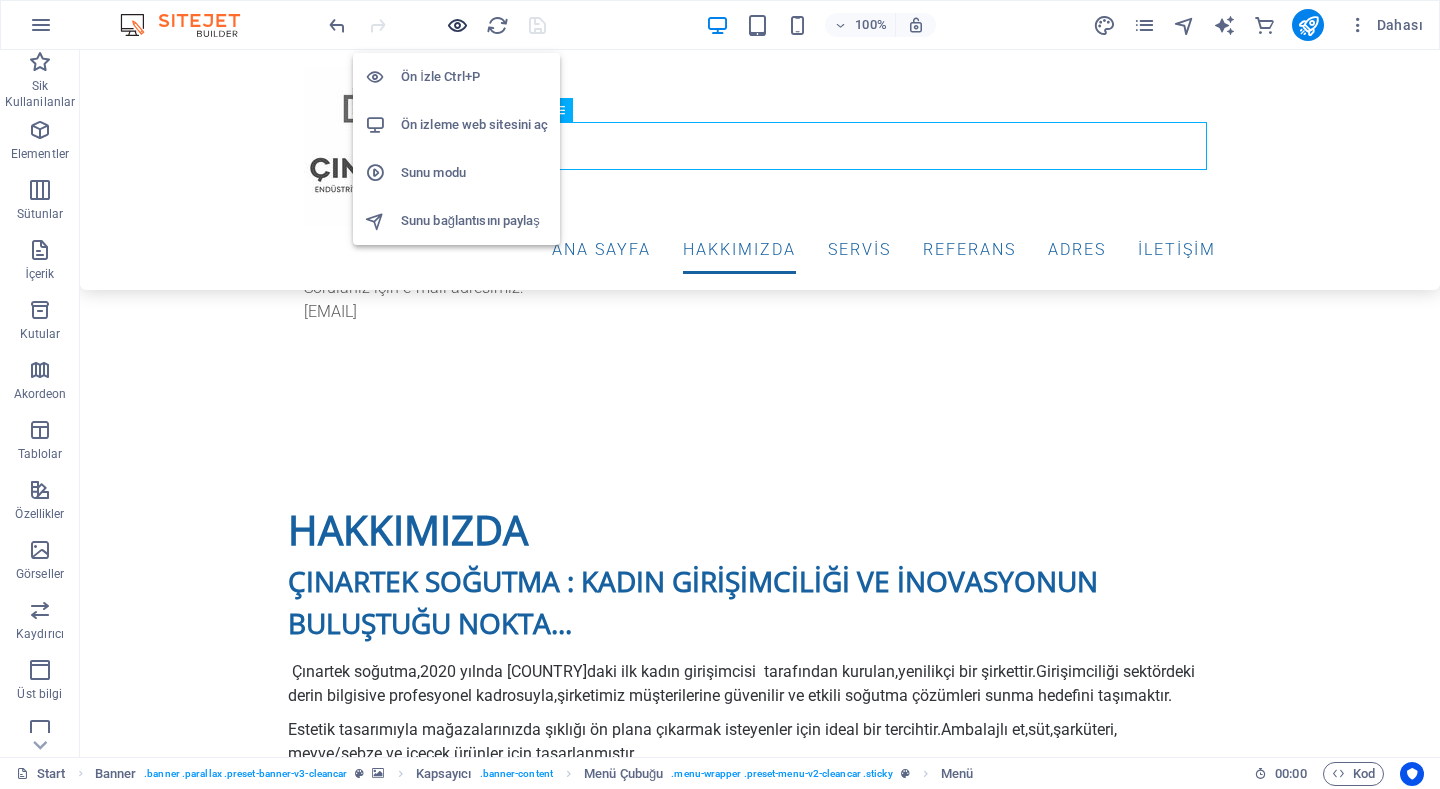 click at bounding box center [457, 25] 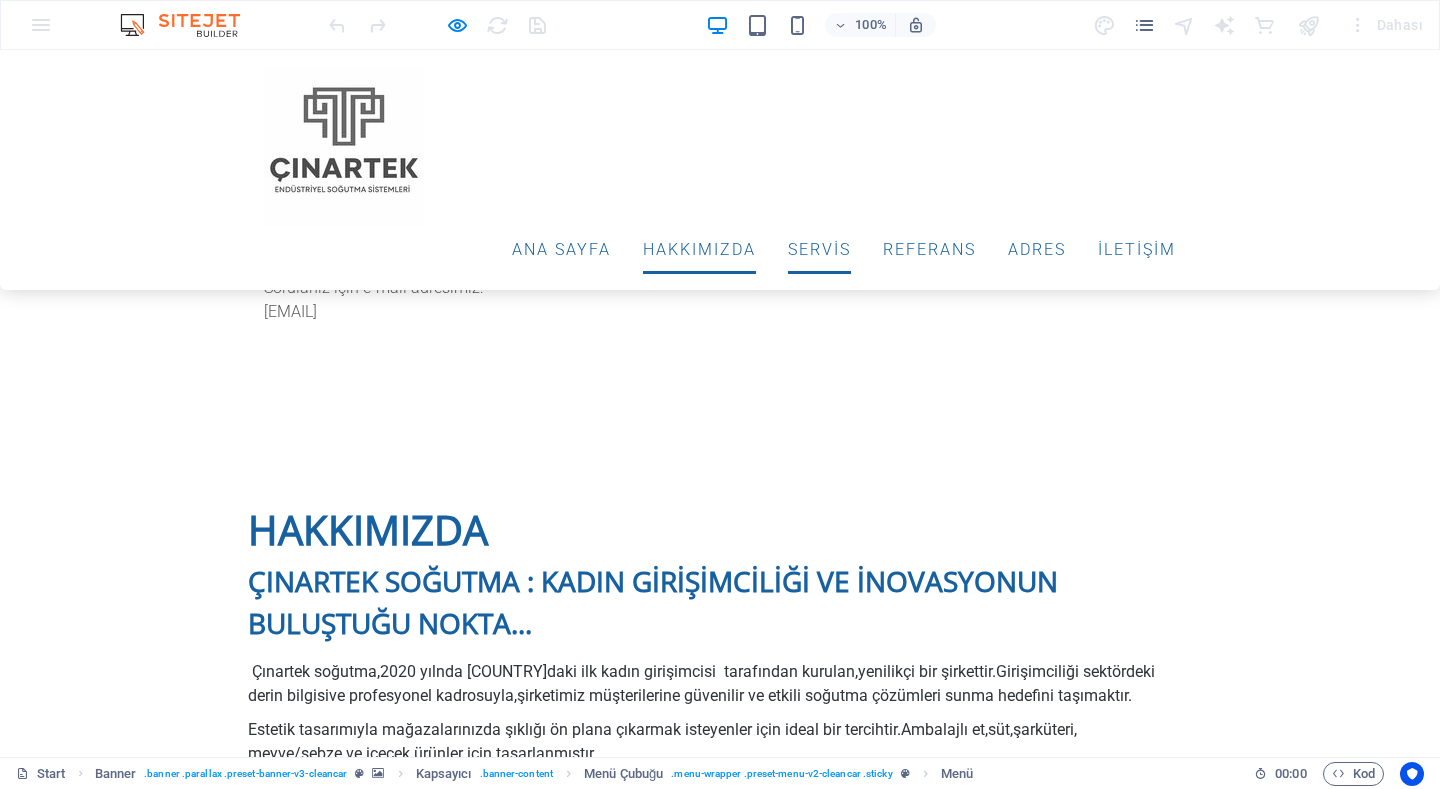 click on "ServİS" at bounding box center (819, 250) 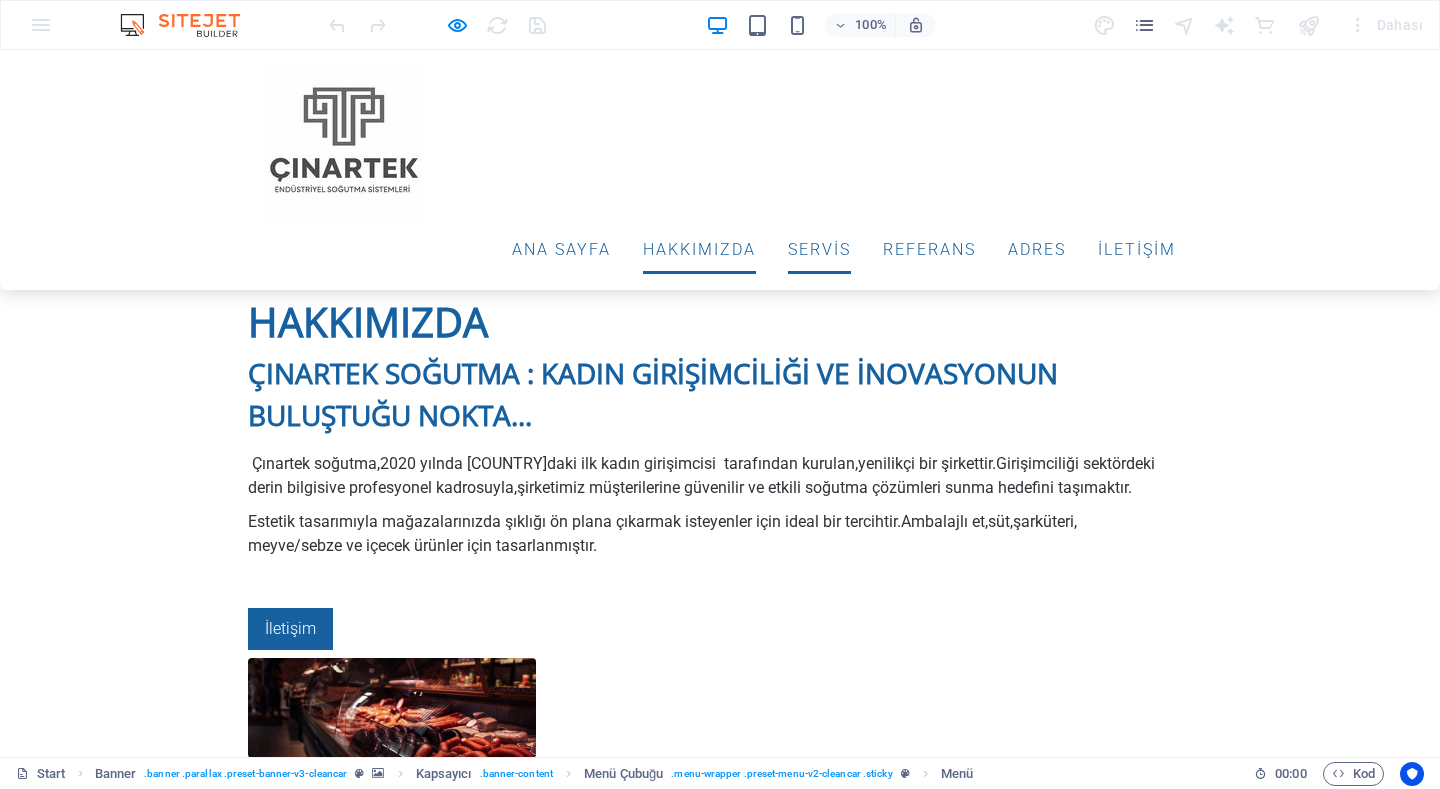 click on "Hakkımızda" at bounding box center [699, 250] 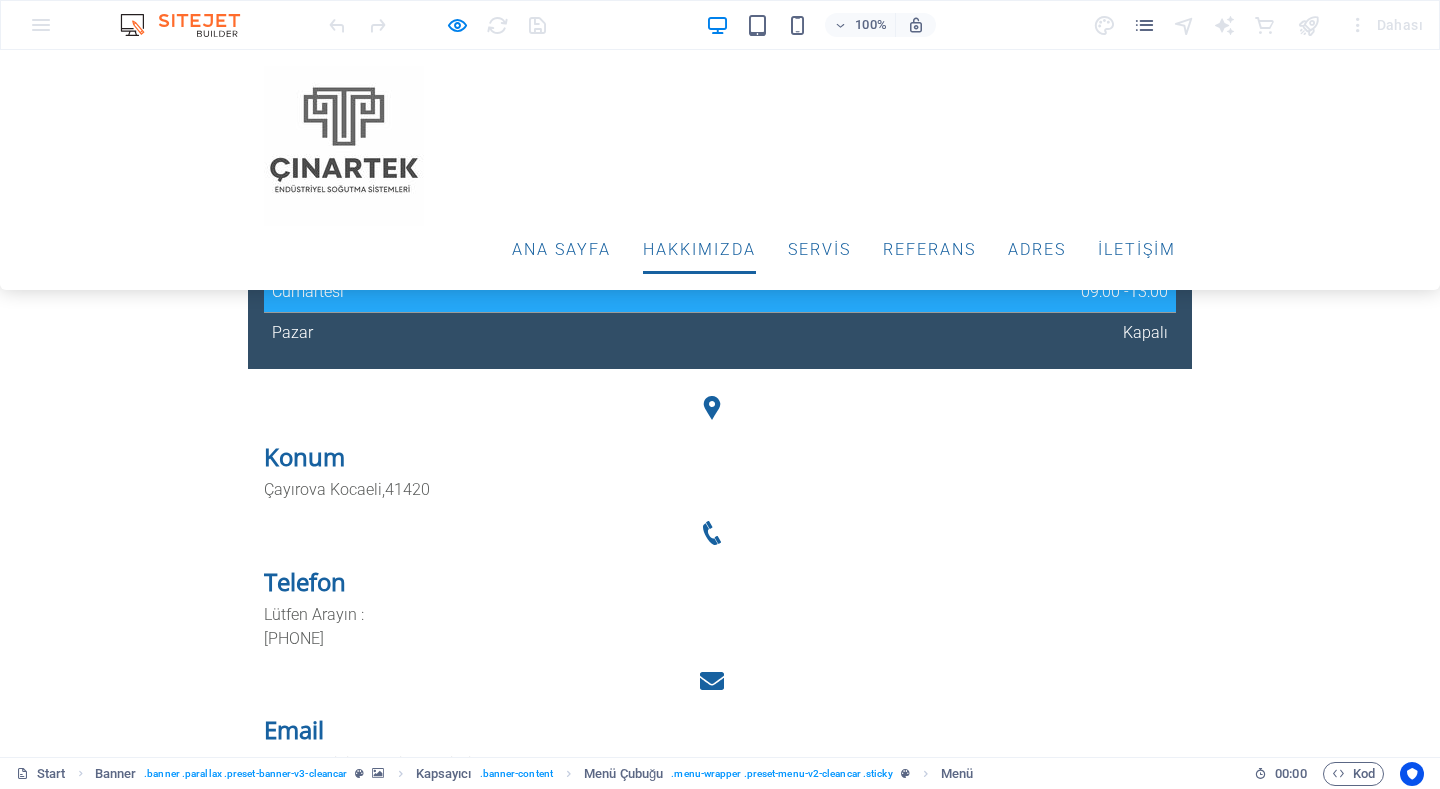 scroll, scrollTop: 658, scrollLeft: 0, axis: vertical 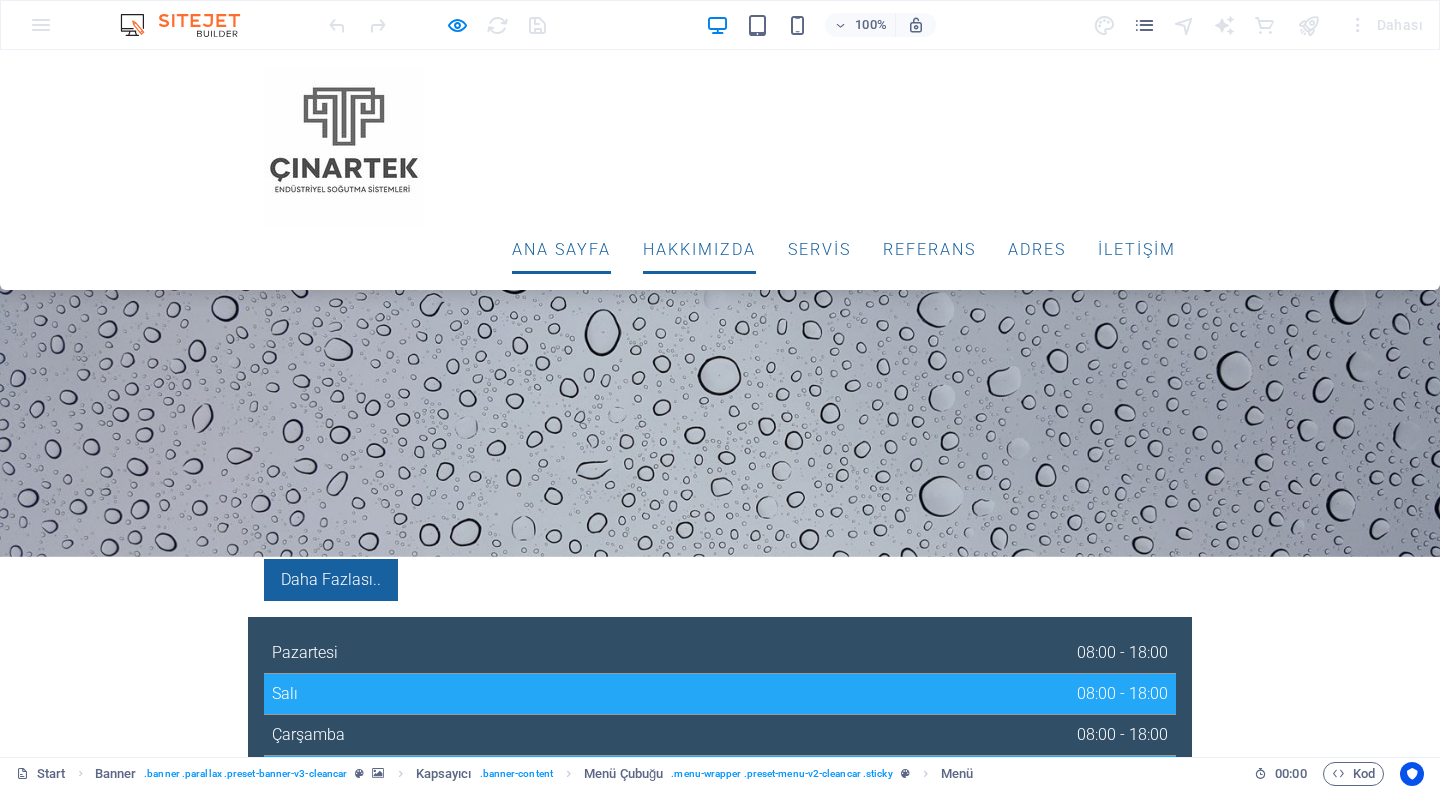 click on "Ana Sayfa" at bounding box center [561, 250] 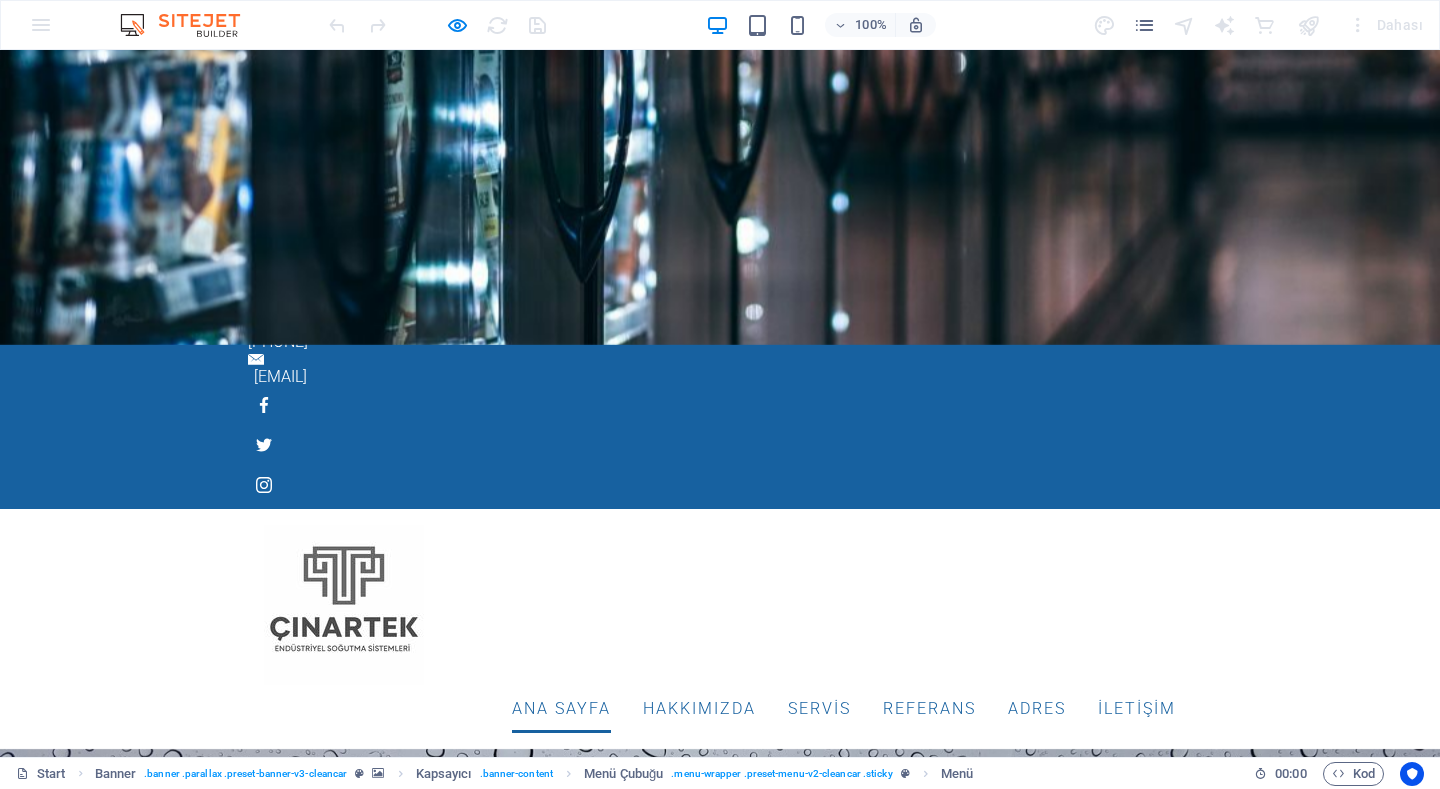 scroll, scrollTop: 0, scrollLeft: 0, axis: both 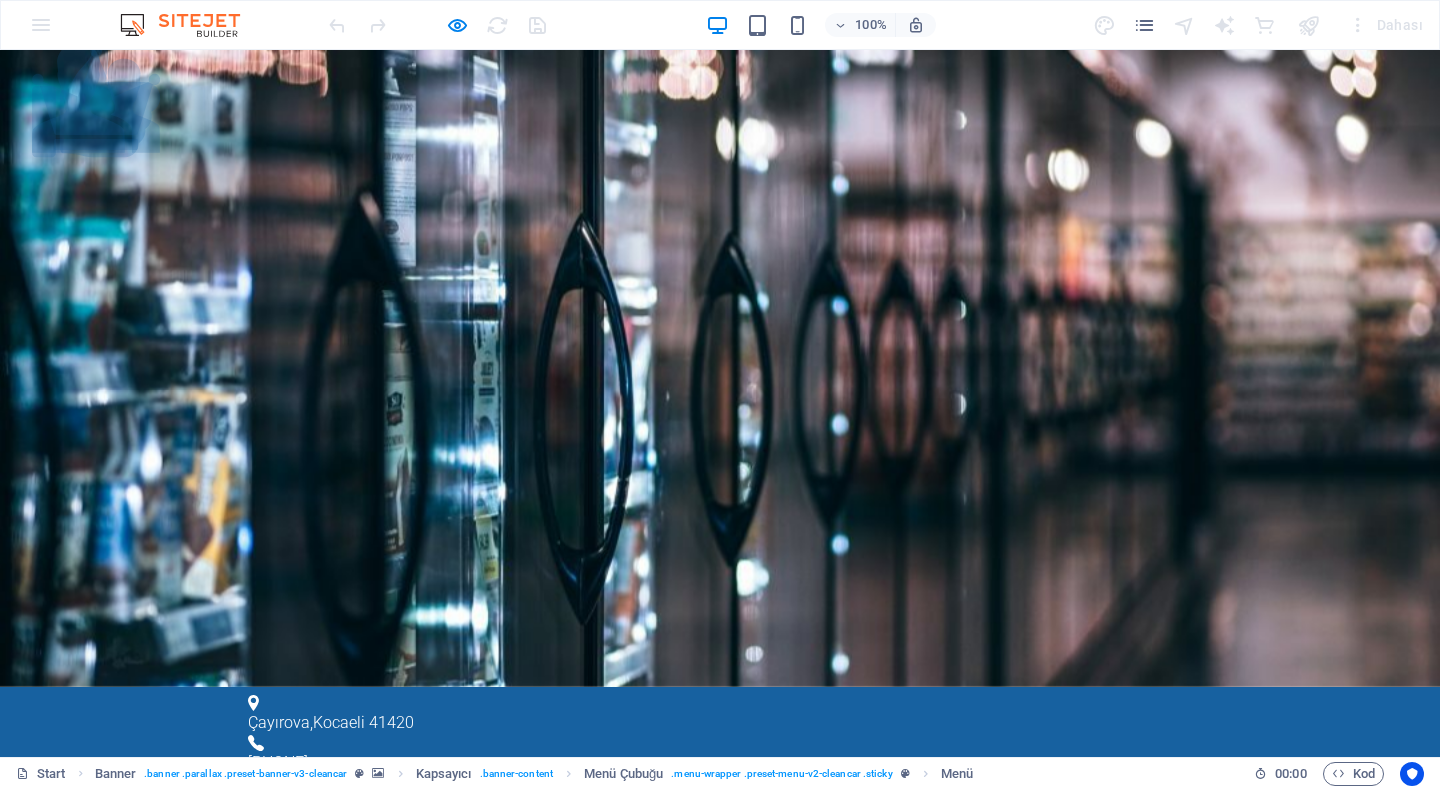 click on "Hakkımızda" at bounding box center (699, 1130) 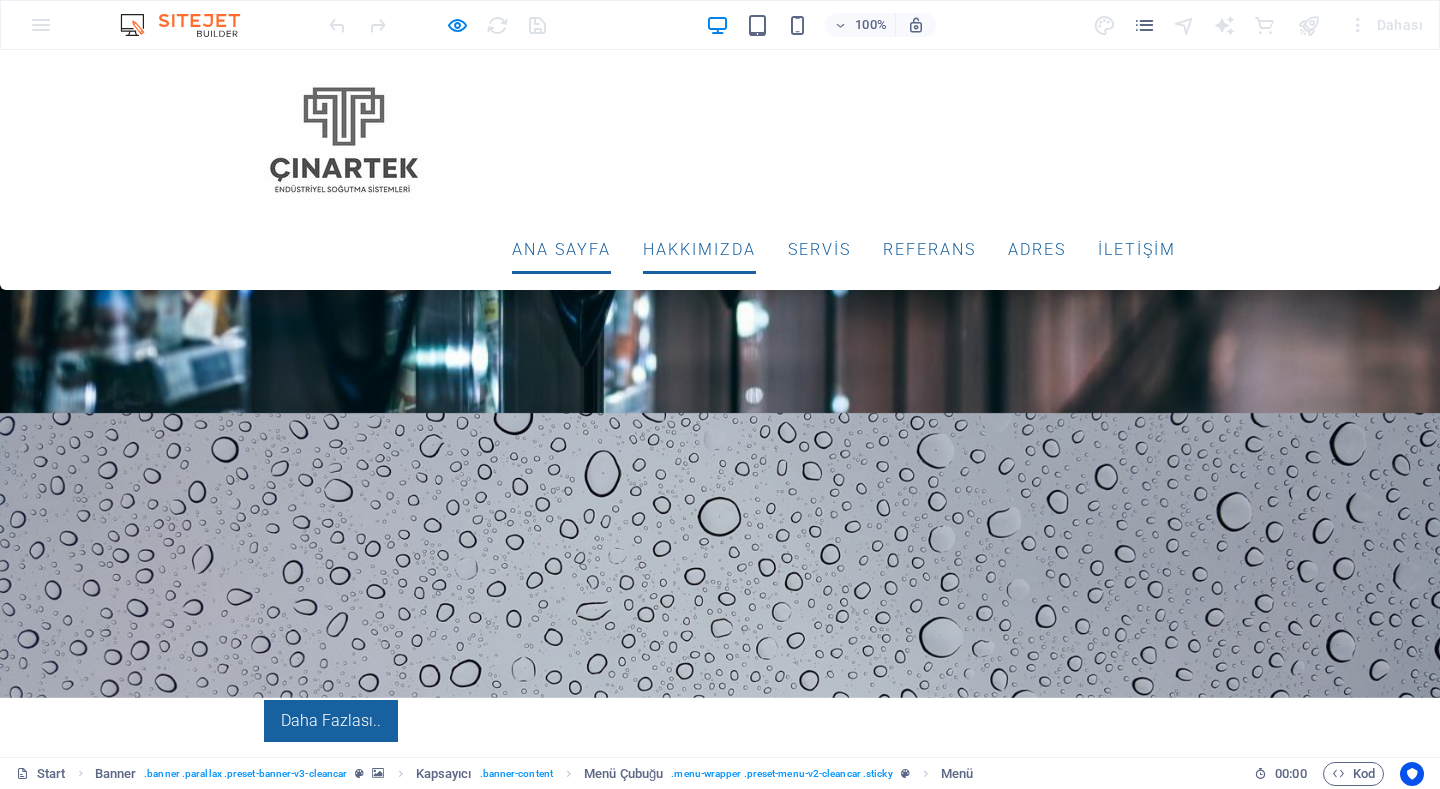 scroll, scrollTop: 658, scrollLeft: 0, axis: vertical 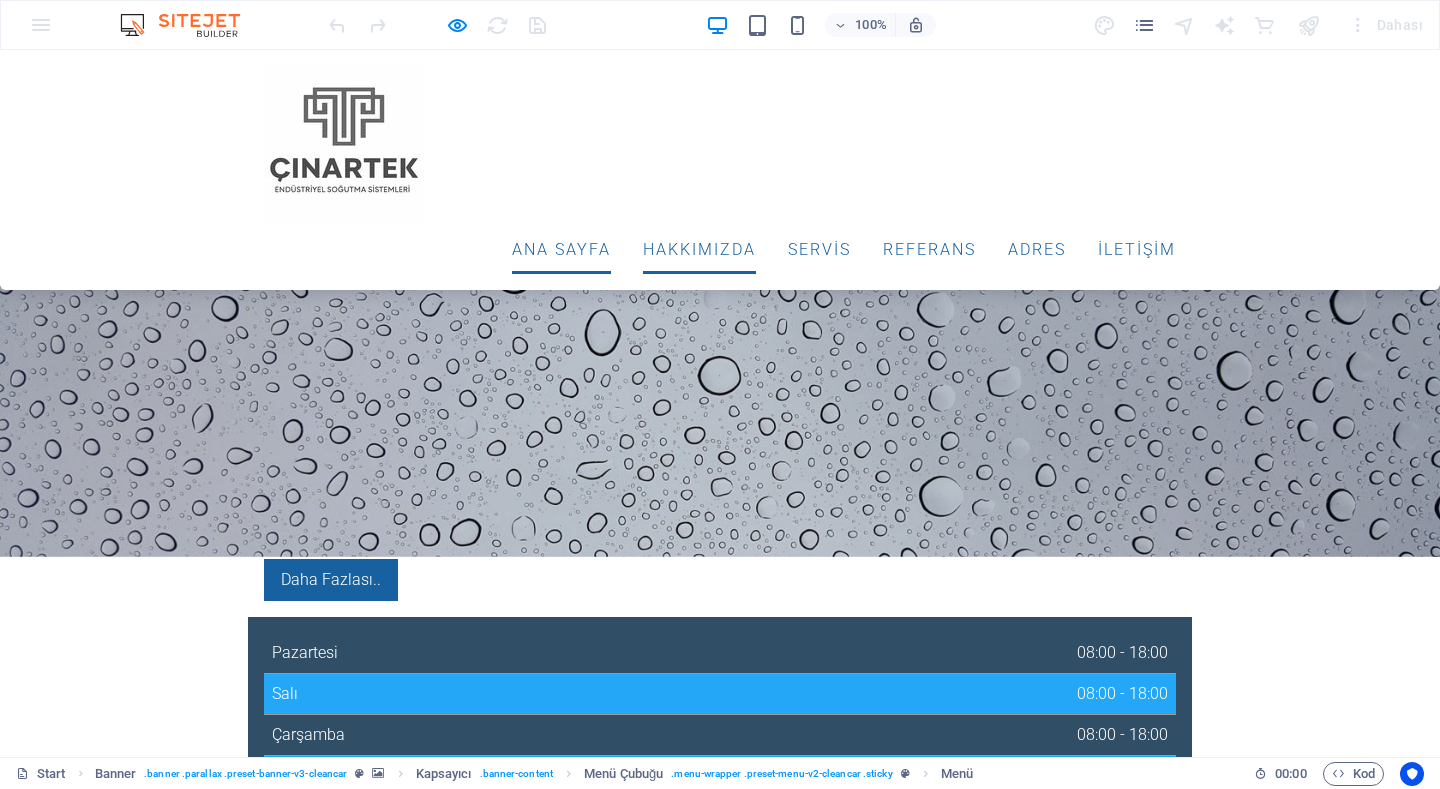 click on "Ana Sayfa" at bounding box center (561, 250) 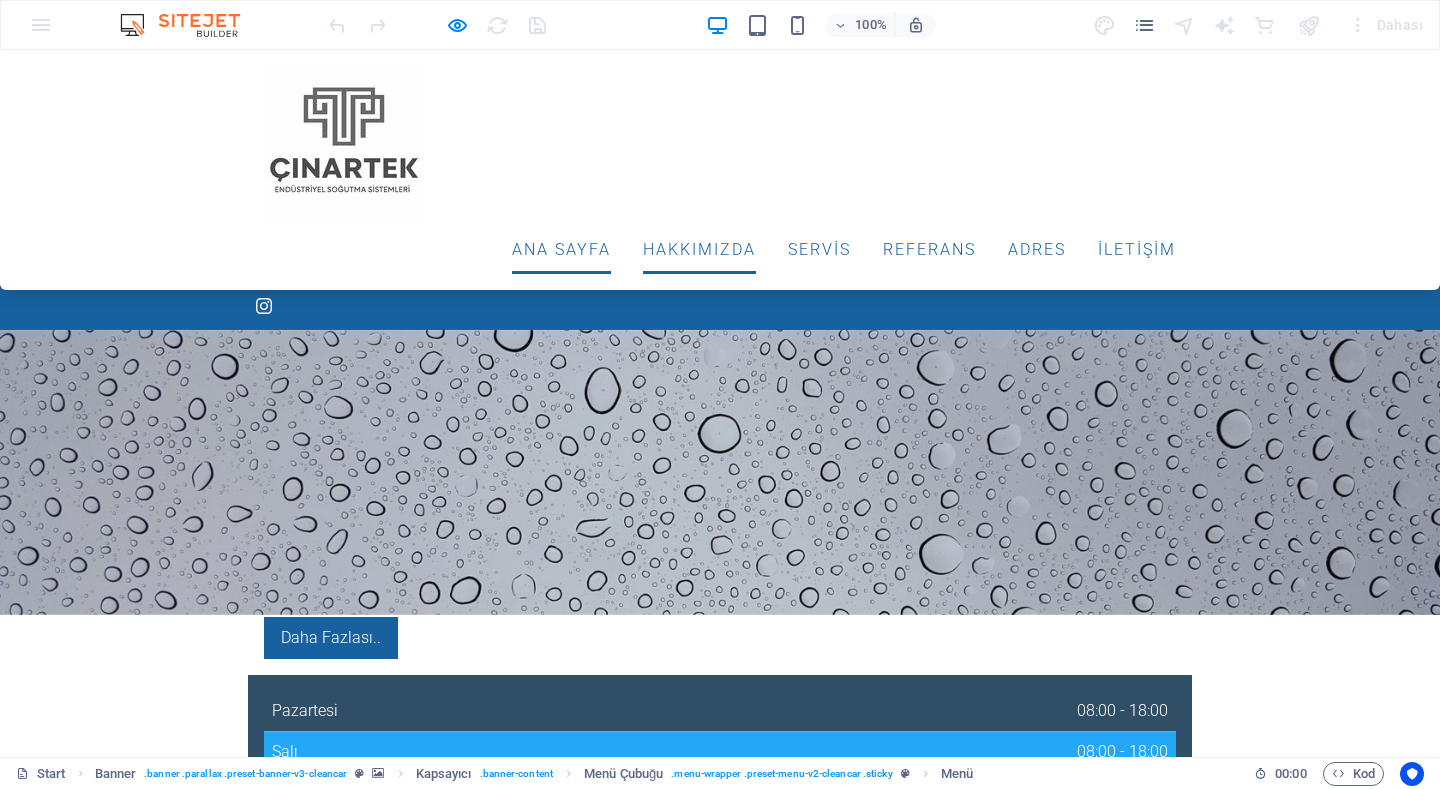 scroll, scrollTop: 0, scrollLeft: 0, axis: both 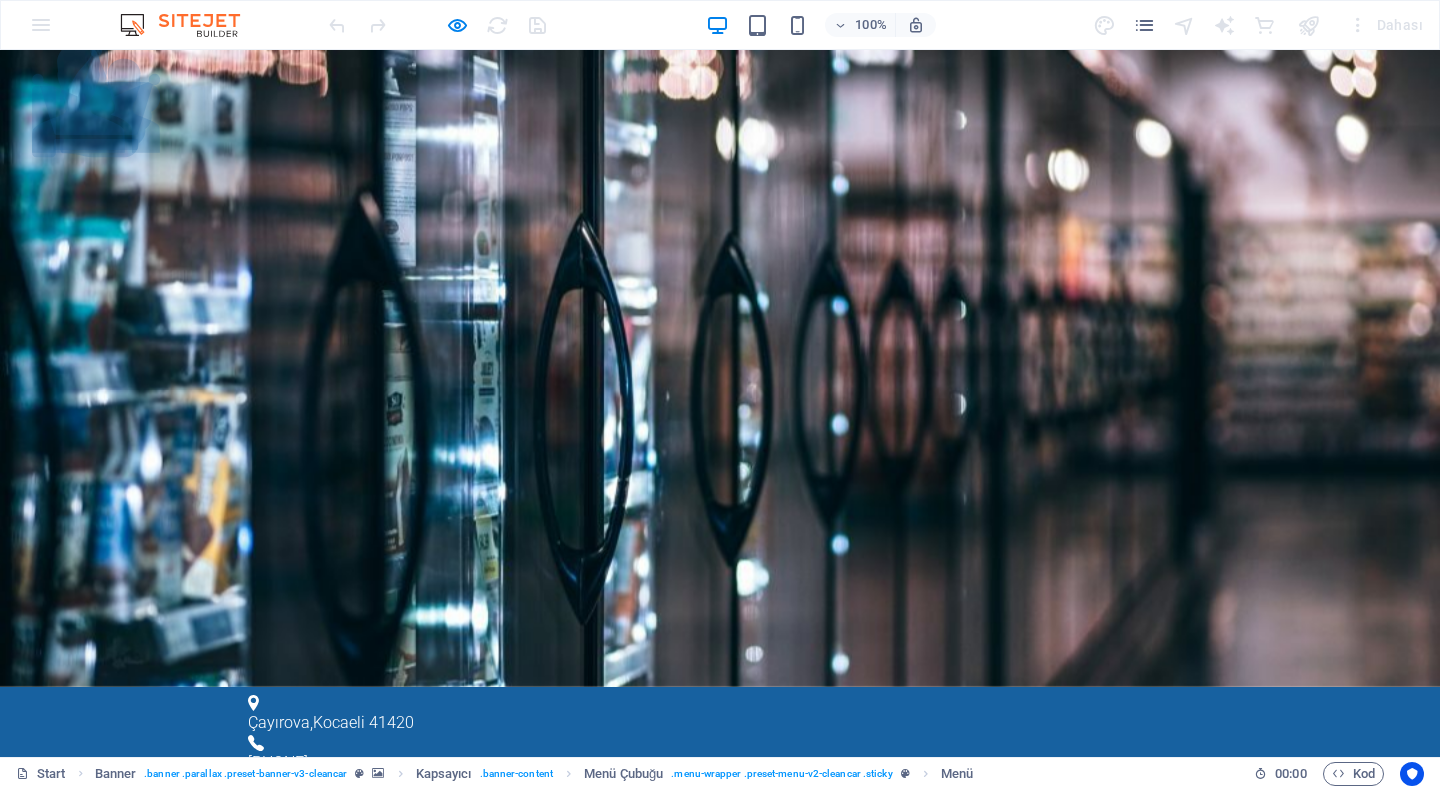 click on "Hakkımızda" at bounding box center (699, 1130) 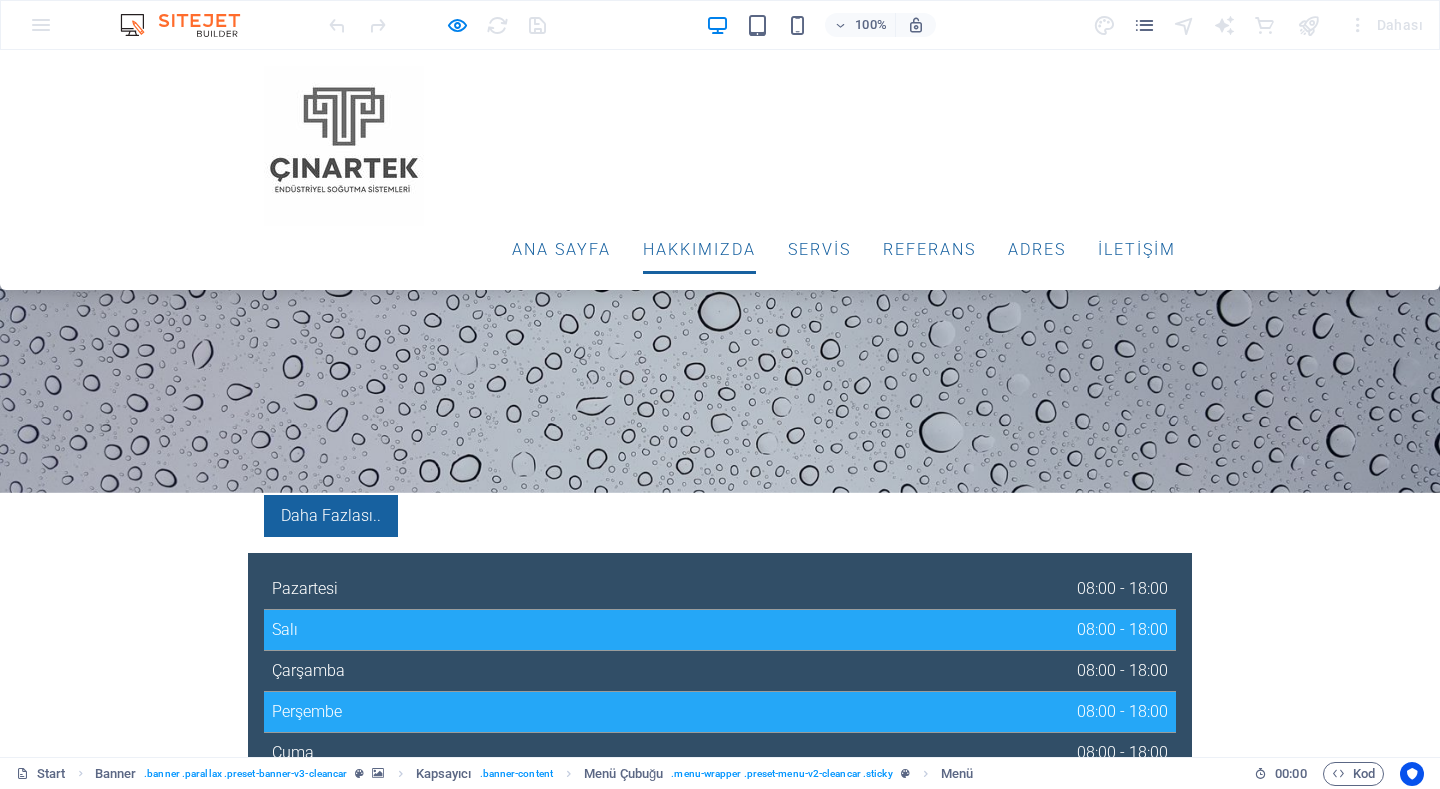 scroll, scrollTop: 758, scrollLeft: 0, axis: vertical 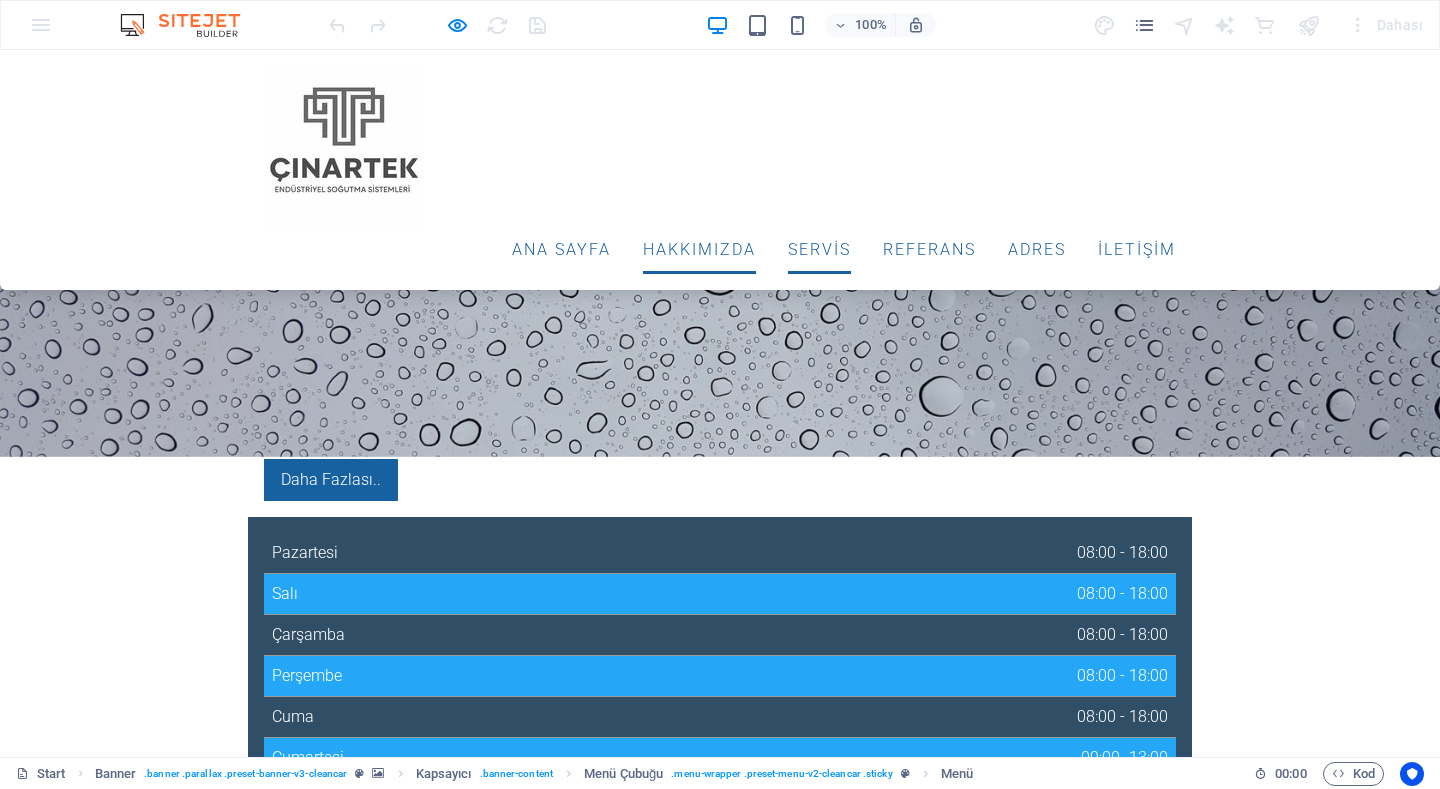 click on "ServİS" at bounding box center (819, 250) 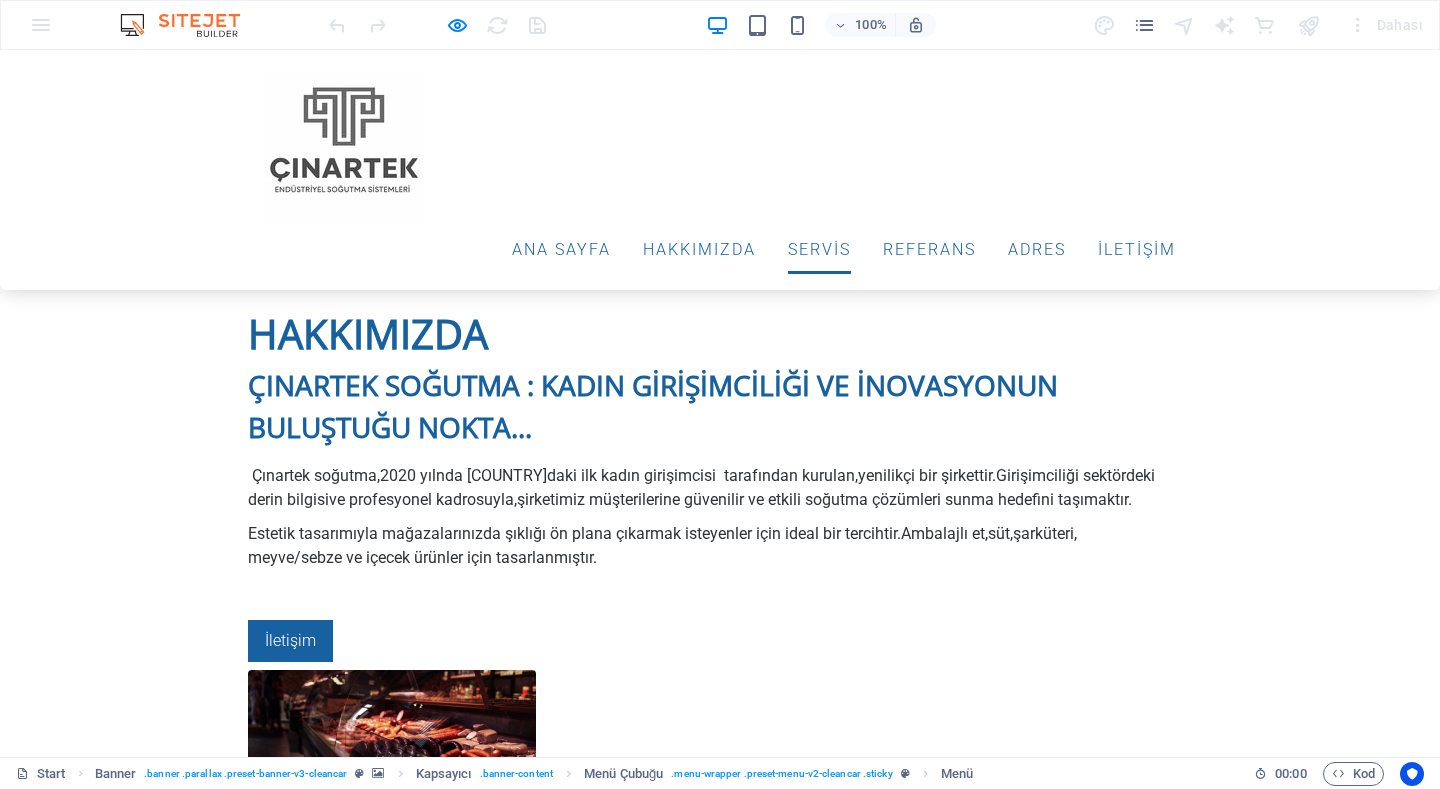 scroll, scrollTop: 1908, scrollLeft: 0, axis: vertical 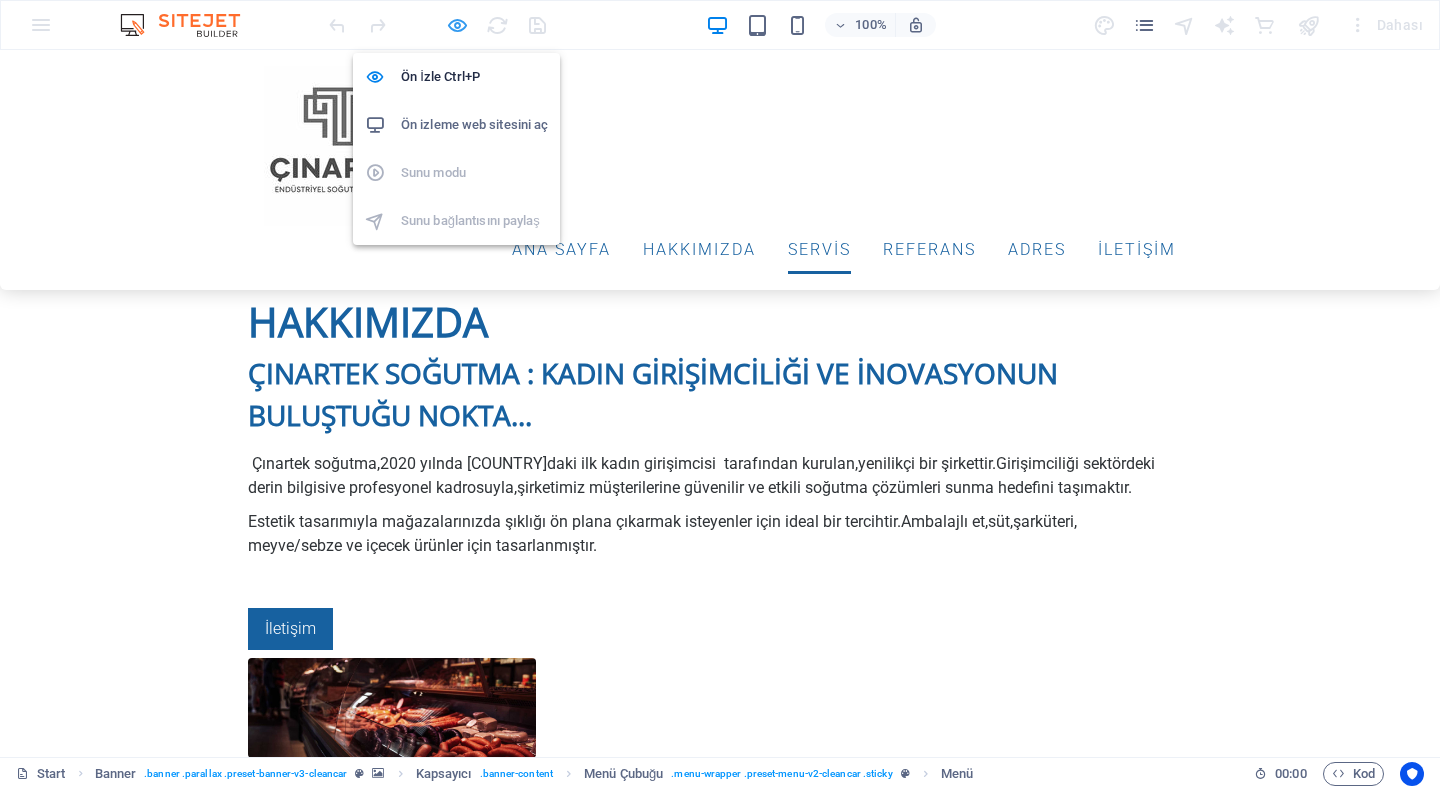 click at bounding box center [457, 25] 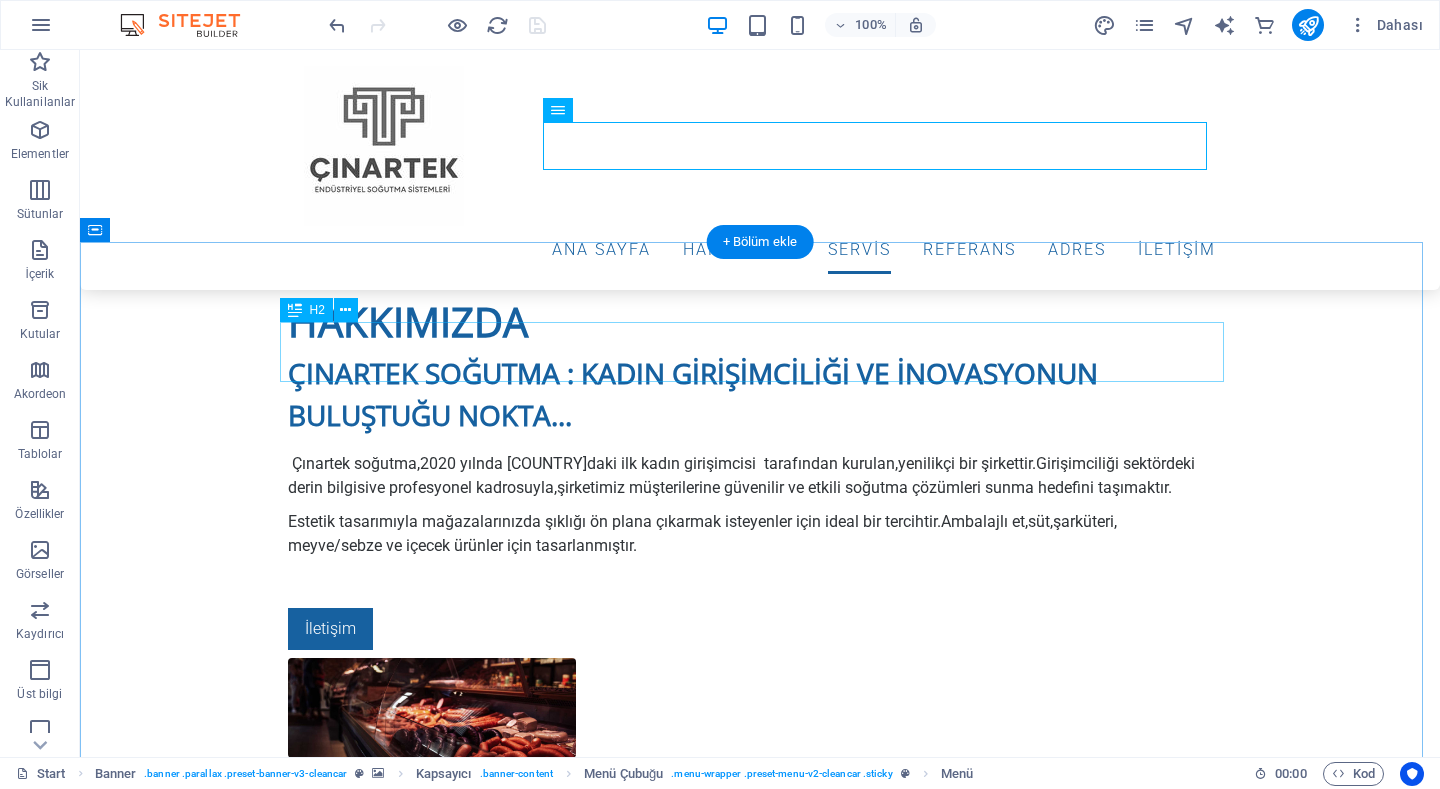 click on "Hakkımızda" at bounding box center (760, 1738) 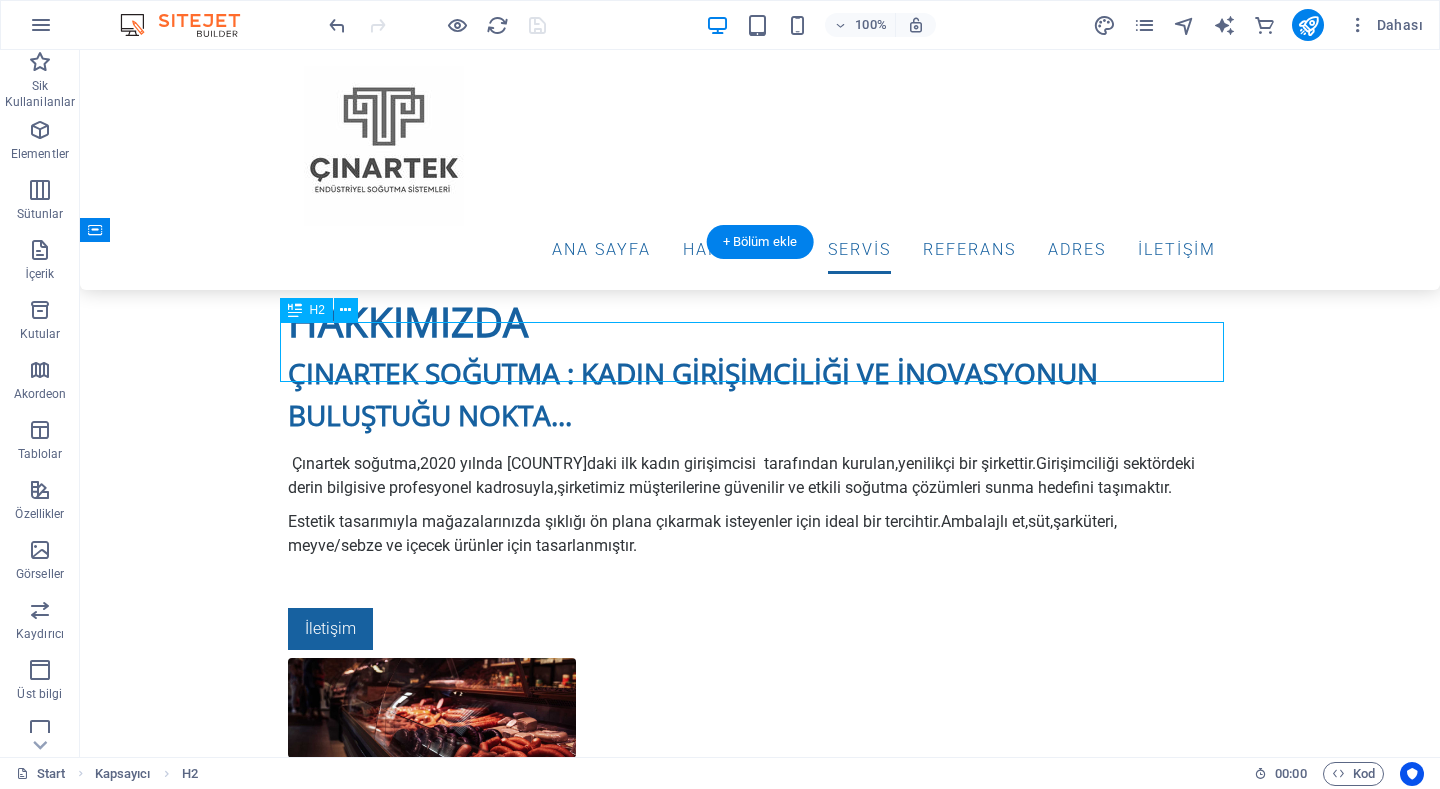 click on "Hakkımızda" at bounding box center (760, 1738) 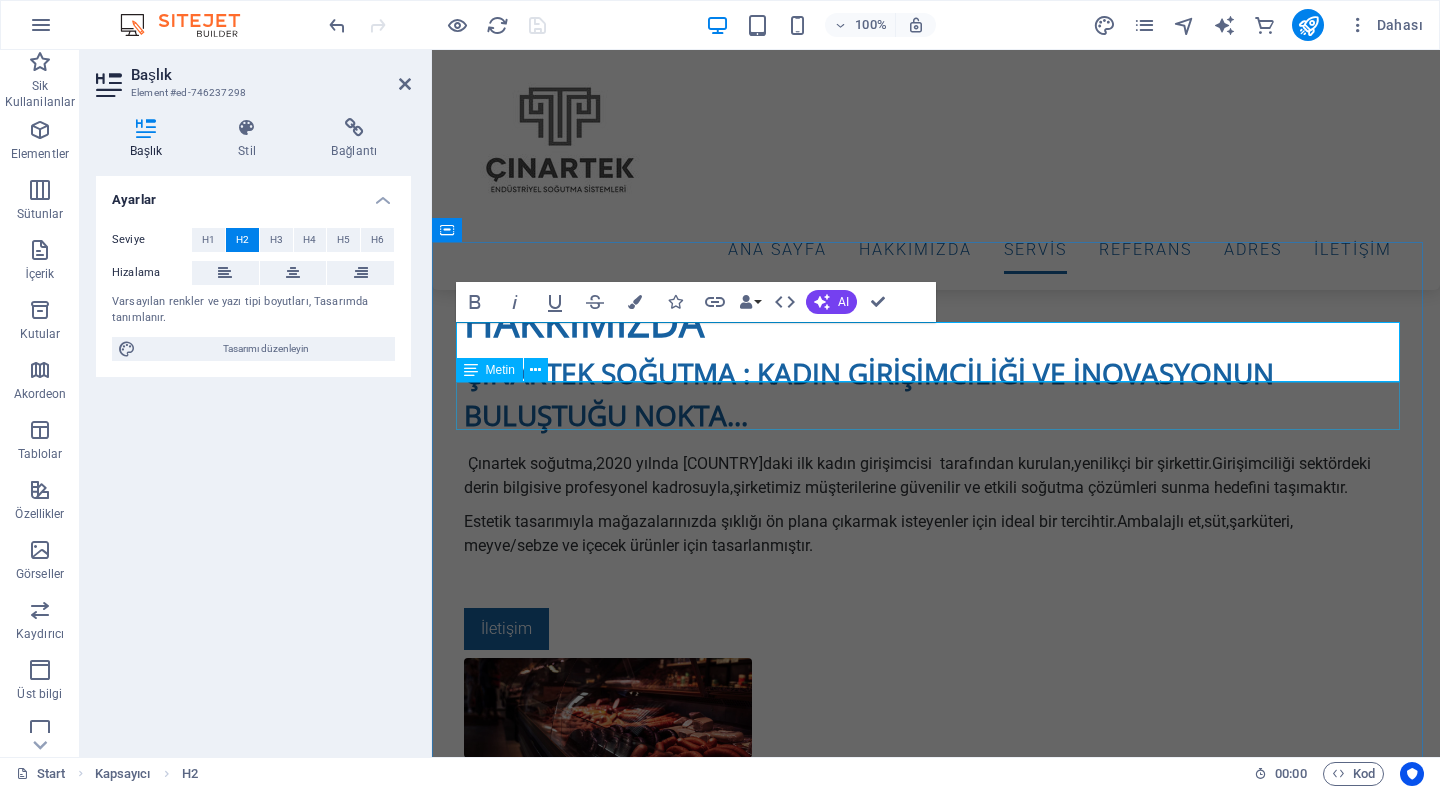 type 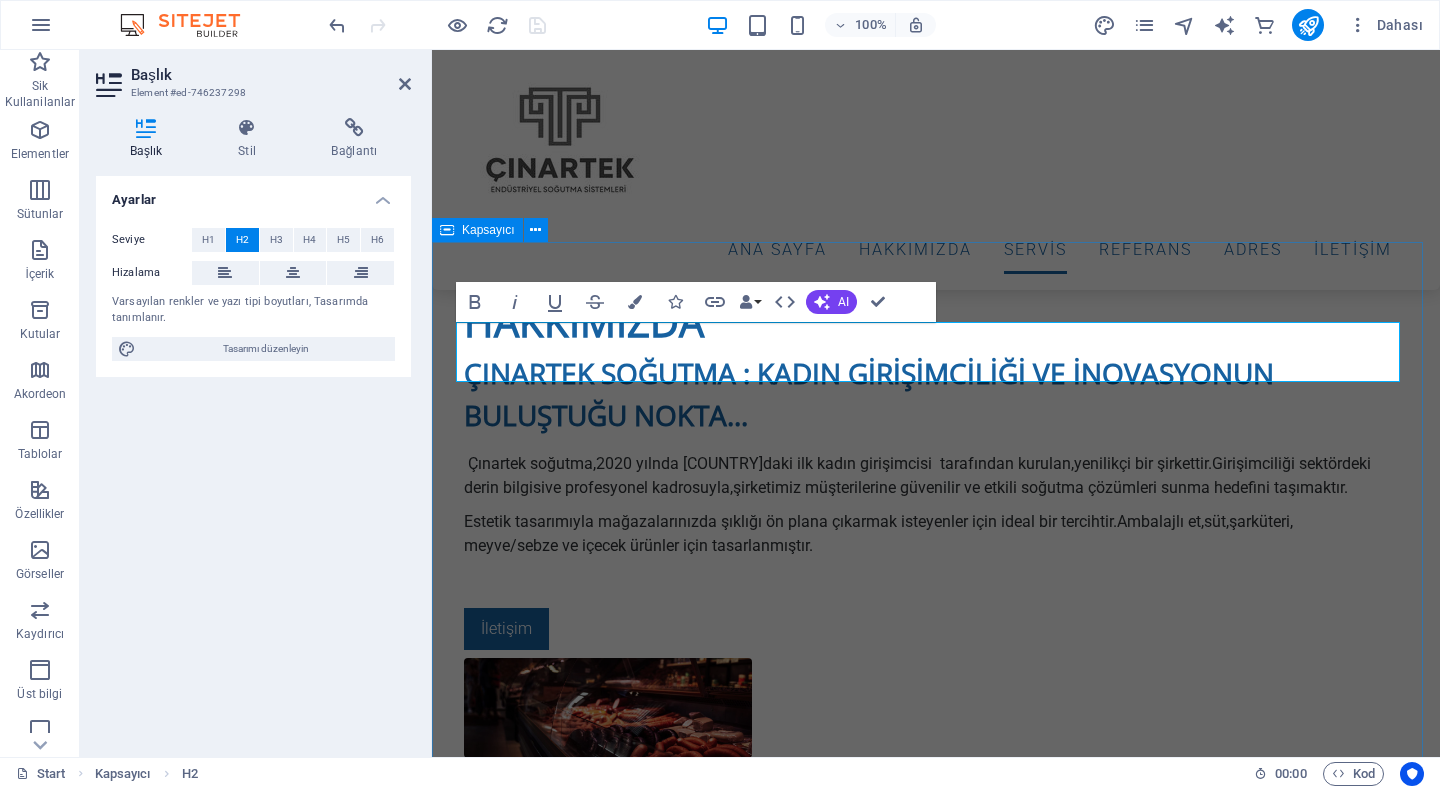click on "servİs Çınartek soğutma,2020 yılnda Türkiye'deki ilk kadın girişimcisi  tarafından kurulan,yenilikçi bir şirkettir.Girişimciliği sektördeki derin bilgisive profesyonel kadrosuyla,şirketimiz müşterilerine güvenilir ve etkili soğutma çözümleri sunma hedefini taşımaktır. Exterior Wash Lorem ipsum dolor sit amet, consectetur adipisicing elit. Veritatis, dolorem! Details Detailing Lorem ipsum dolor sit amet, consectetur adipisicing elit. Veritatis, dolorem! Details Hand Wash Lorem ipsum dolor sit amet, consectetur adipisicing elit. Veritatis, dolorem! Details Special Wash Lorem ipsum dolor sit amet, consectetur adipisicing elit. Veritatis, dolorem! Details Wheels Wash Lorem ipsum dolor sit amet, consectetur adipisicing elit. Veritatis, dolorem! Details Leather Care Lorem ipsum dolor sit amet, consectetur adipisicing elit. Veritatis, dolorem! Details" at bounding box center (936, 4218) 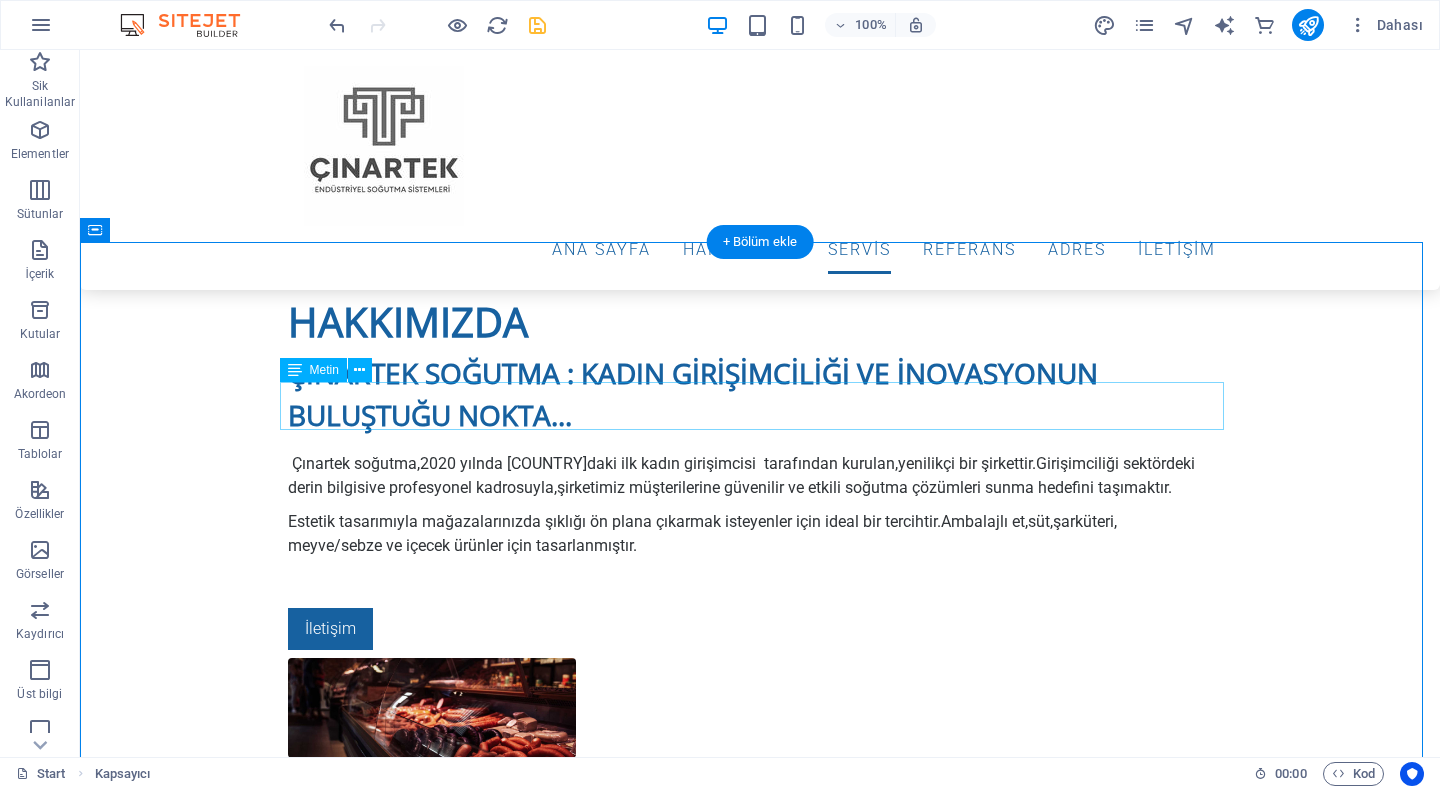 click at bounding box center (760, 1832) 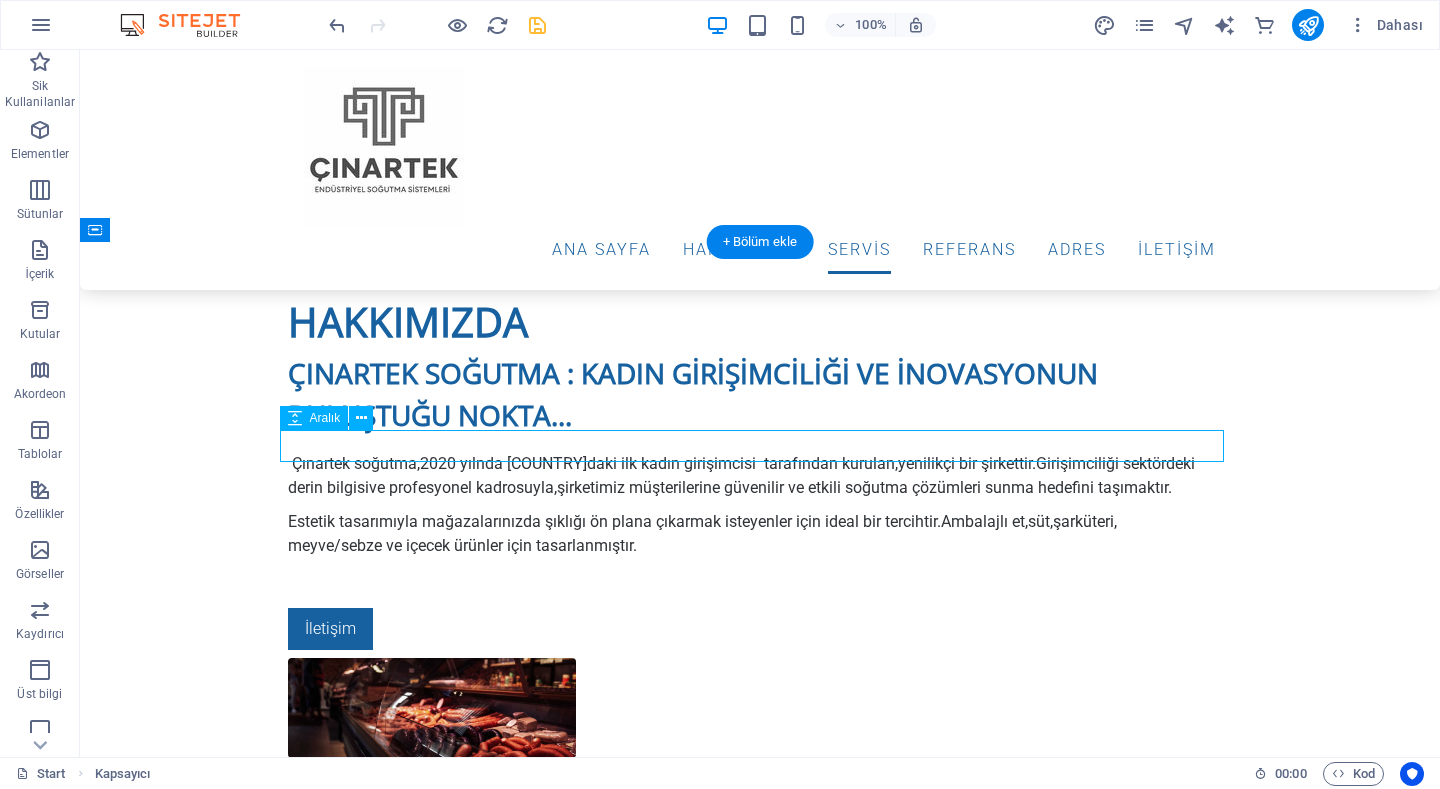 click at bounding box center [760, 1832] 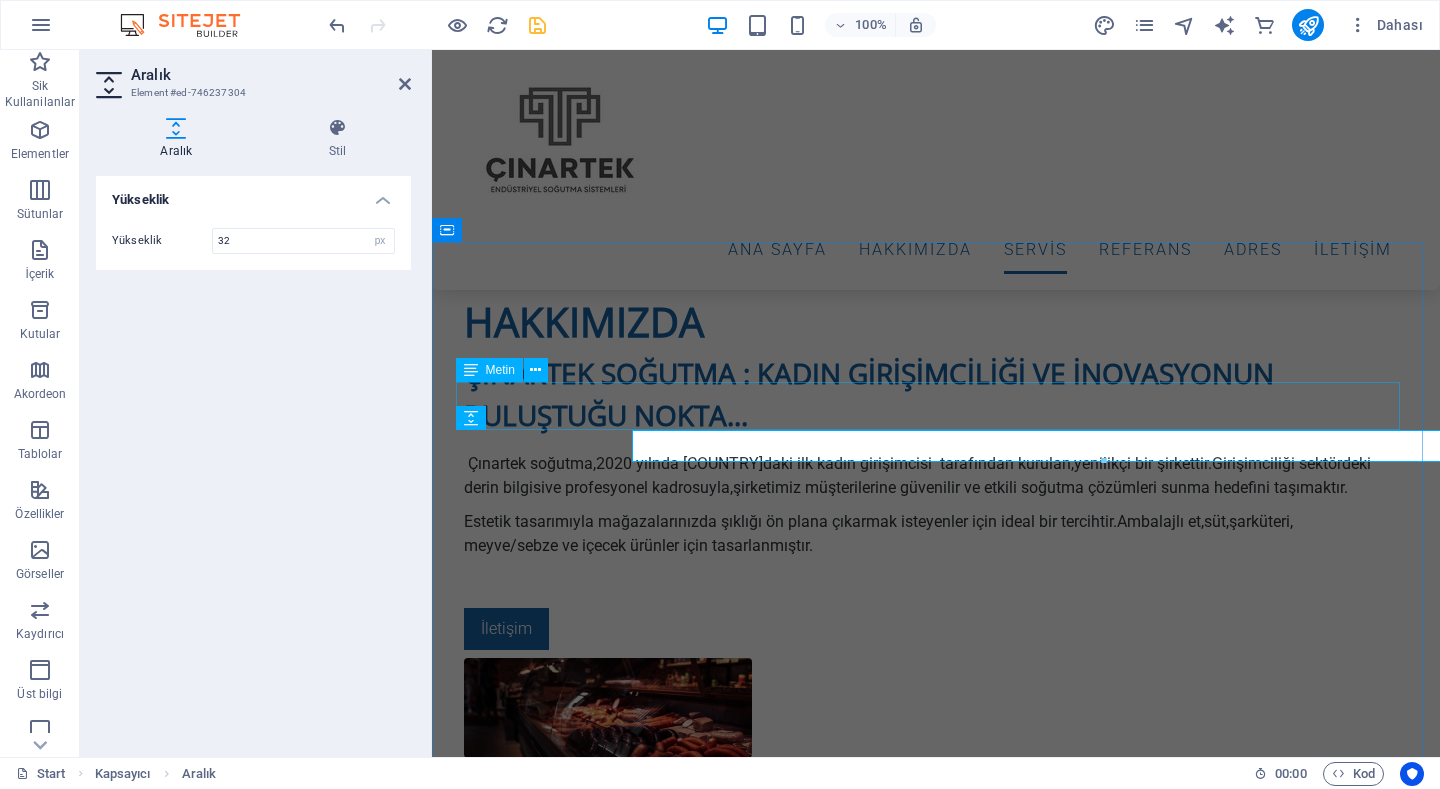 click on "Çınartek soğutma,2020 yılnda [COUNTRY]daki ilk kadın girişimcisi  tarafından kurulan,yenilikçi bir şirkettir.Girişimciliği sektördeki derin bilgisive profesyonel kadrosuyla,şirketimiz müşterilerine güvenilir ve etkili soğutma çözümleri sunma hedefini taşımaktır." at bounding box center (936, 1792) 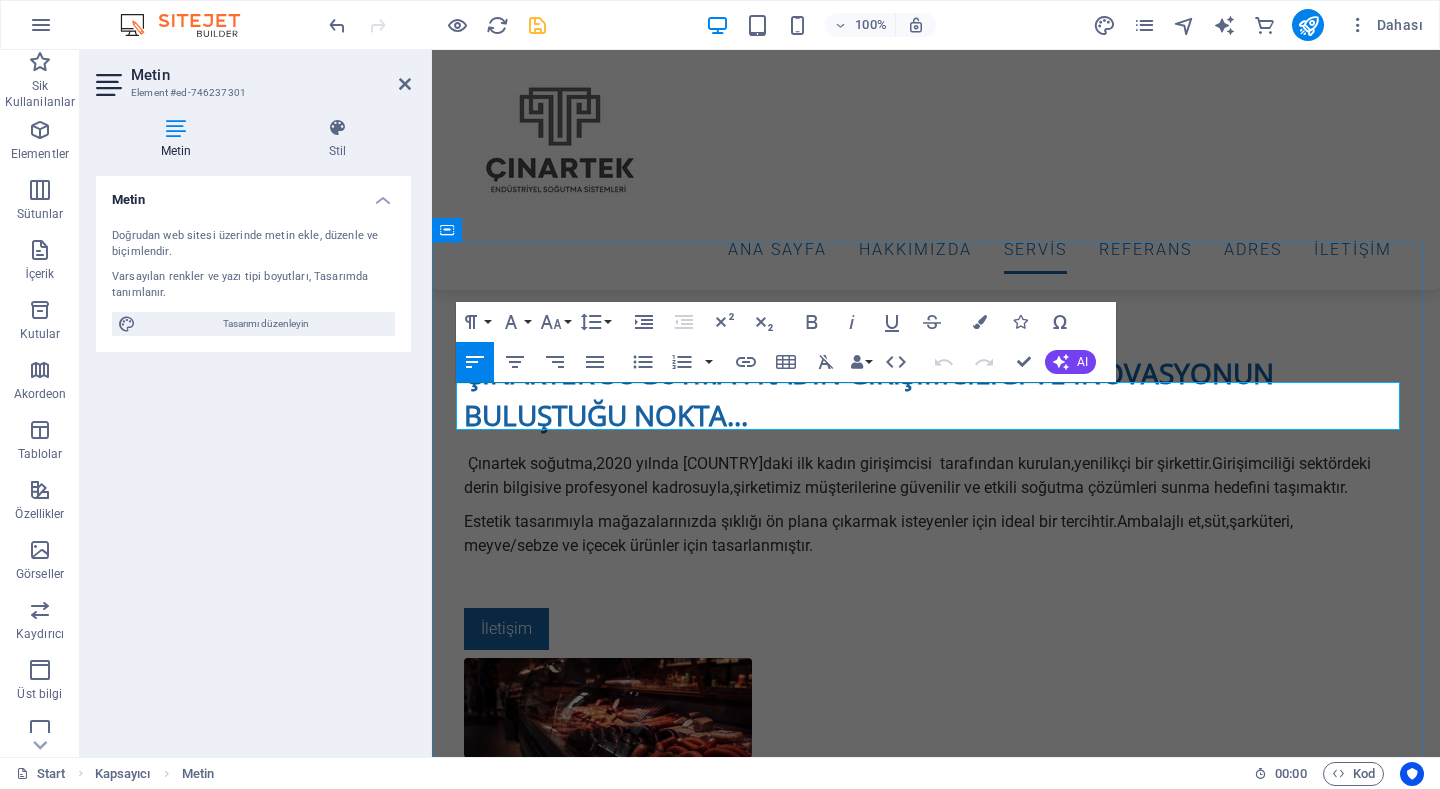 click on "Çınartek soğutma,2020 yılnda [COUNTRY]daki ilk kadın girişimcisi  tarafından kurulan,yenilikçi bir şirkettir.Girişimciliği sektördeki derin bilgisive profesyonel kadrosuyla,şirketimiz müşterilerine güvenilir ve etkili soğutma çözümleri sunma hedefini taşımaktır." at bounding box center (935, 1791) 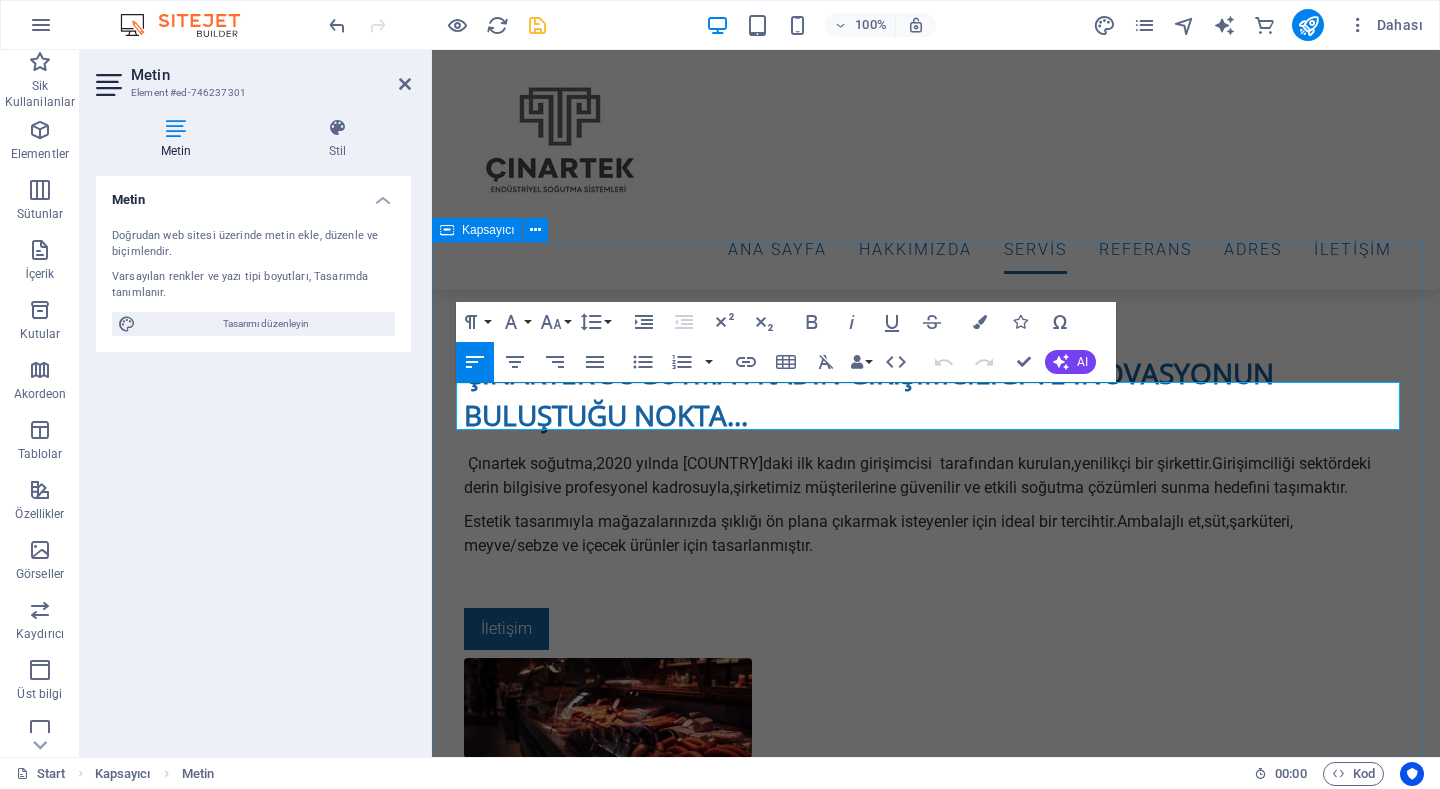 drag, startPoint x: 1320, startPoint y: 420, endPoint x: 439, endPoint y: 407, distance: 881.0959 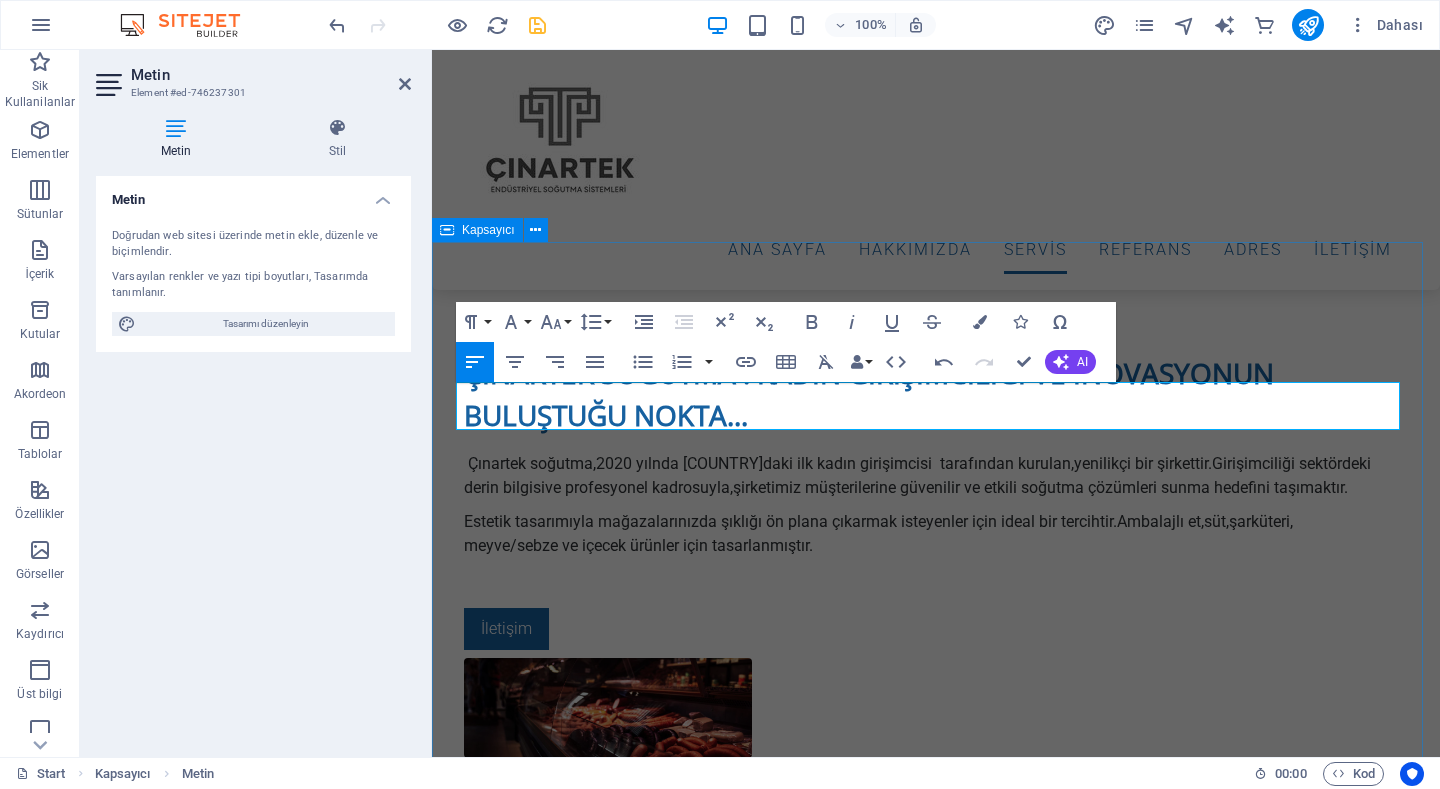click on "servİs Müşterilerimize konusunda uzman Teknik ekibimiz ile İş sağlığı ve  Güvenliğini ön planda tutarak Soğutma sistemleriniz için 7/24 planlı bakımlarınız ve arıza konularında gerek sahada gerekse uzaktan destek oluyoruz. Exterior Wash Lorem ipsum dolor sit amet, consectetur adipisicing elit. Veritatis, dolorem! Details Detailing Lorem ipsum dolor sit amet, consectetur adipisicing elit. Veritatis, dolorem! Details Hand Wash Lorem ipsum dolor sit amet, consectetur adipisicing elit. Veritatis, dolorem! Details Special Wash Lorem ipsum dolor sit amet, consectetur adipisicing elit. Veritatis, dolorem! Details Wheels Wash Lorem ipsum dolor sit amet, consectetur adipisicing elit. Veritatis, dolorem! Details Leather Care Lorem ipsum dolor sit amet, consectetur adipisicing elit. Veritatis, dolorem! Details" at bounding box center (936, 4218) 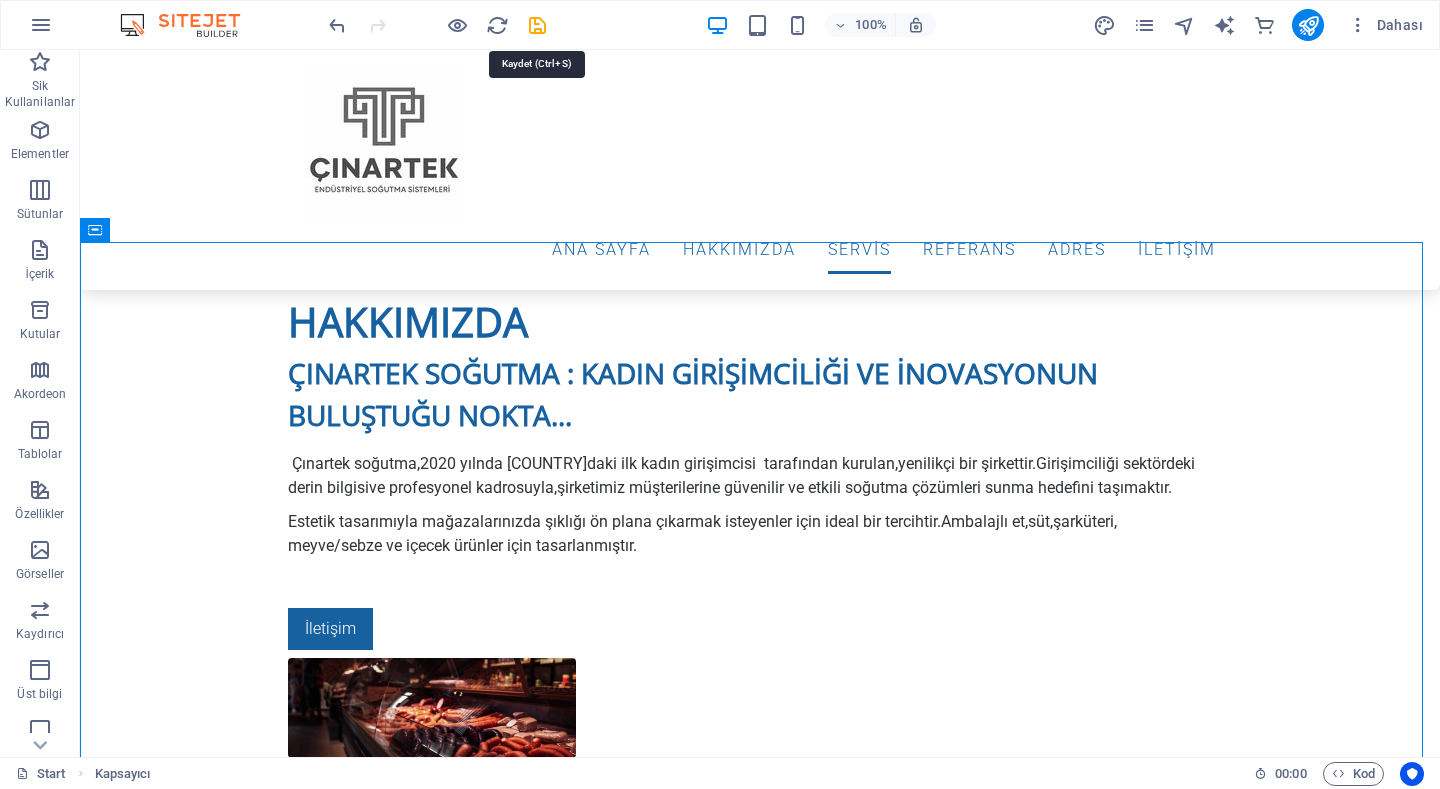 click at bounding box center (537, 25) 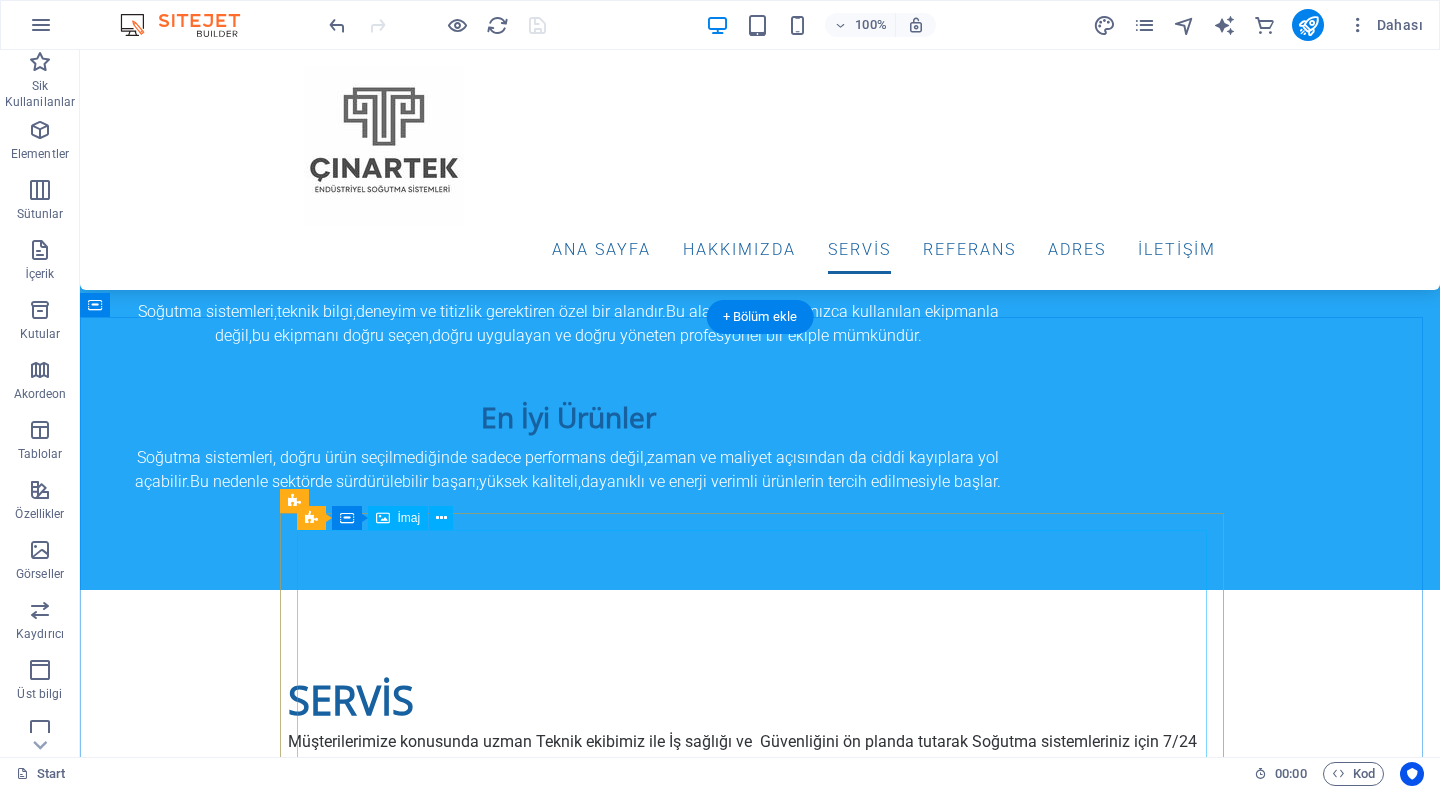 scroll, scrollTop: 3508, scrollLeft: 0, axis: vertical 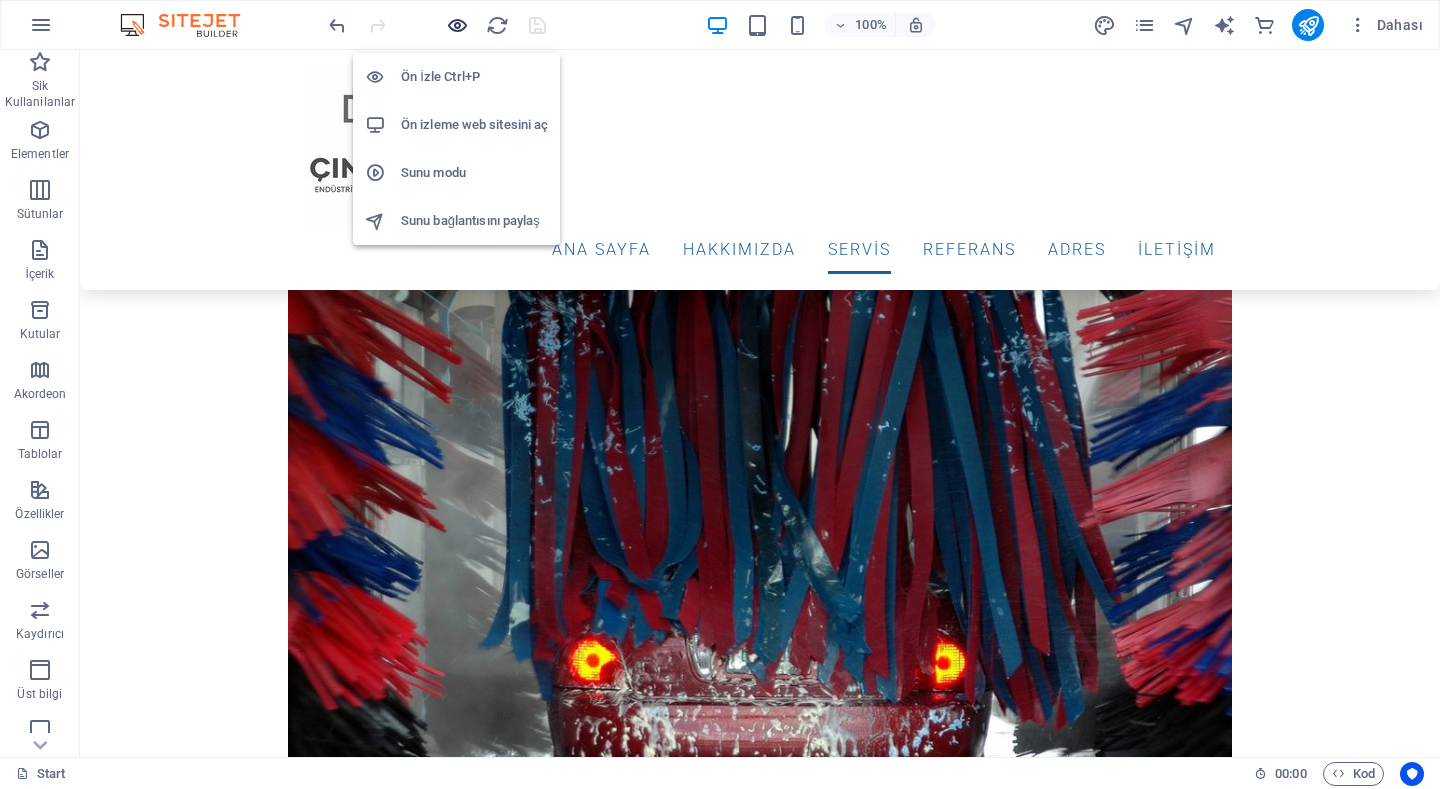 click at bounding box center [457, 25] 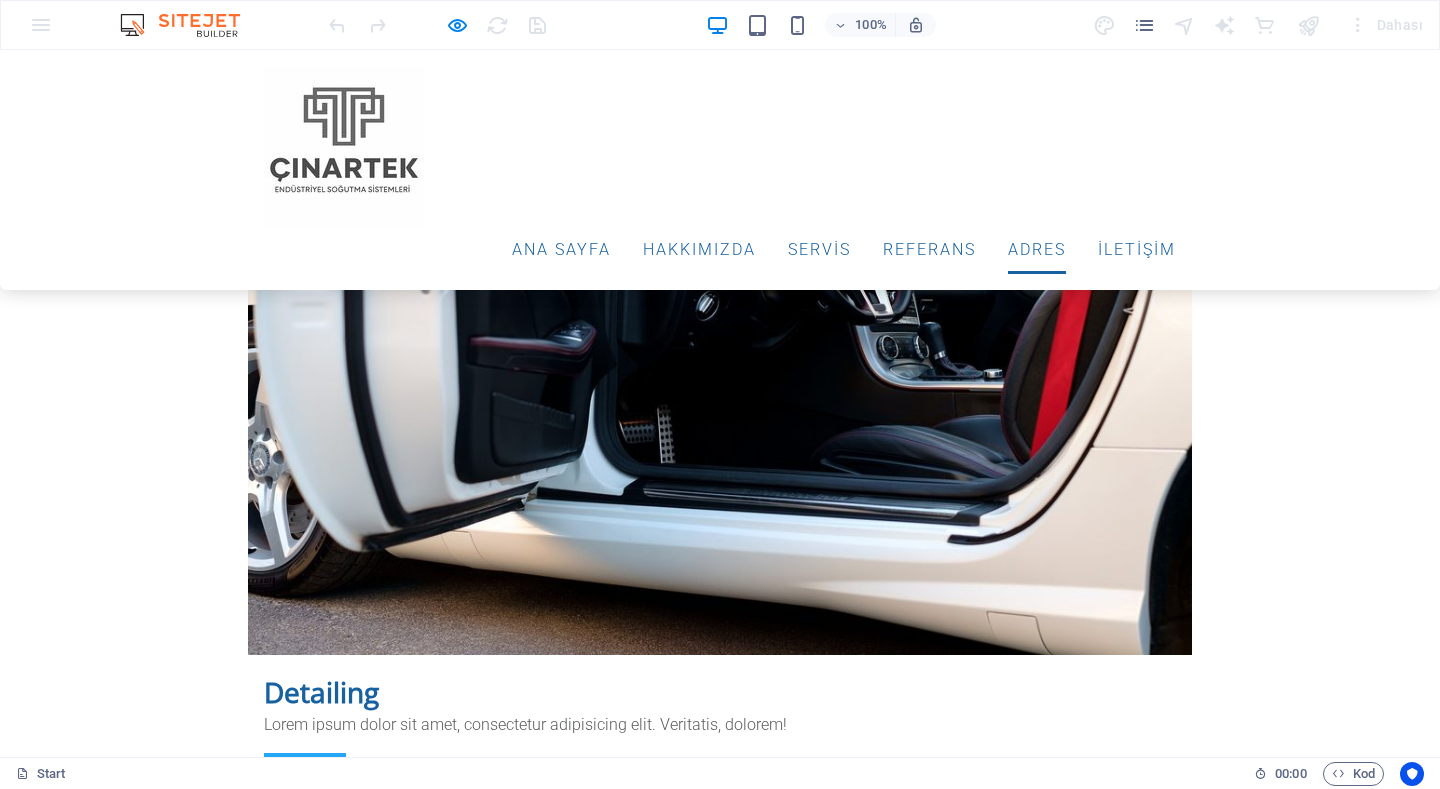 scroll, scrollTop: 4500, scrollLeft: 0, axis: vertical 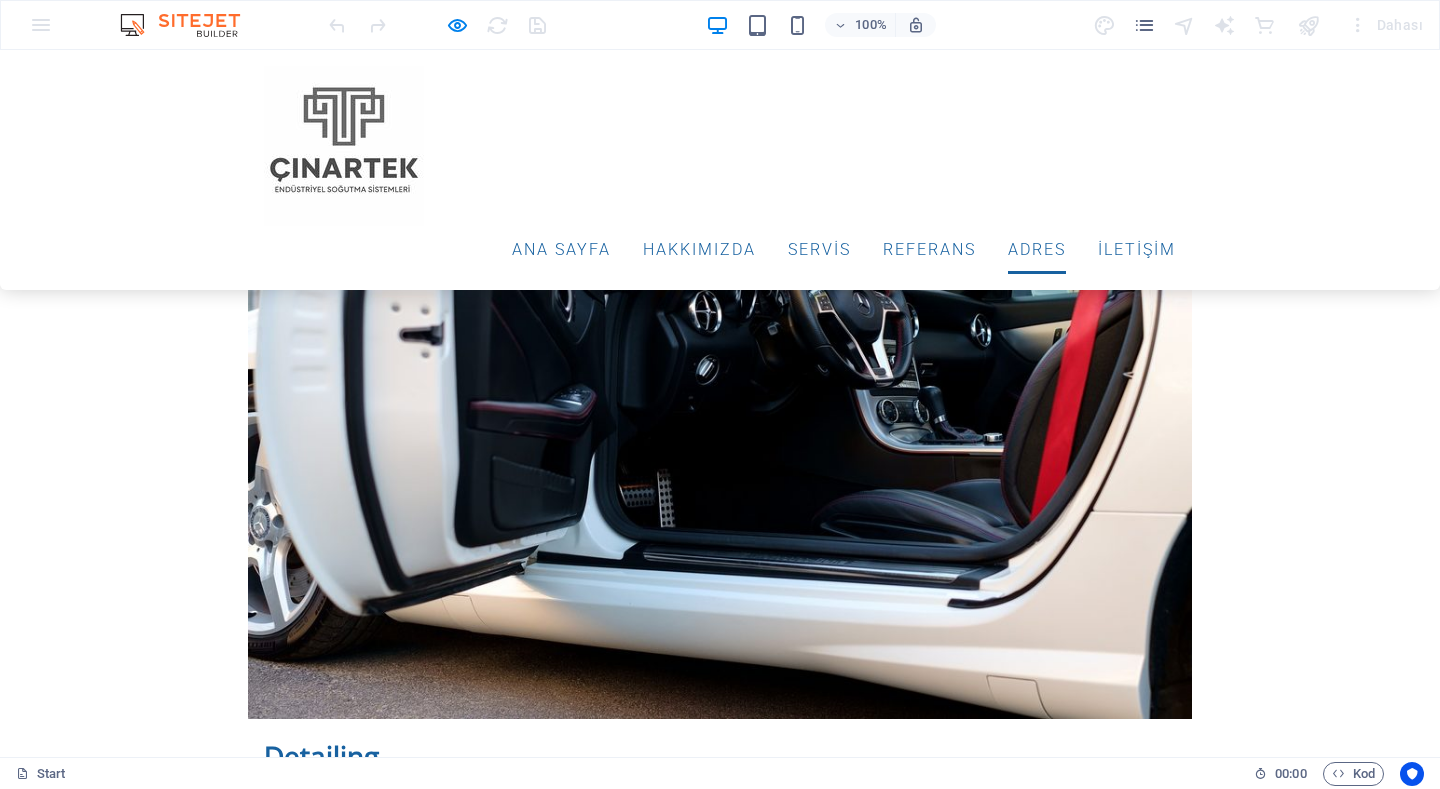 click on "İLETİŞİM Sormak İstediğiniz Tüm Sorularınız için Lütfen İletişime Geçin.. Ad Soyad Telefon Hangi Konu Hakkında
Satış Teknik Destek Muhasebe Satın Alma   Gizlilik politikasını okudum ve anladım. Okunaksız mı? Yeni yükle GÖNDER" at bounding box center (720, 8819) 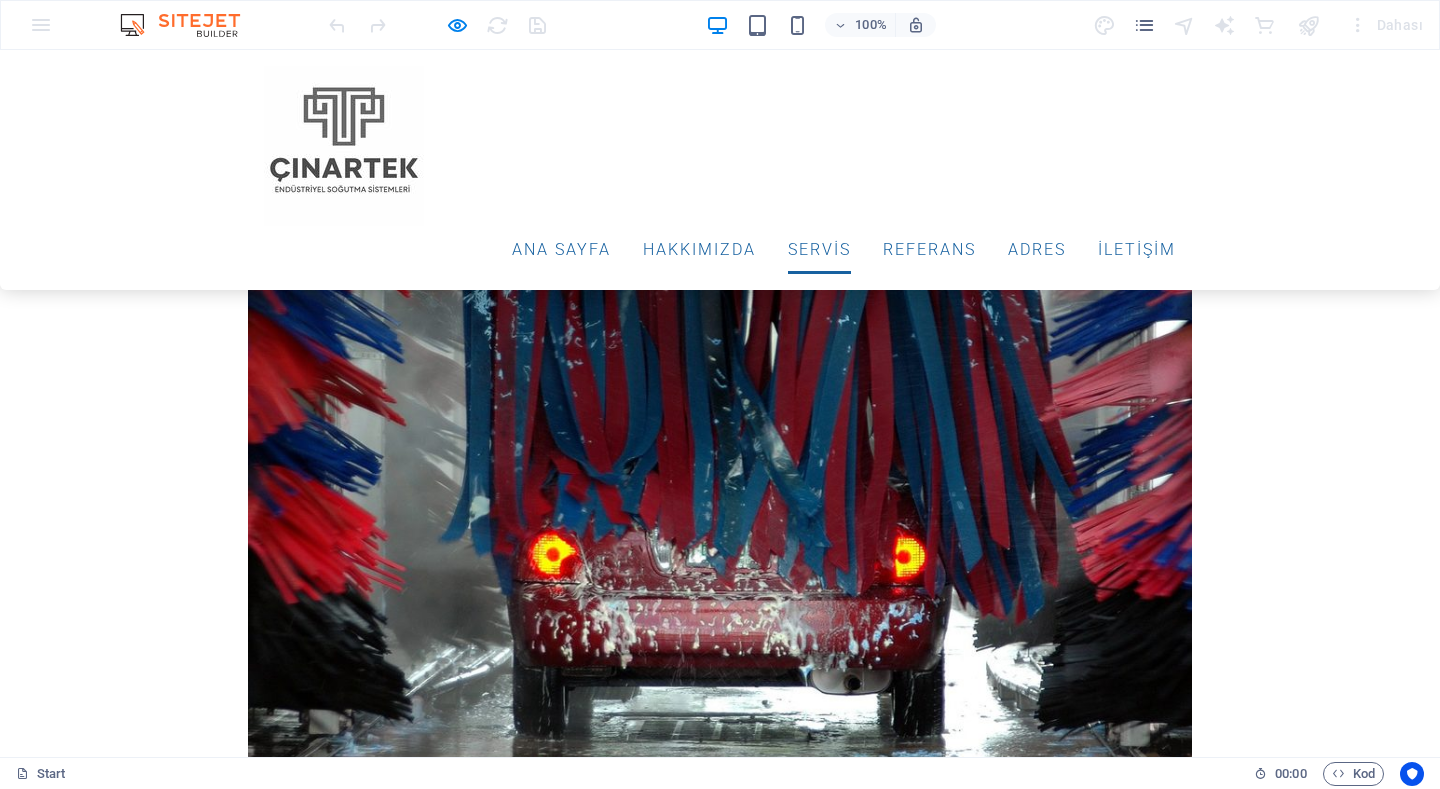 scroll, scrollTop: 3500, scrollLeft: 0, axis: vertical 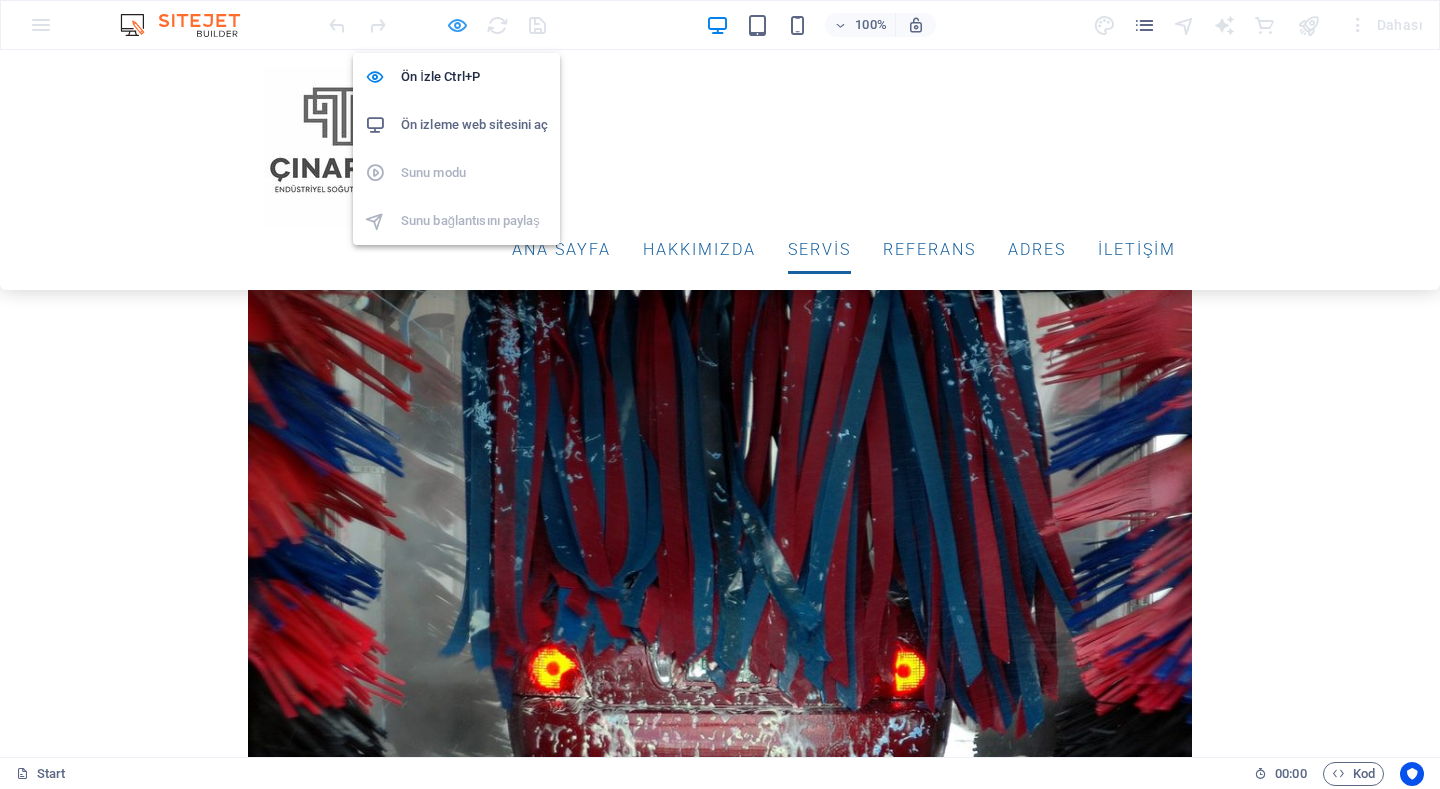 click at bounding box center [457, 25] 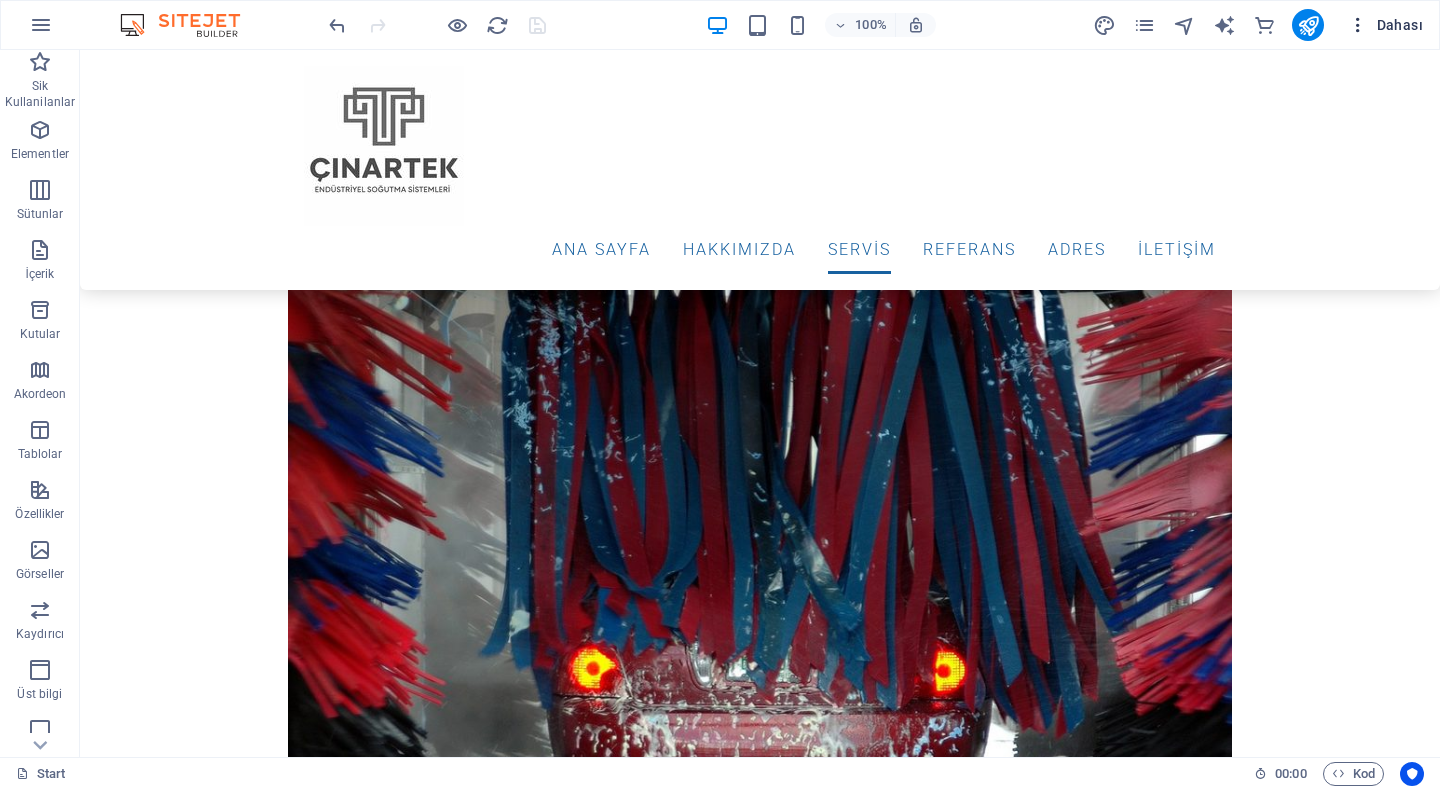 click at bounding box center (1358, 25) 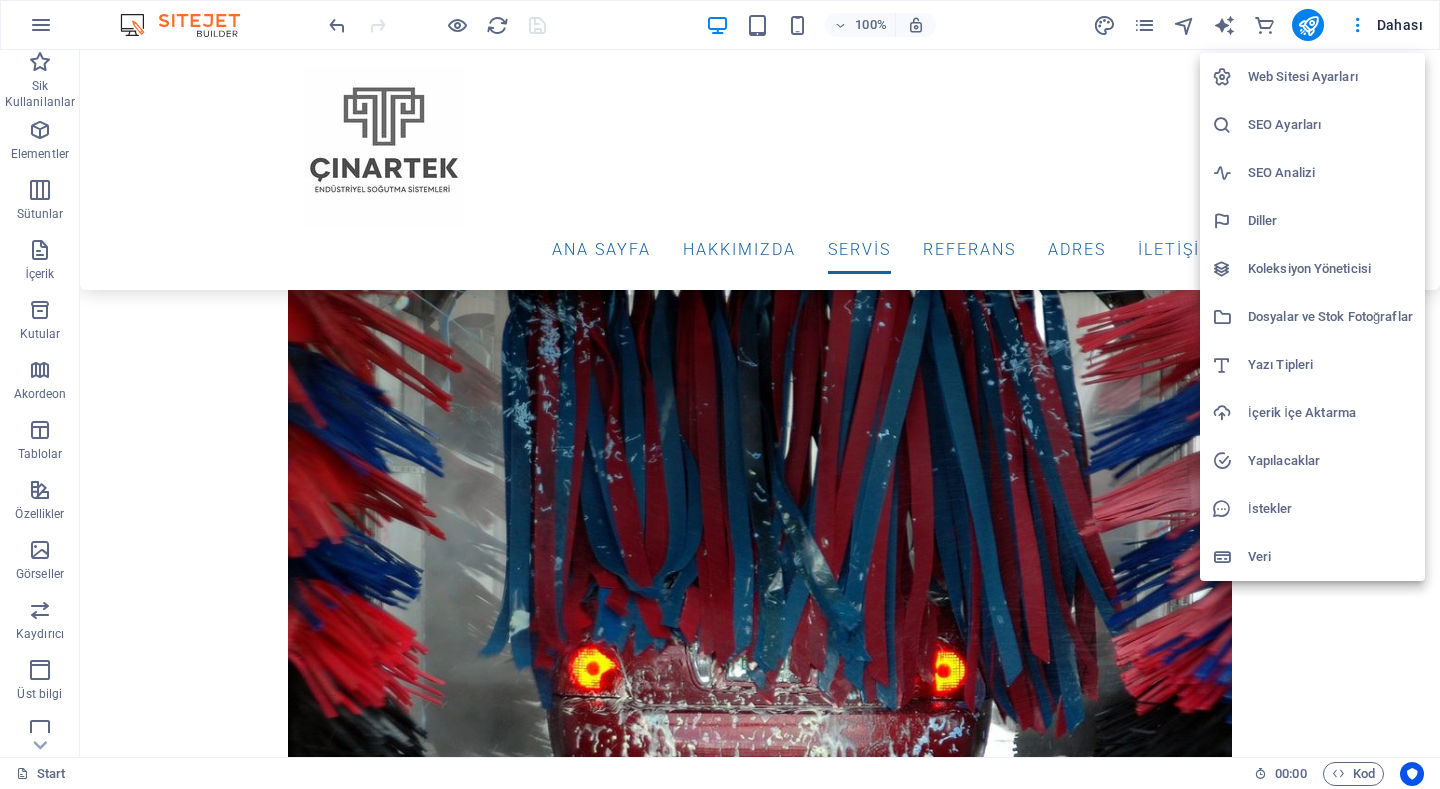 click at bounding box center [720, 394] 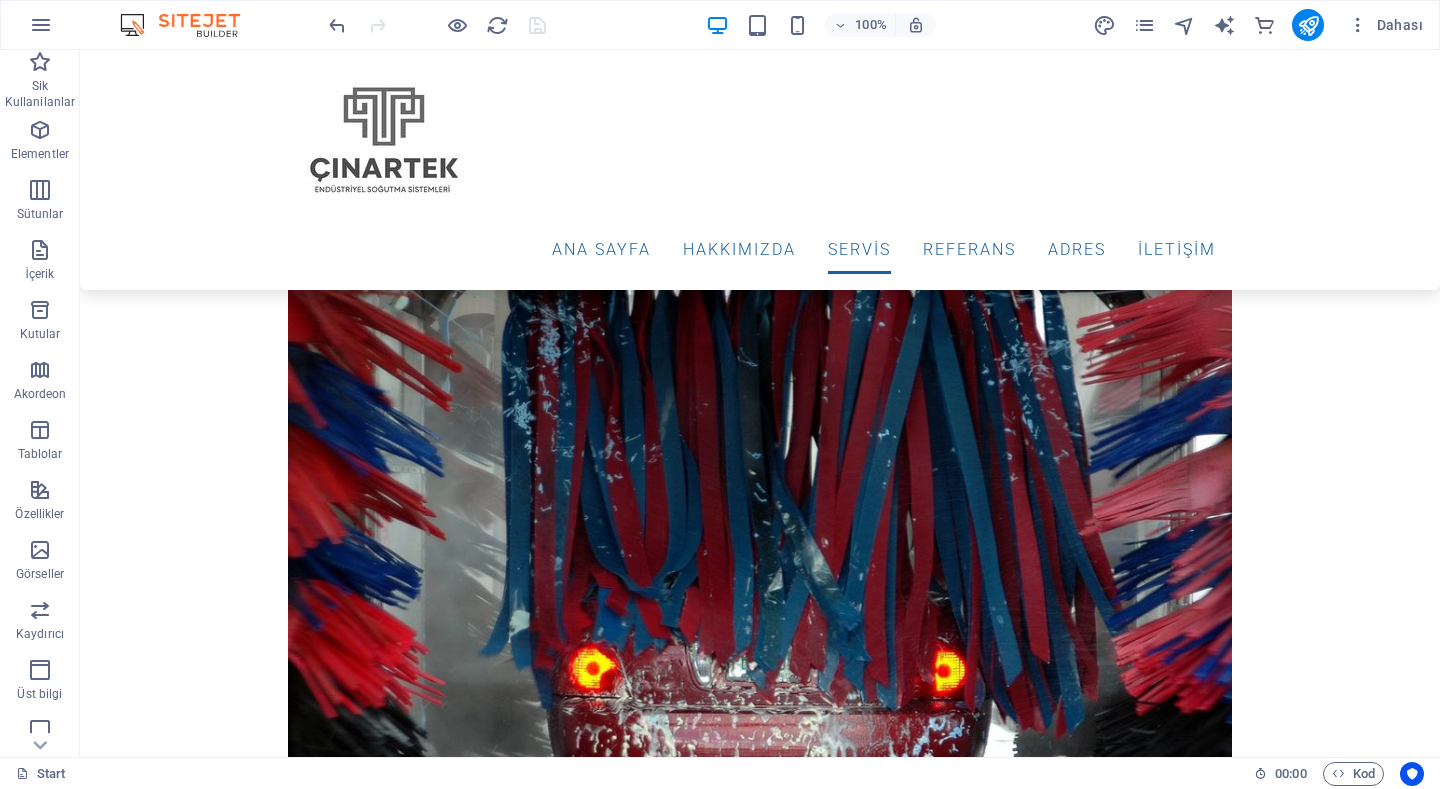 click on "Web Sitesi Ayarları SEO Ayarları SEO Analizi Diller Koleksiyon Yöneticisi Dosyalar ve Stok Fotoğraflar Yazı Tipleri İçerik İçe Aktarma Yapılacaklar İstekler Veri" at bounding box center (720, 400) 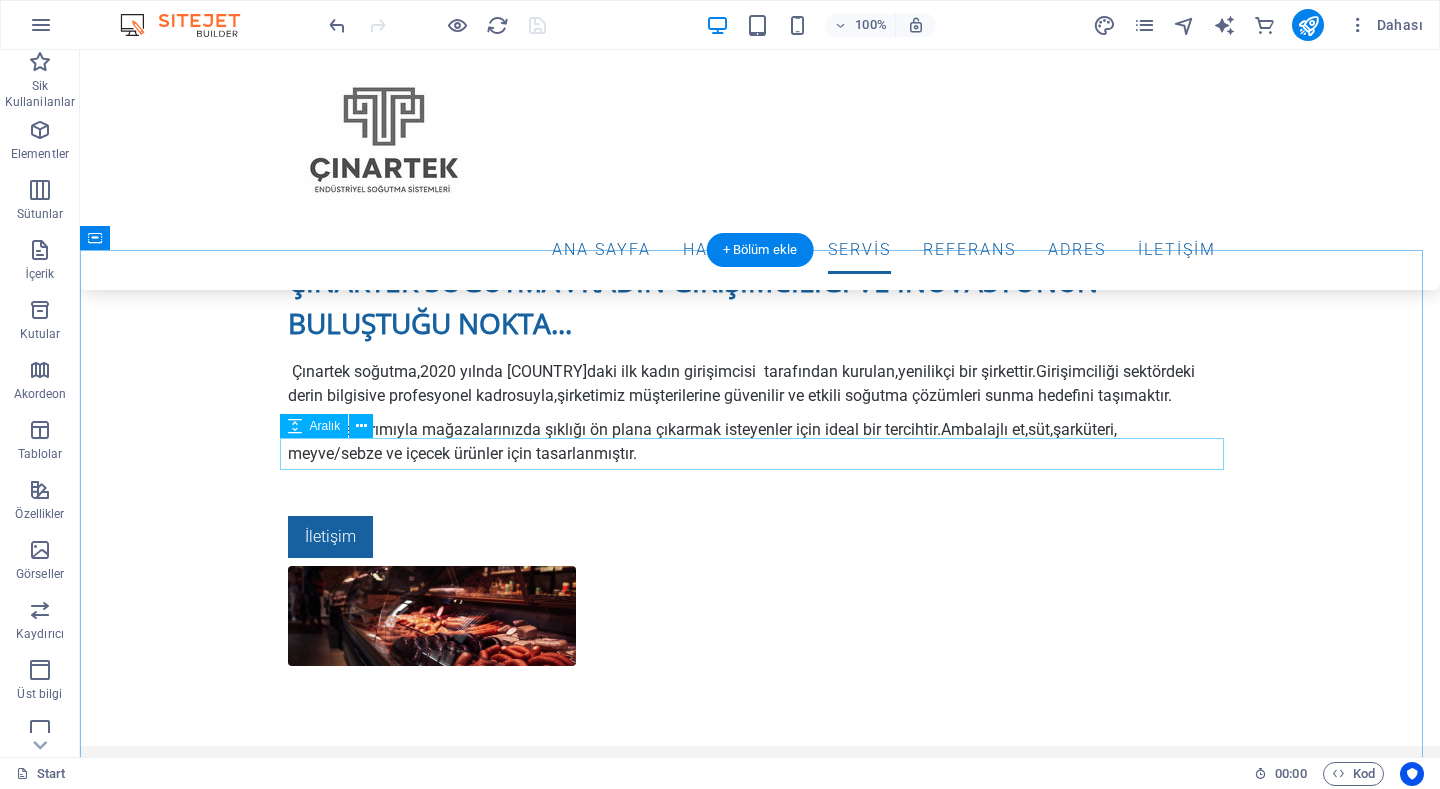 scroll, scrollTop: 1900, scrollLeft: 0, axis: vertical 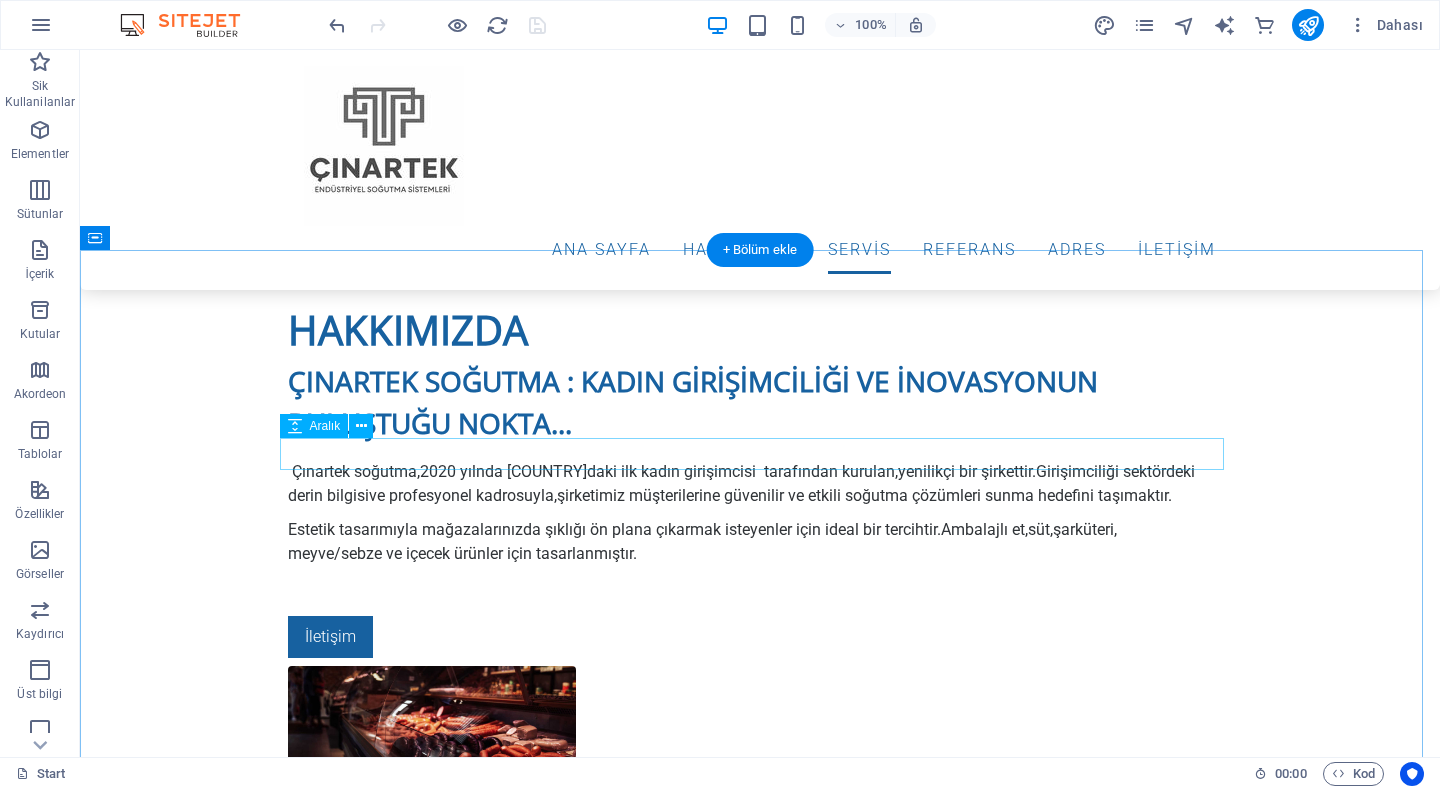 click at bounding box center (760, 1840) 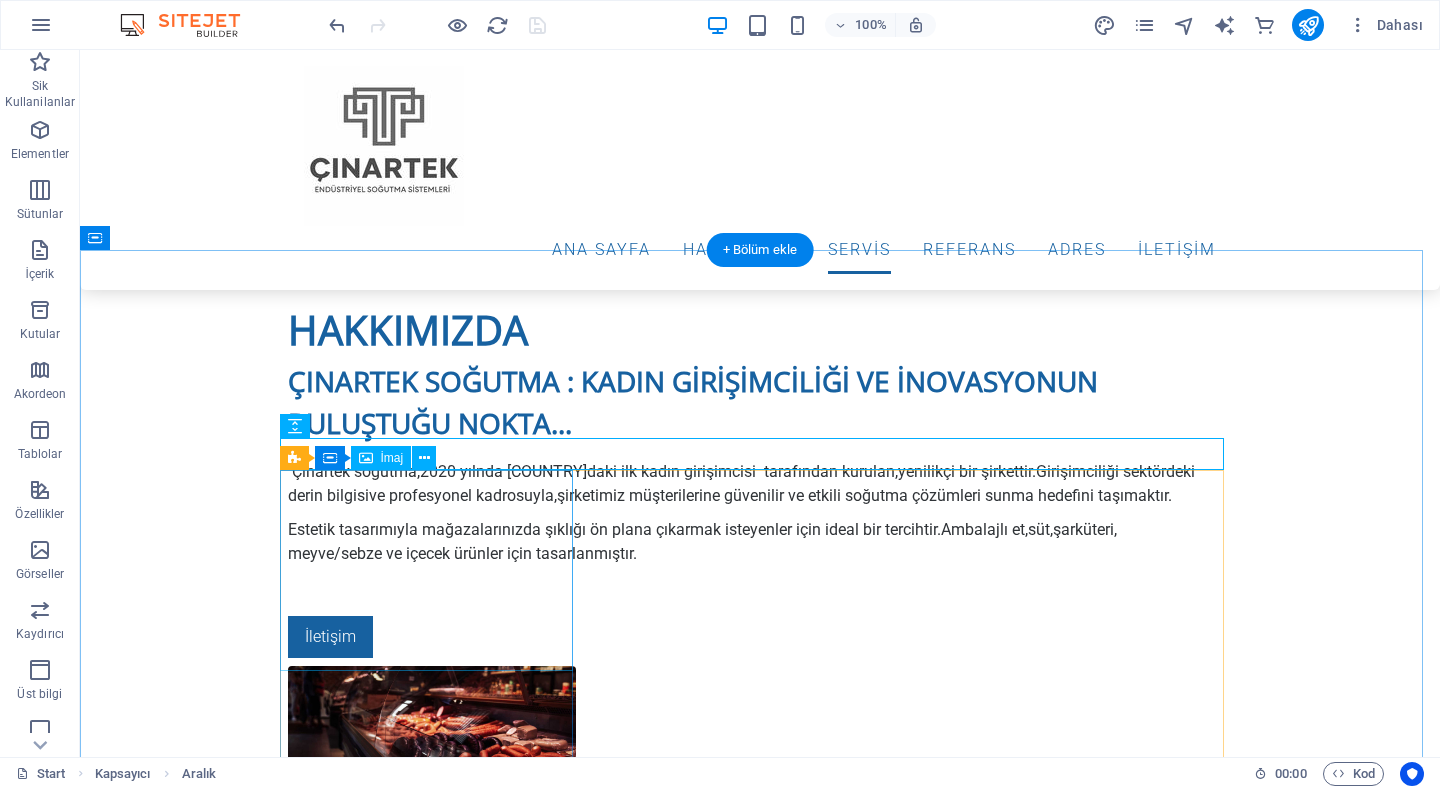 click at bounding box center [760, 2177] 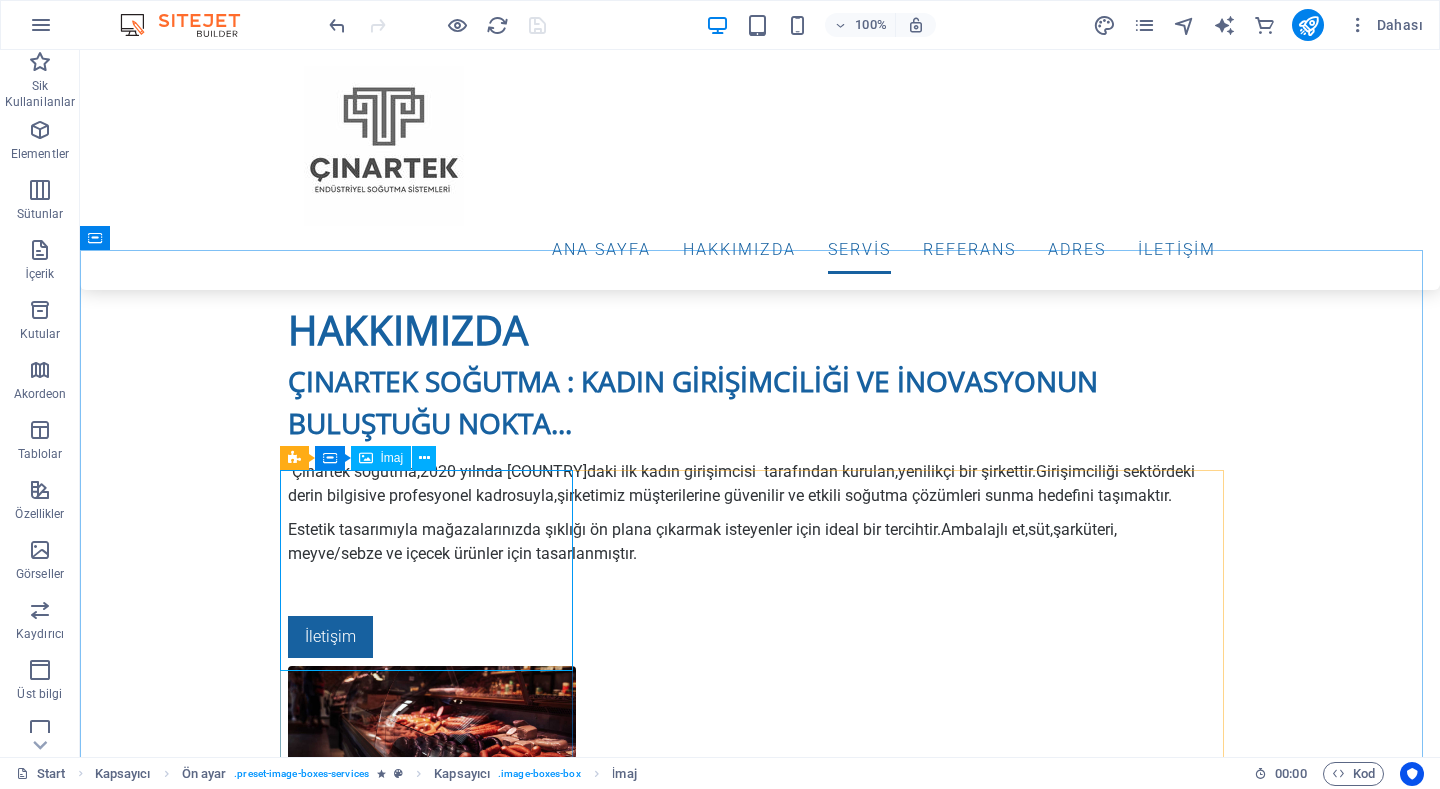 click on "İmaj" at bounding box center (392, 458) 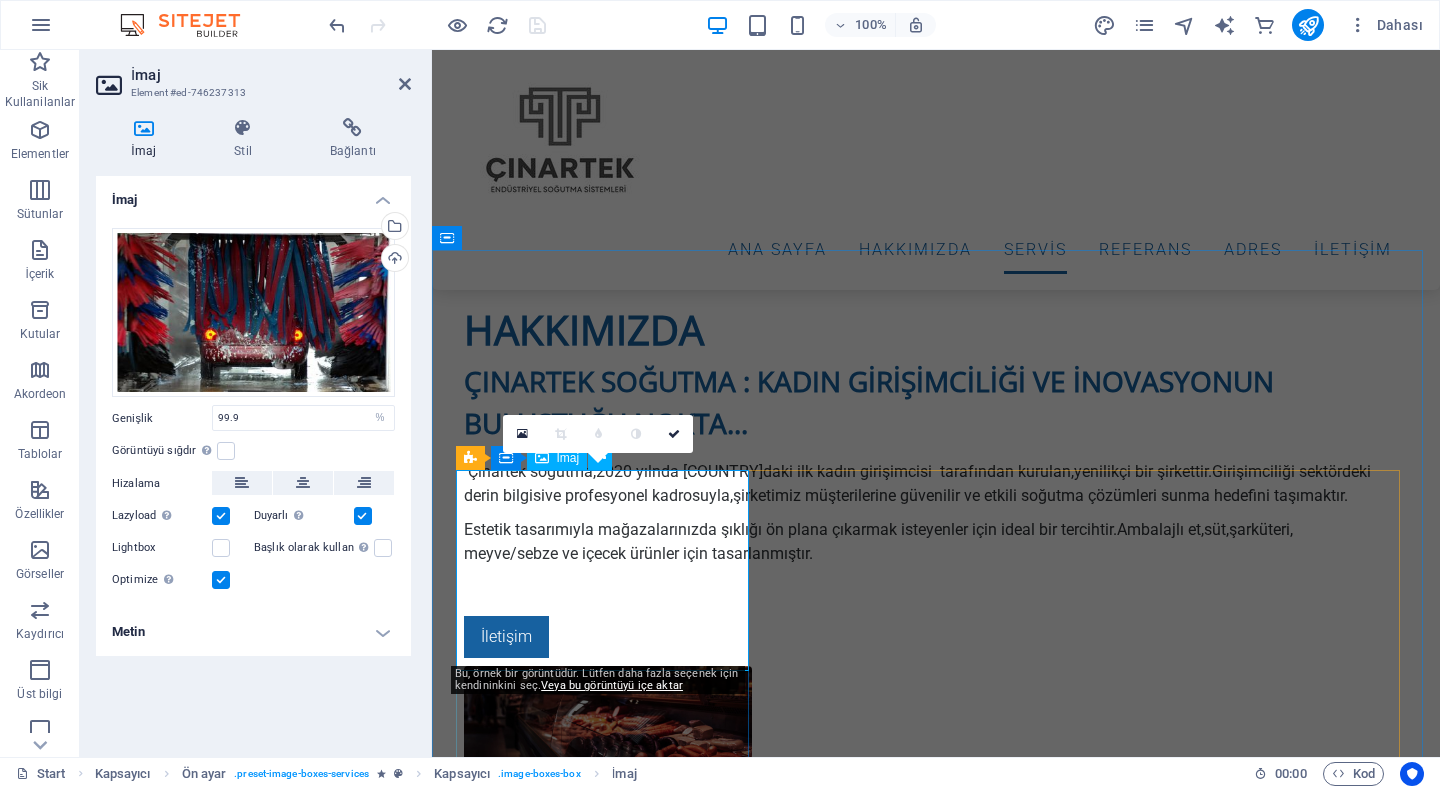 click at bounding box center (936, 2176) 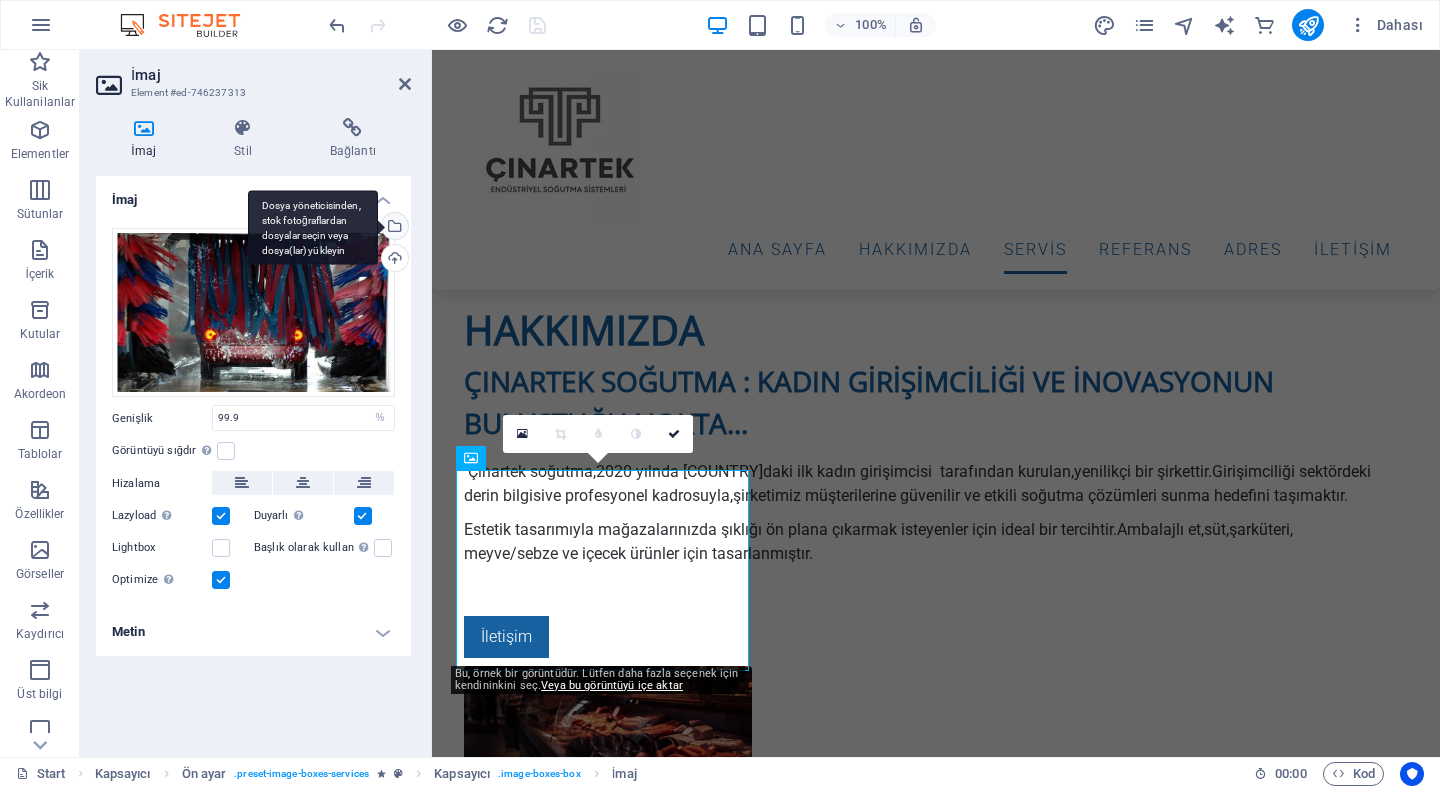 click on "Dosya yöneticisinden, stok fotoğraflardan dosyalar seçin veya dosya(lar) yükleyin" at bounding box center [393, 228] 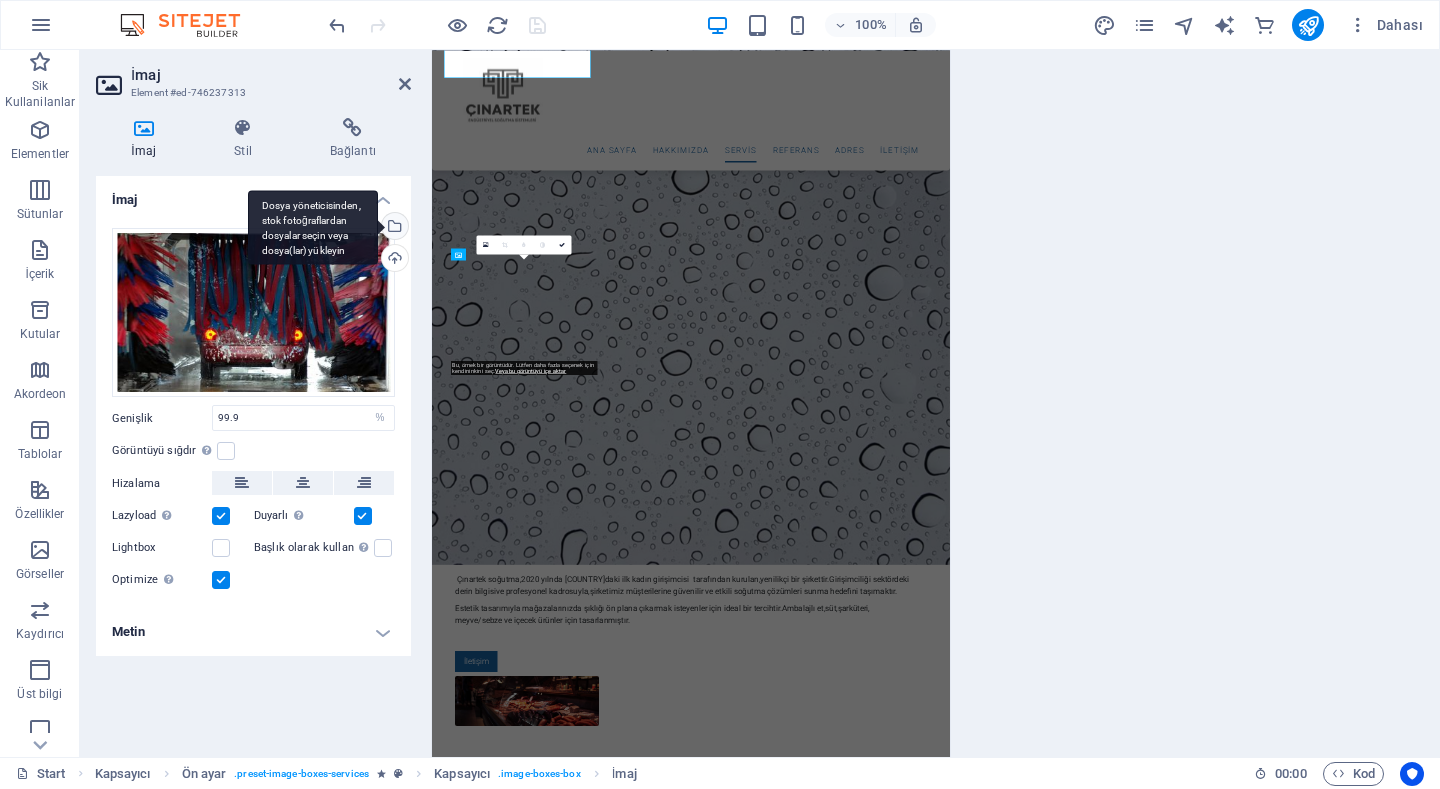 scroll, scrollTop: 2466, scrollLeft: 0, axis: vertical 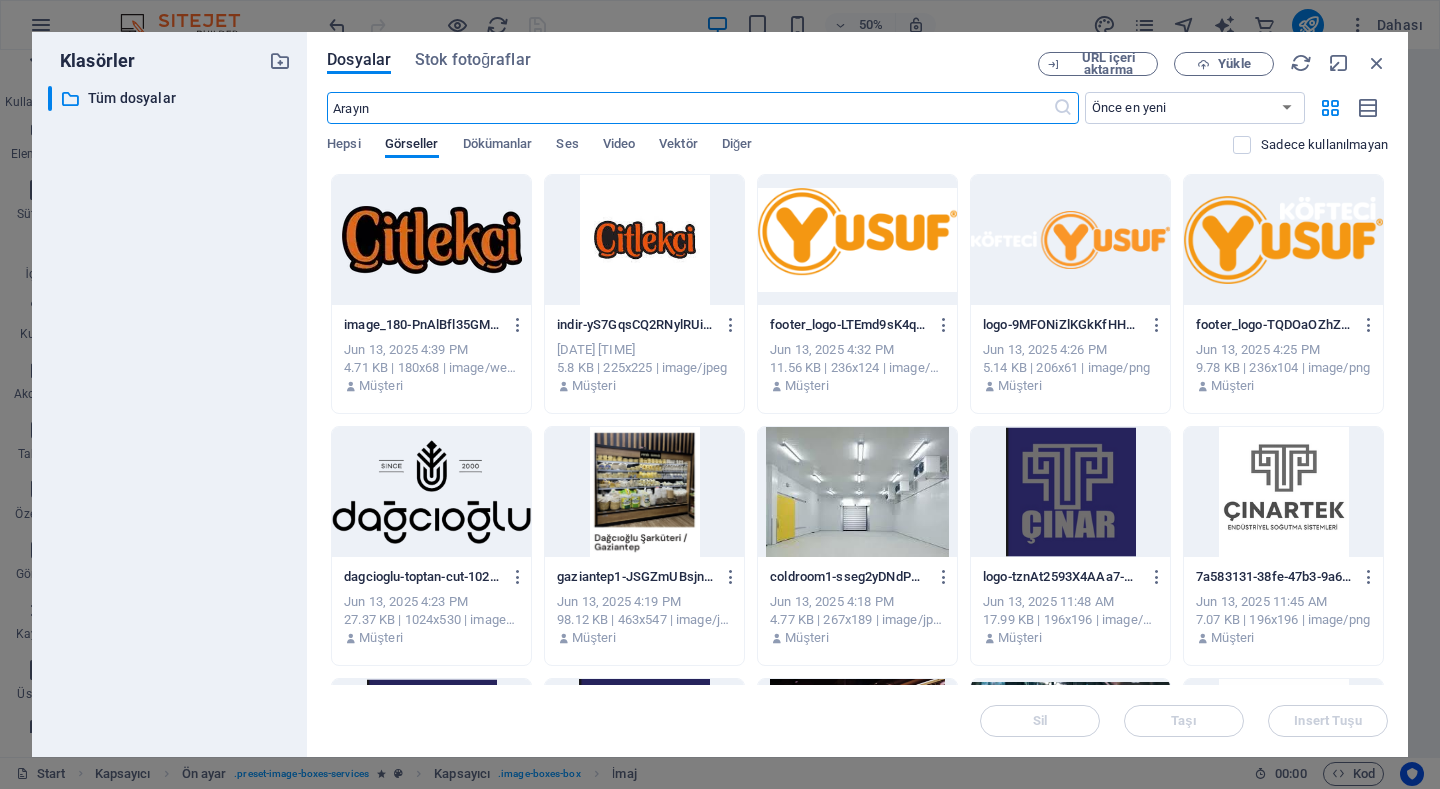 click at bounding box center [857, 492] 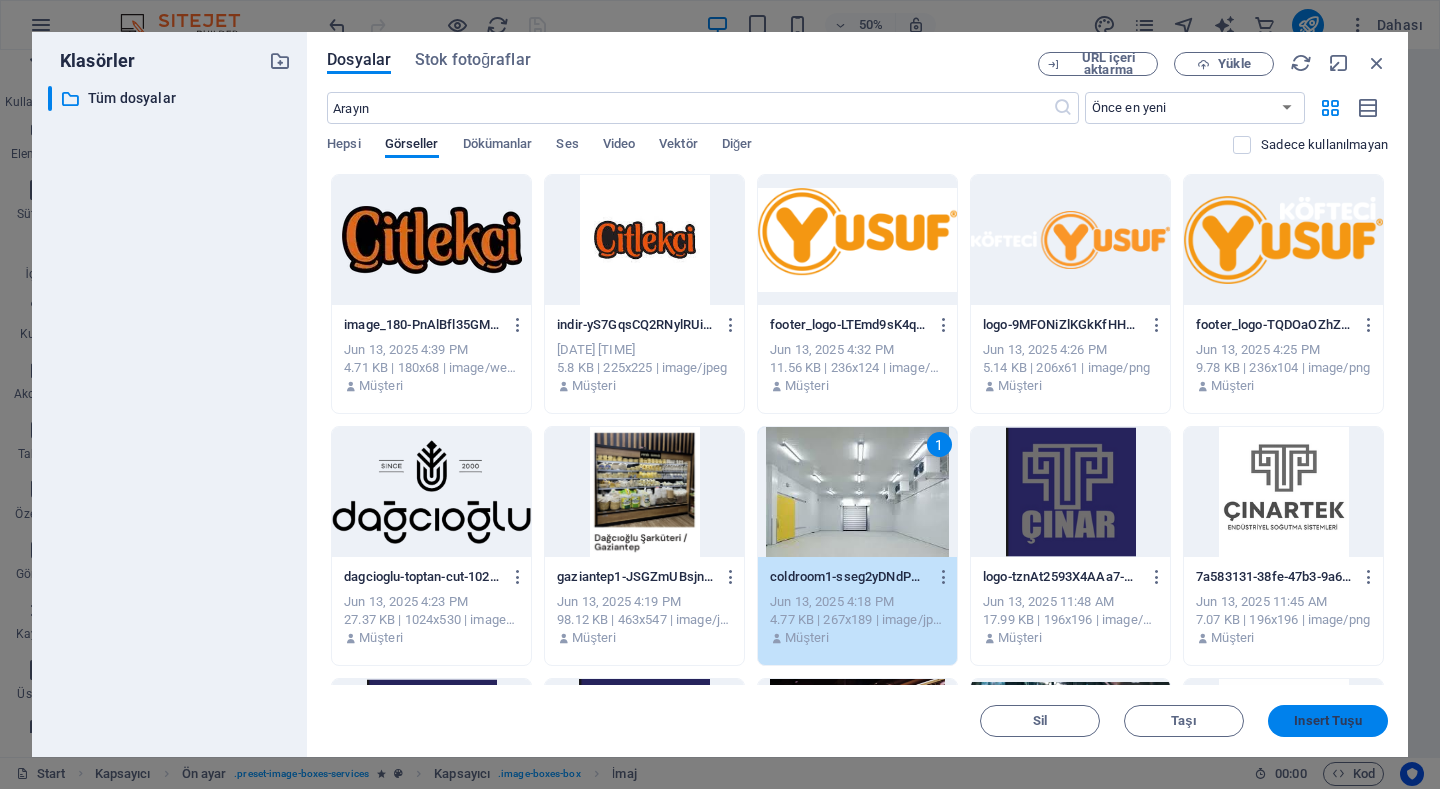click on "Insert Tuşu" at bounding box center [1327, 721] 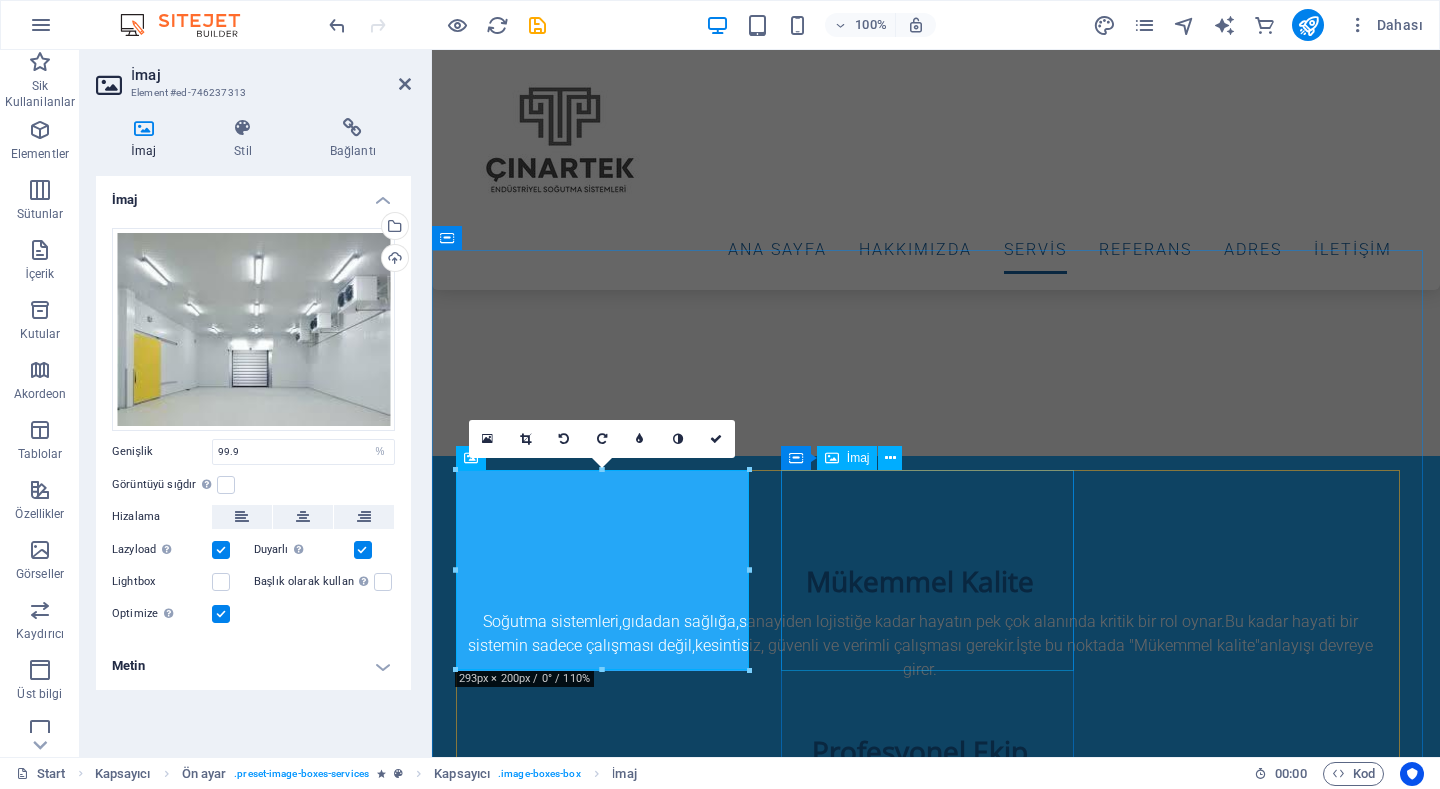 scroll, scrollTop: 1900, scrollLeft: 0, axis: vertical 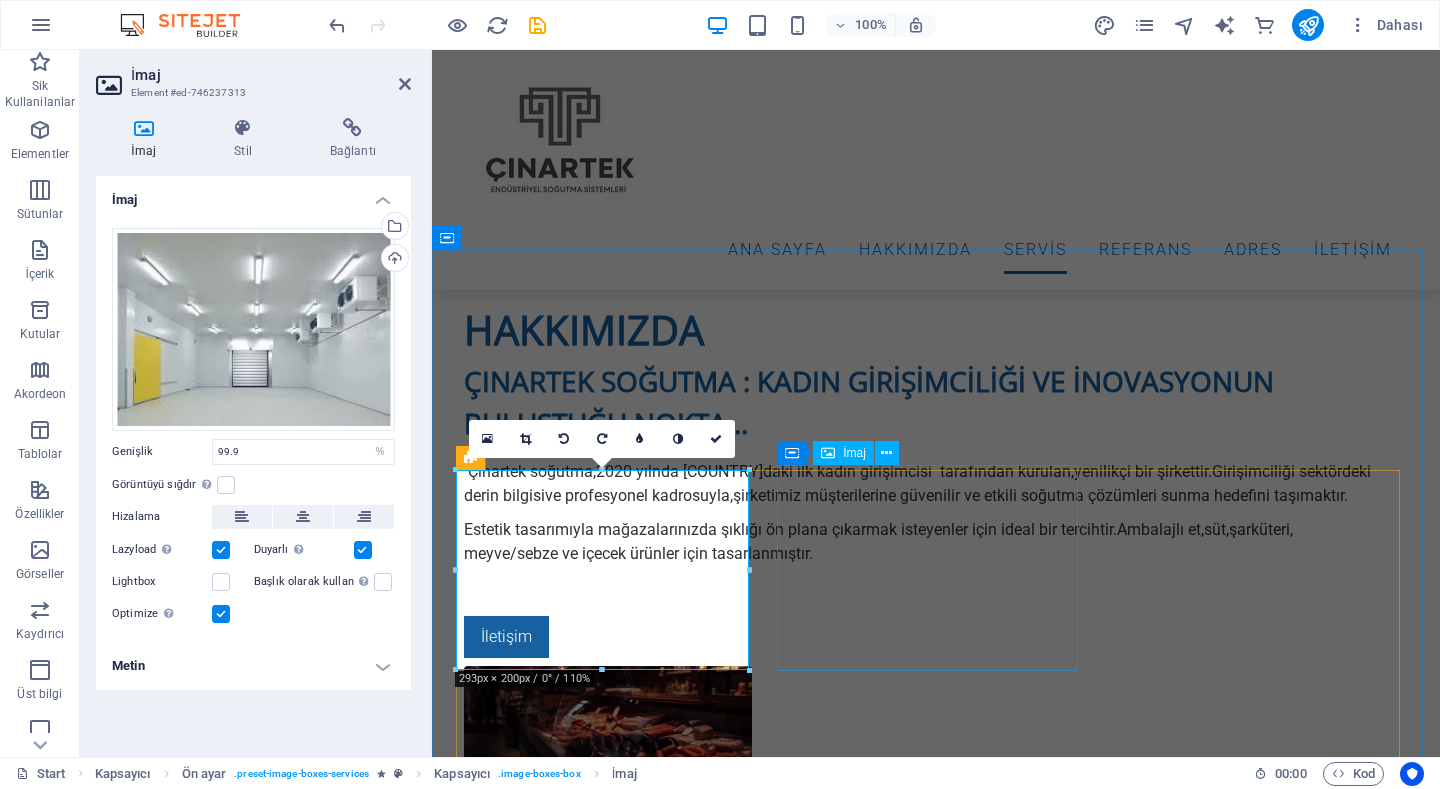 click at bounding box center [936, 2992] 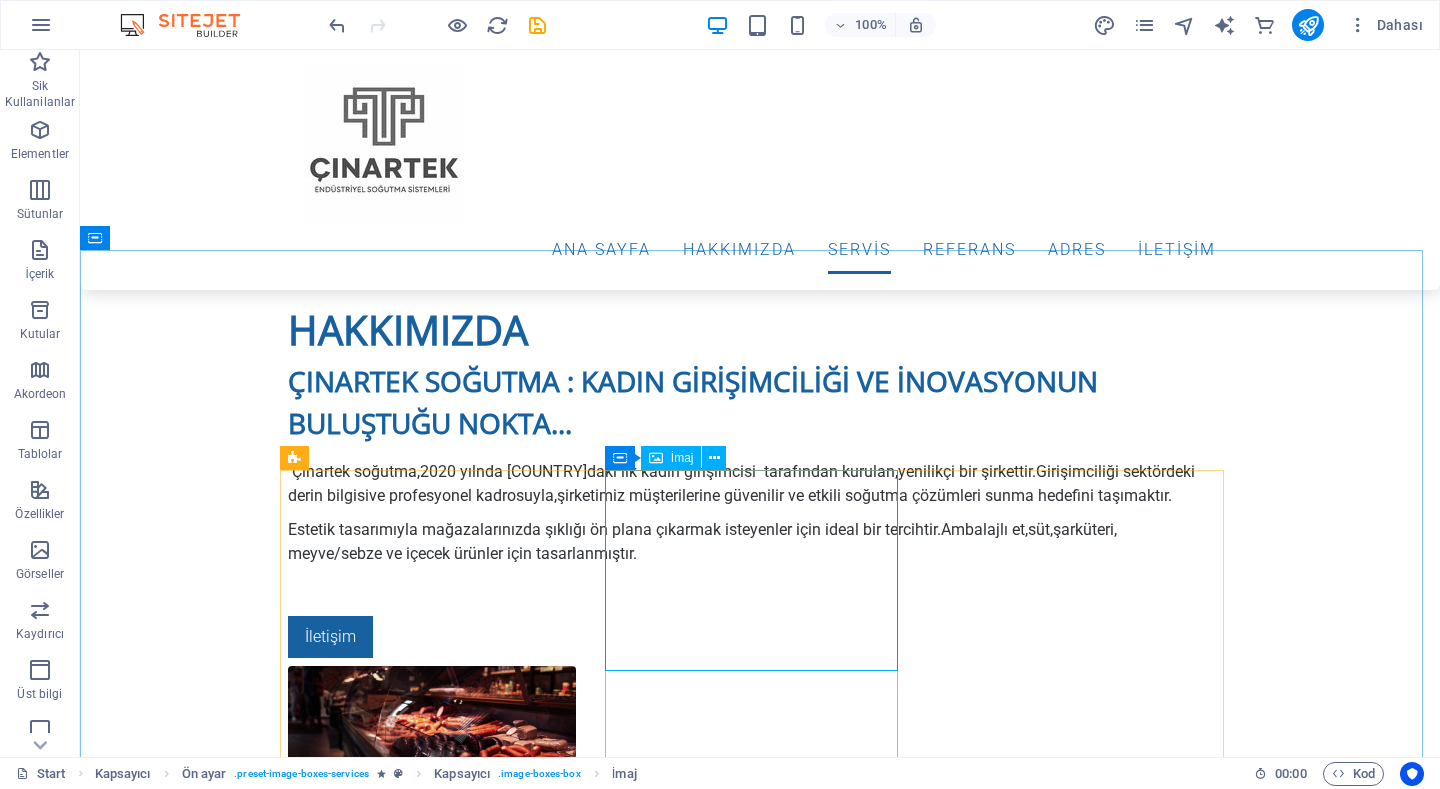 click on "İmaj" at bounding box center [682, 458] 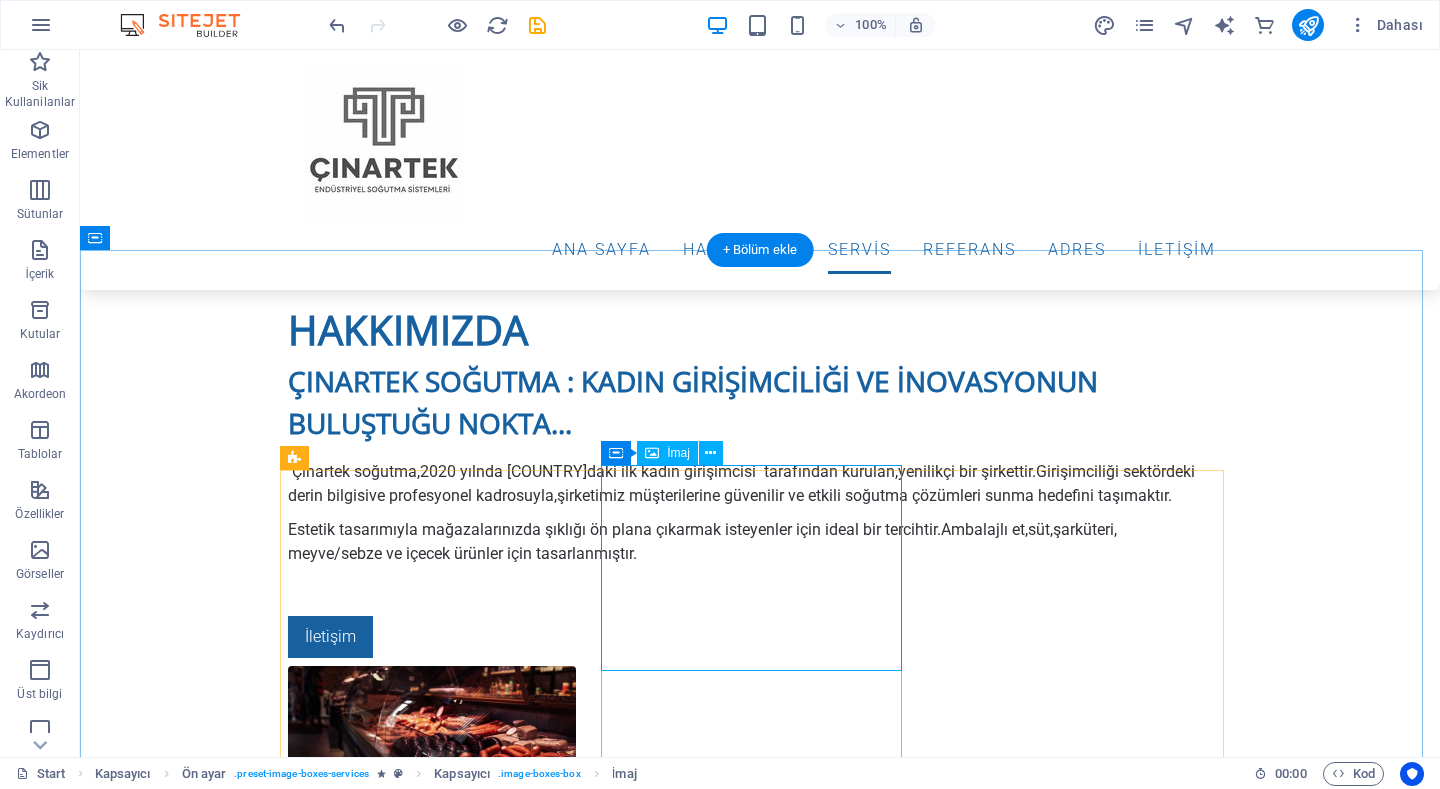 click at bounding box center [760, 2992] 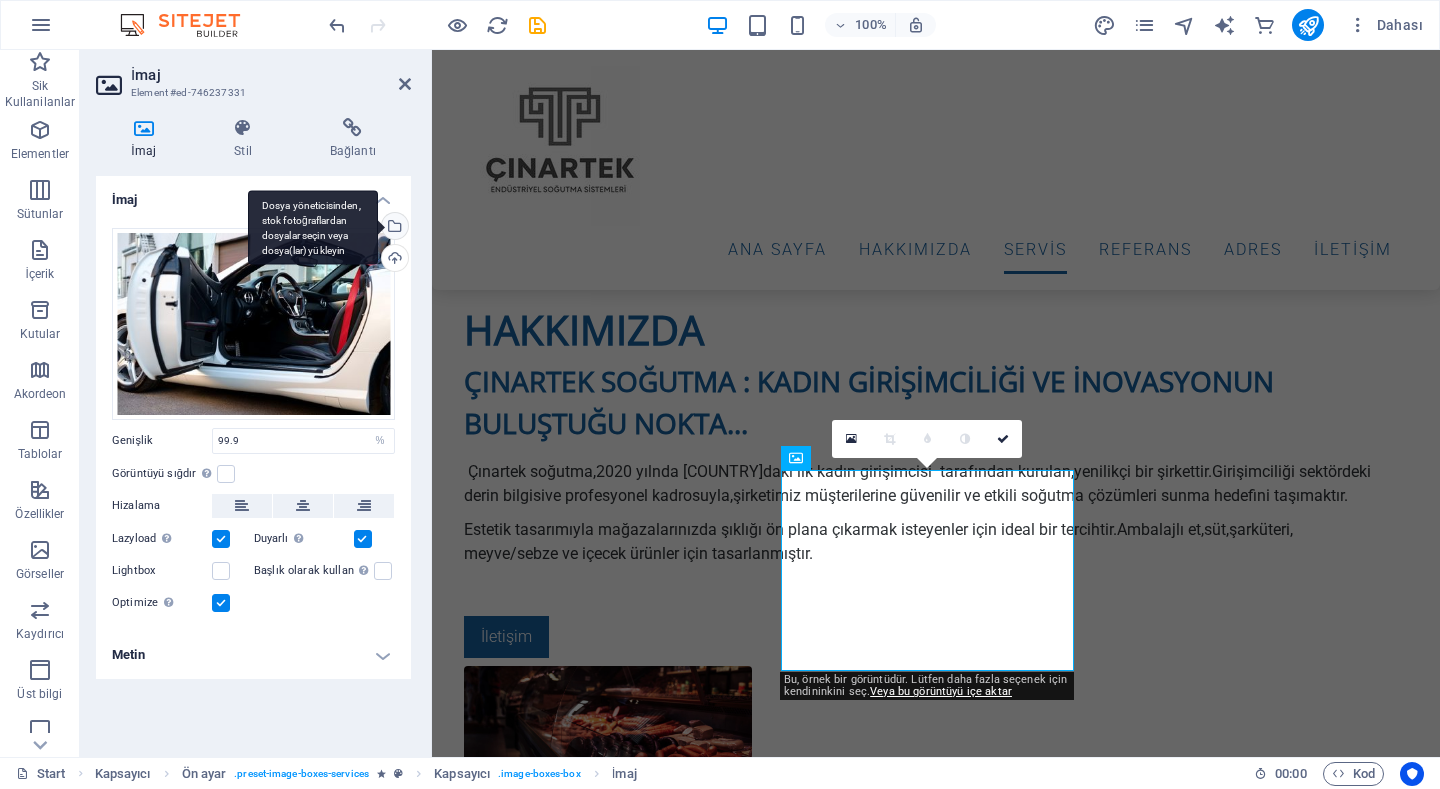 click on "Dosya yöneticisinden, stok fotoğraflardan dosyalar seçin veya dosya(lar) yükleyin" at bounding box center (313, 227) 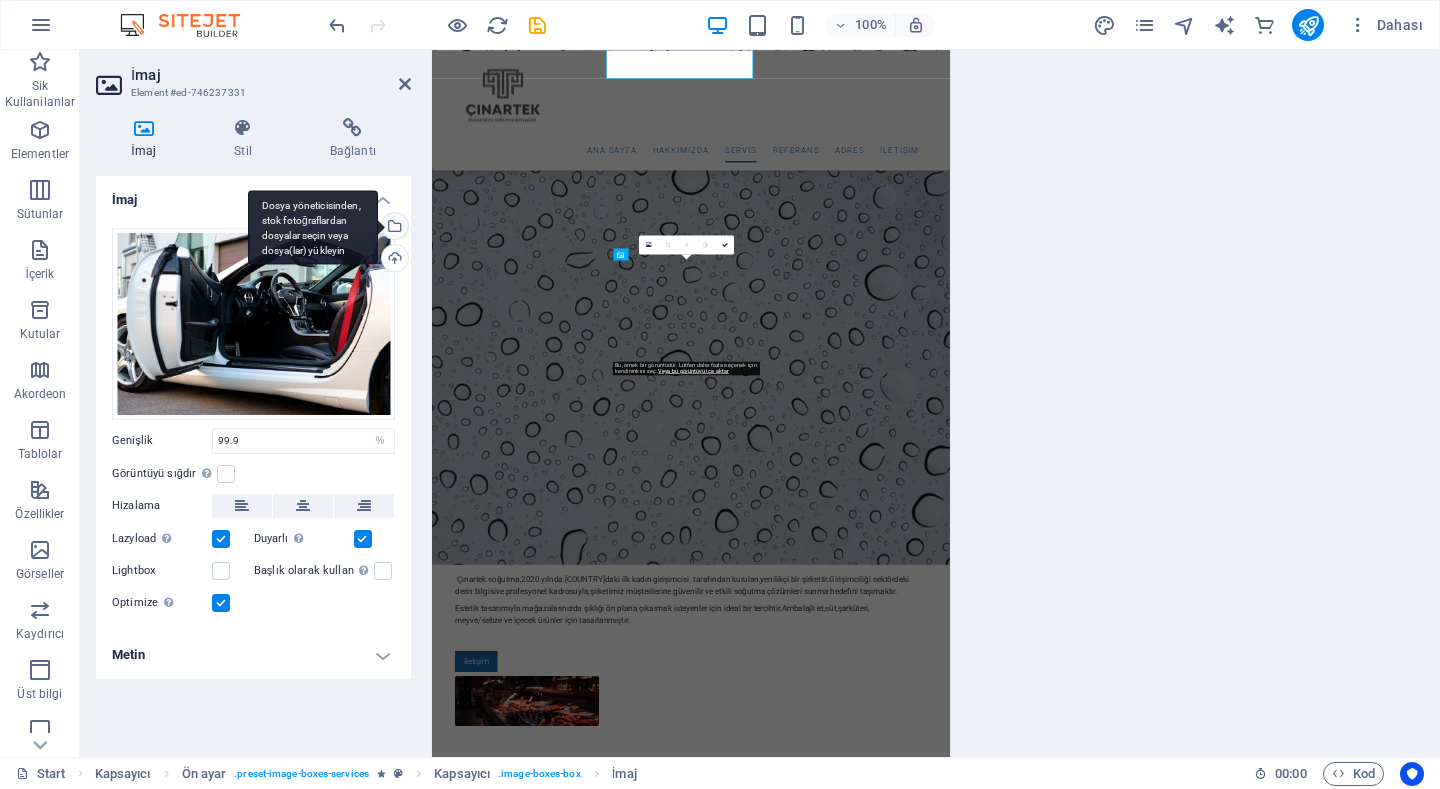 scroll, scrollTop: 2466, scrollLeft: 0, axis: vertical 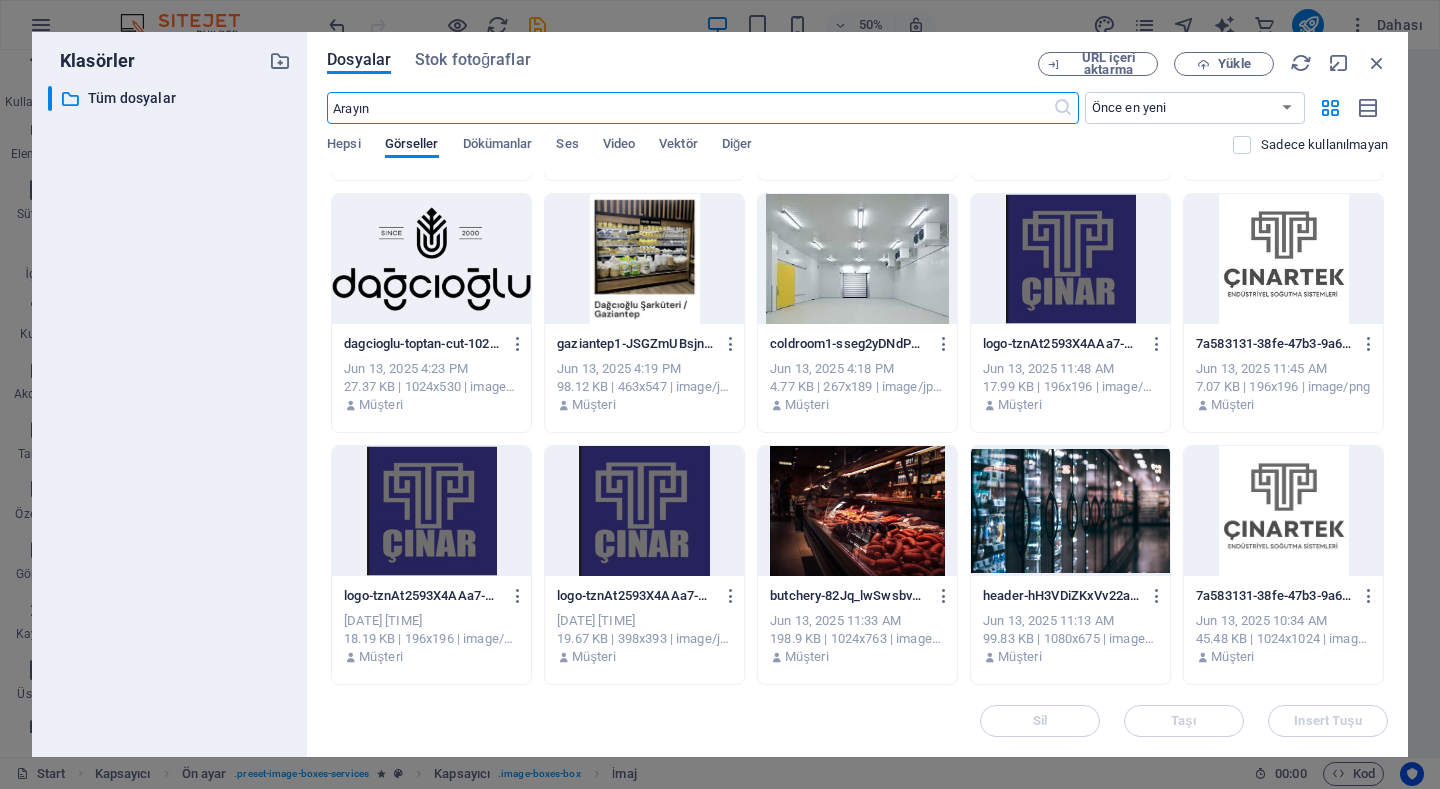 click at bounding box center [1070, 511] 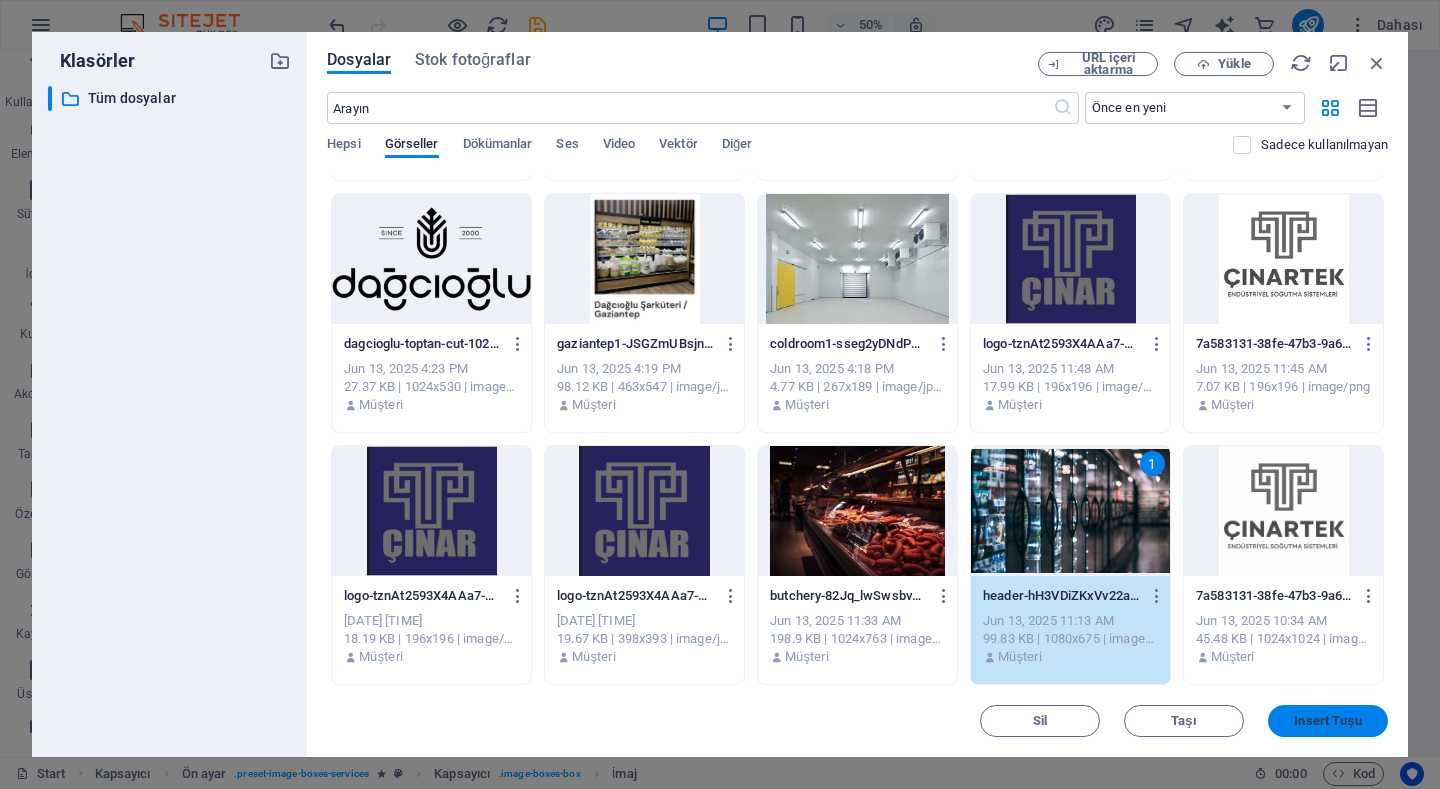 click on "Insert Tuşu" at bounding box center (1327, 721) 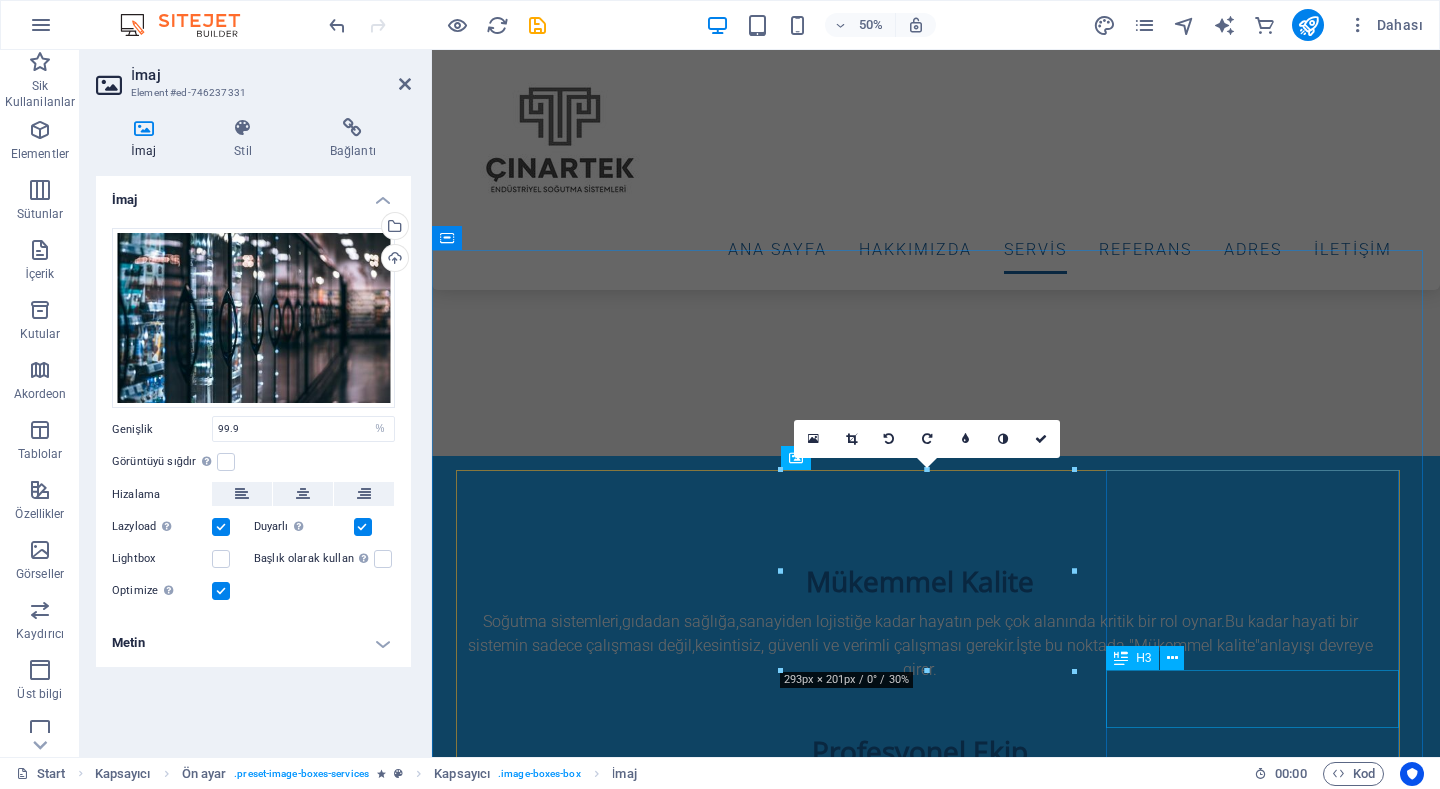 scroll, scrollTop: 1900, scrollLeft: 0, axis: vertical 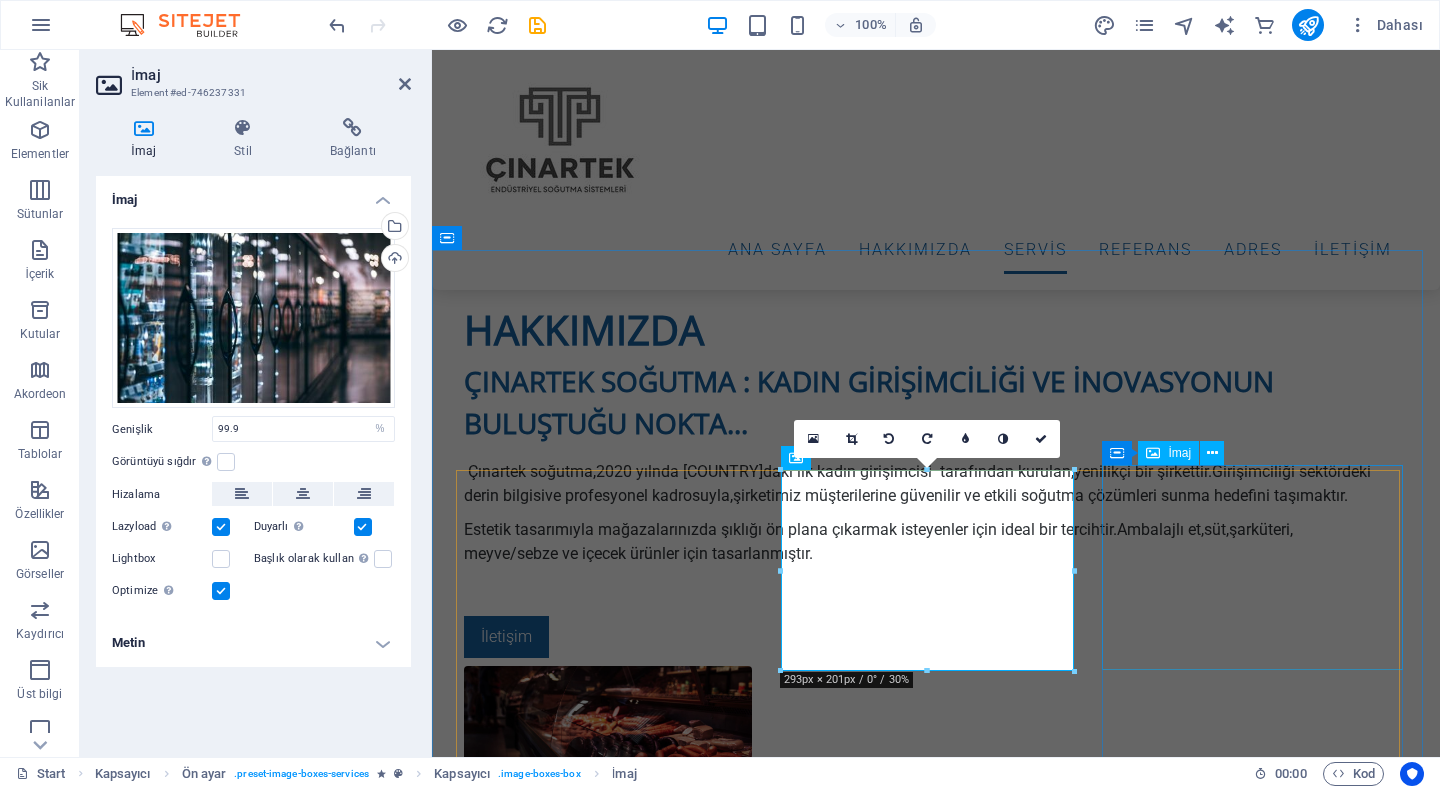 click at bounding box center (936, 3808) 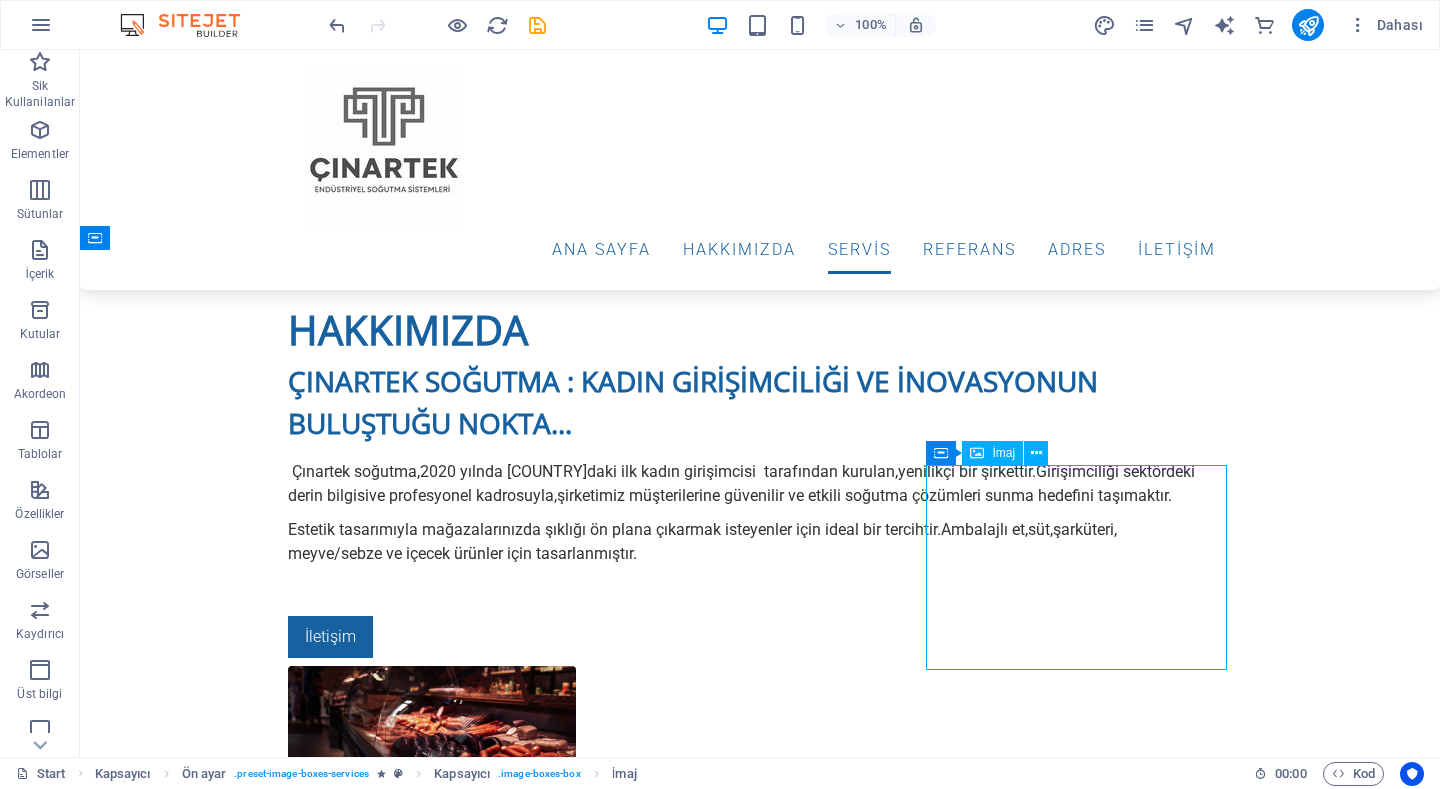drag, startPoint x: 1081, startPoint y: 581, endPoint x: 720, endPoint y: 578, distance: 361.01245 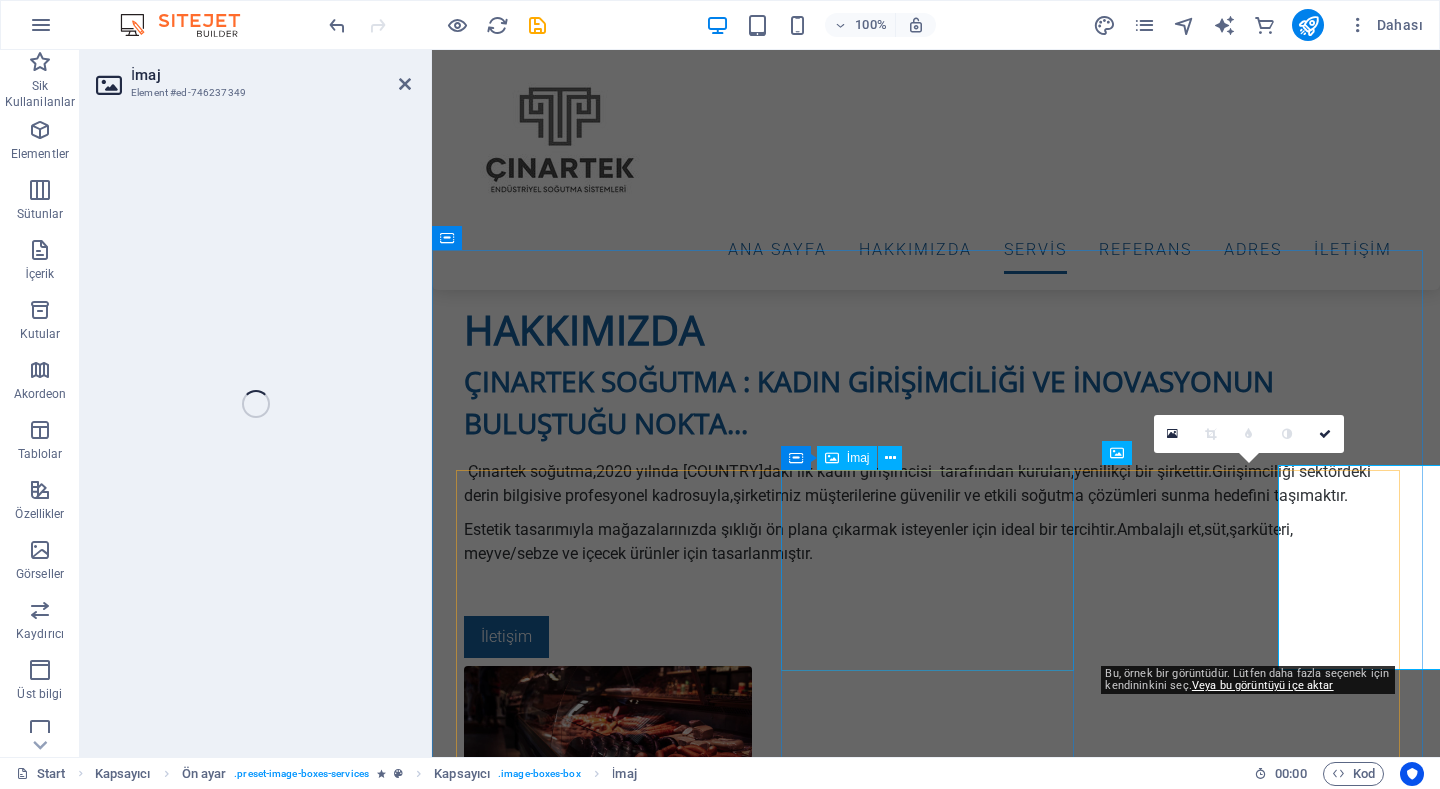 select on "%" 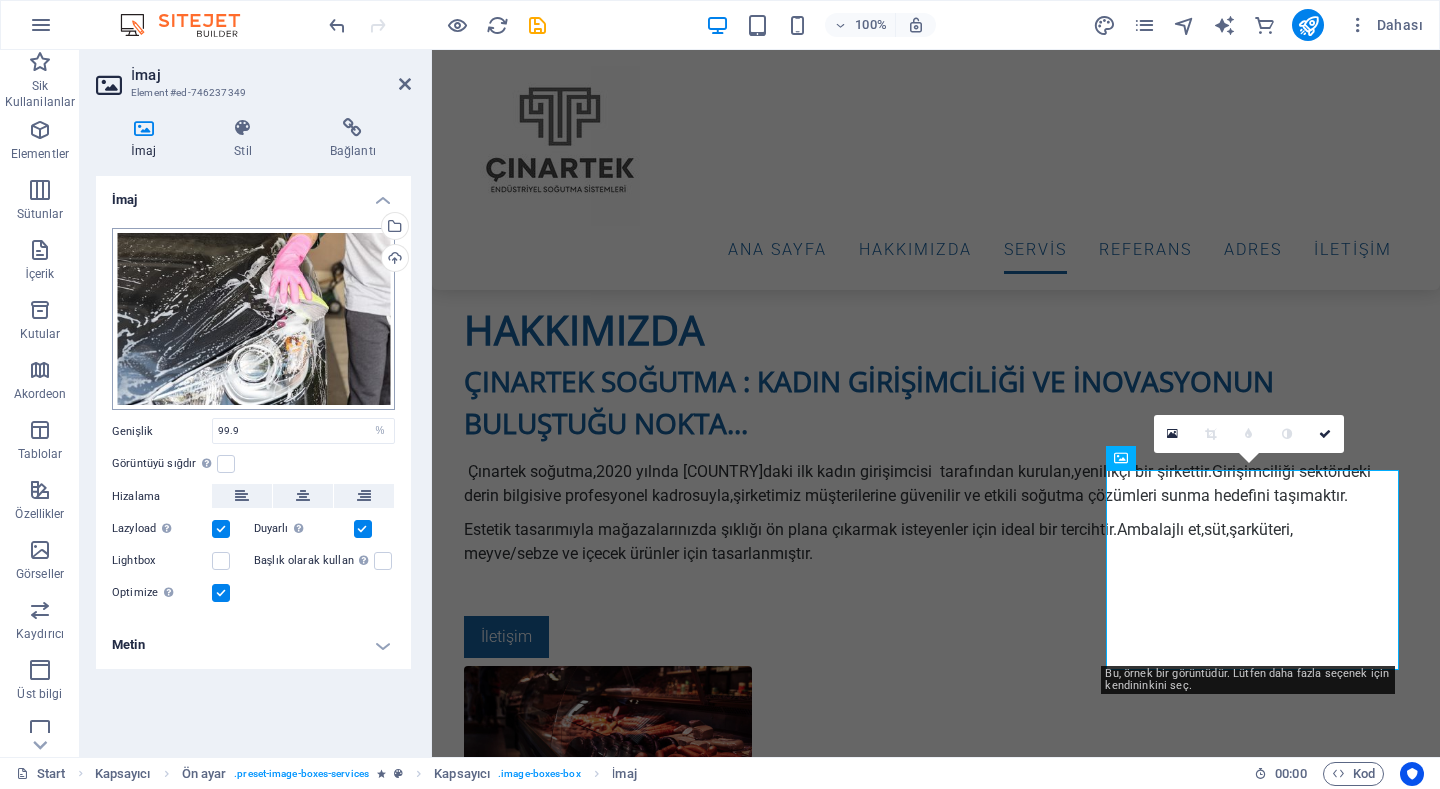 click on "İmaj Stil Bağlantı İmaj Dosyaları buraya sürükleyin, dosyaları seçmek için tıklayın veya Dosyalardan ya da ücretsiz stok fotoğraf ve videolarımızdan dosyalar seçin Dosya yöneticisinden, stok fotoğraflardan dosyalar seçin veya dosya(lar) yükleyin Yükle Genişlik 99.9 Varsayılan otomatik px rem % em vh vw Görüntüyü sığdır Görüntüyü otomatik olarak sabit bir genişliğe ve yüksekliğe sığdır Yükseklik Varsayılan otomatik px Hizalama Lazyload Sayfa yüklendikten sonra görüntülerin yüklenmesi, sayfa hızını artırır. Duyarlı Retina görüntüsünü ve akıllı telefon için optimize edilmiş boyutları otomatik olarak yükle. Lightbox Başlık olarak kullan Görüntü, bir H1 başlık etiketine sığdırılacak. Alternatif metne H1 başlığının genişliğini vermek için kullanışlıdır, ör. logo için. Belirsizse işaretlemeden bırak. Optimize Görseller, sayfa hızını iyileştirmek için sıkıştırılmıştır. Konum Yön Özel X uzaklığı 50 px rem %" at bounding box center [253, 429] 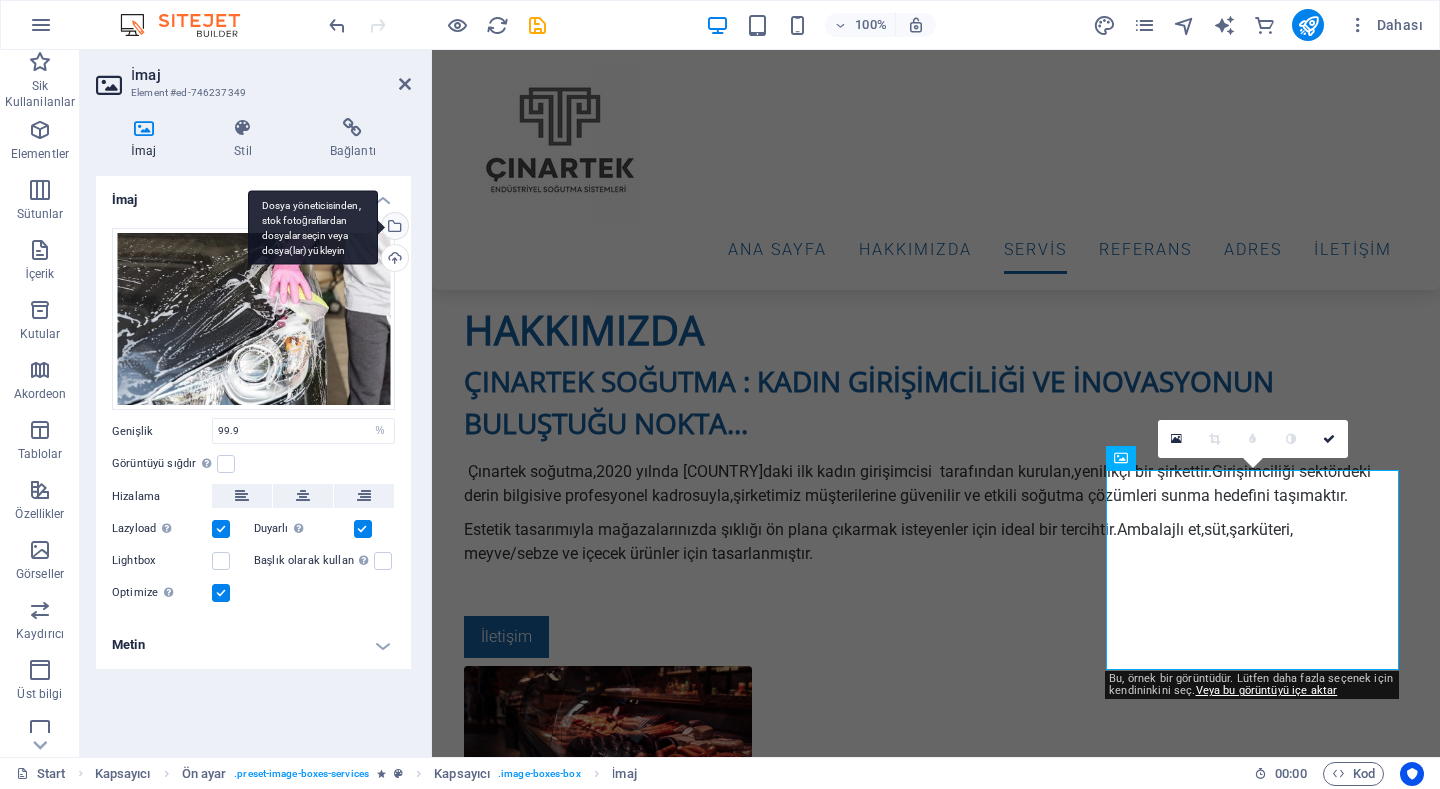 click on "Dosya yöneticisinden, stok fotoğraflardan dosyalar seçin veya dosya(lar) yükleyin" at bounding box center (393, 228) 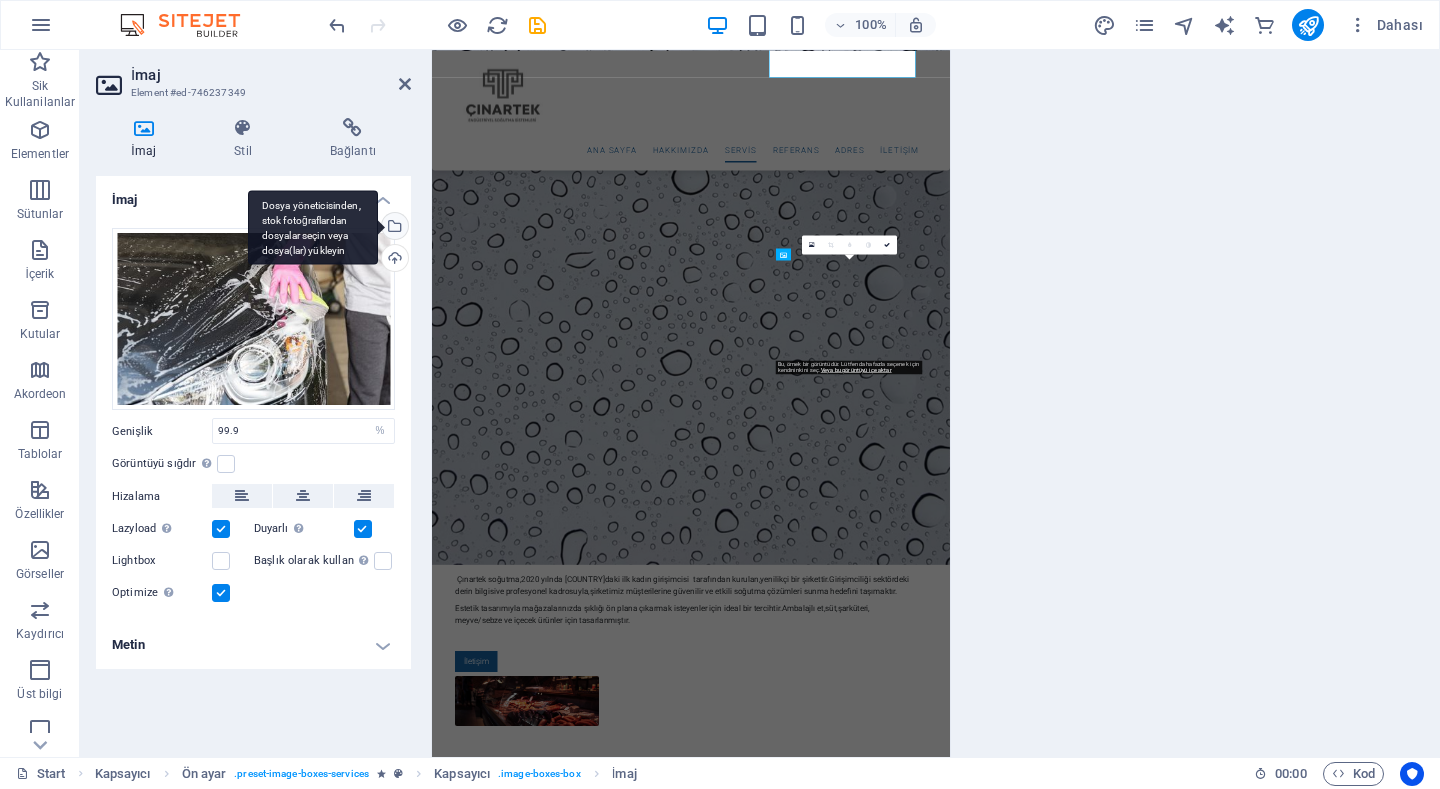 scroll, scrollTop: 2466, scrollLeft: 0, axis: vertical 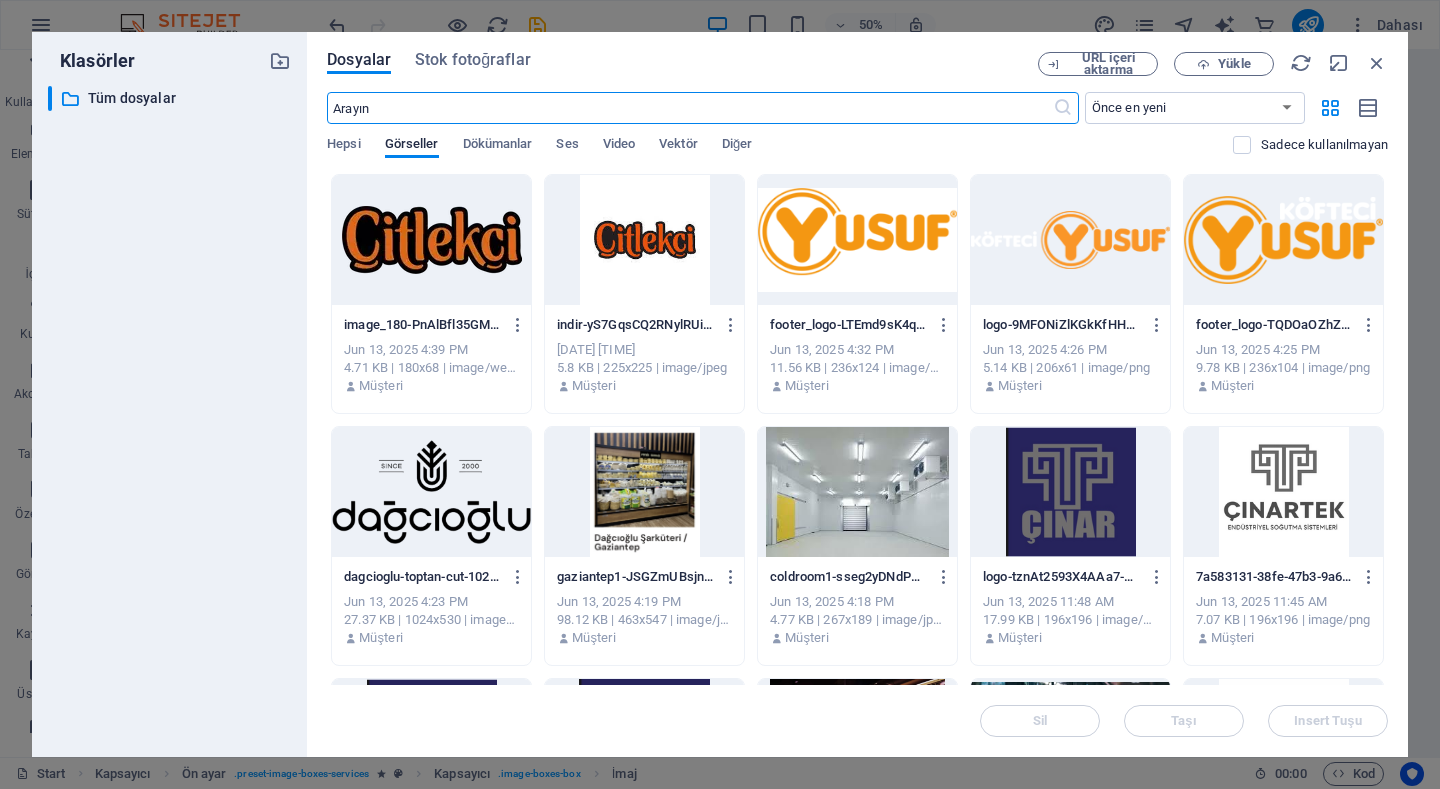 click at bounding box center [644, 492] 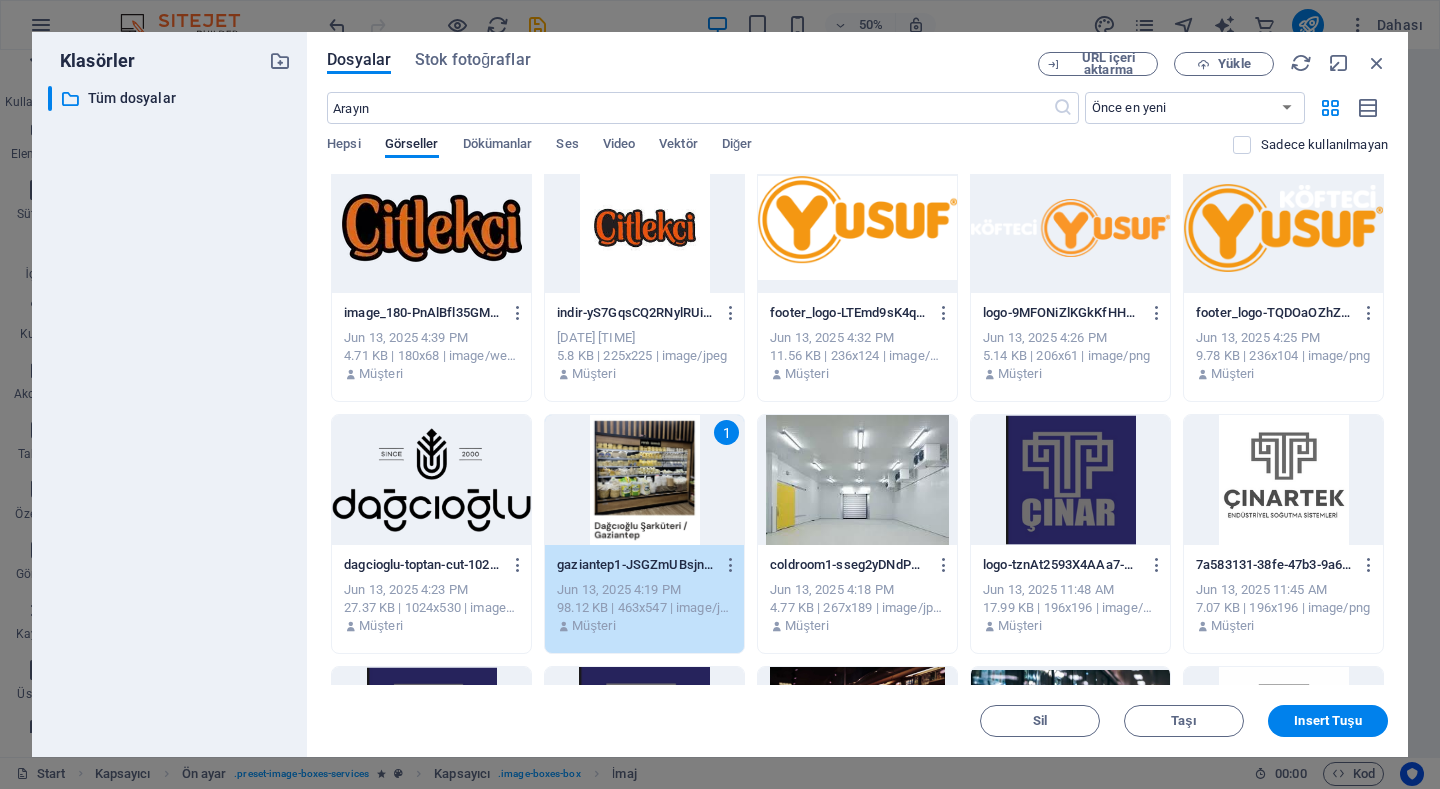 scroll, scrollTop: 0, scrollLeft: 0, axis: both 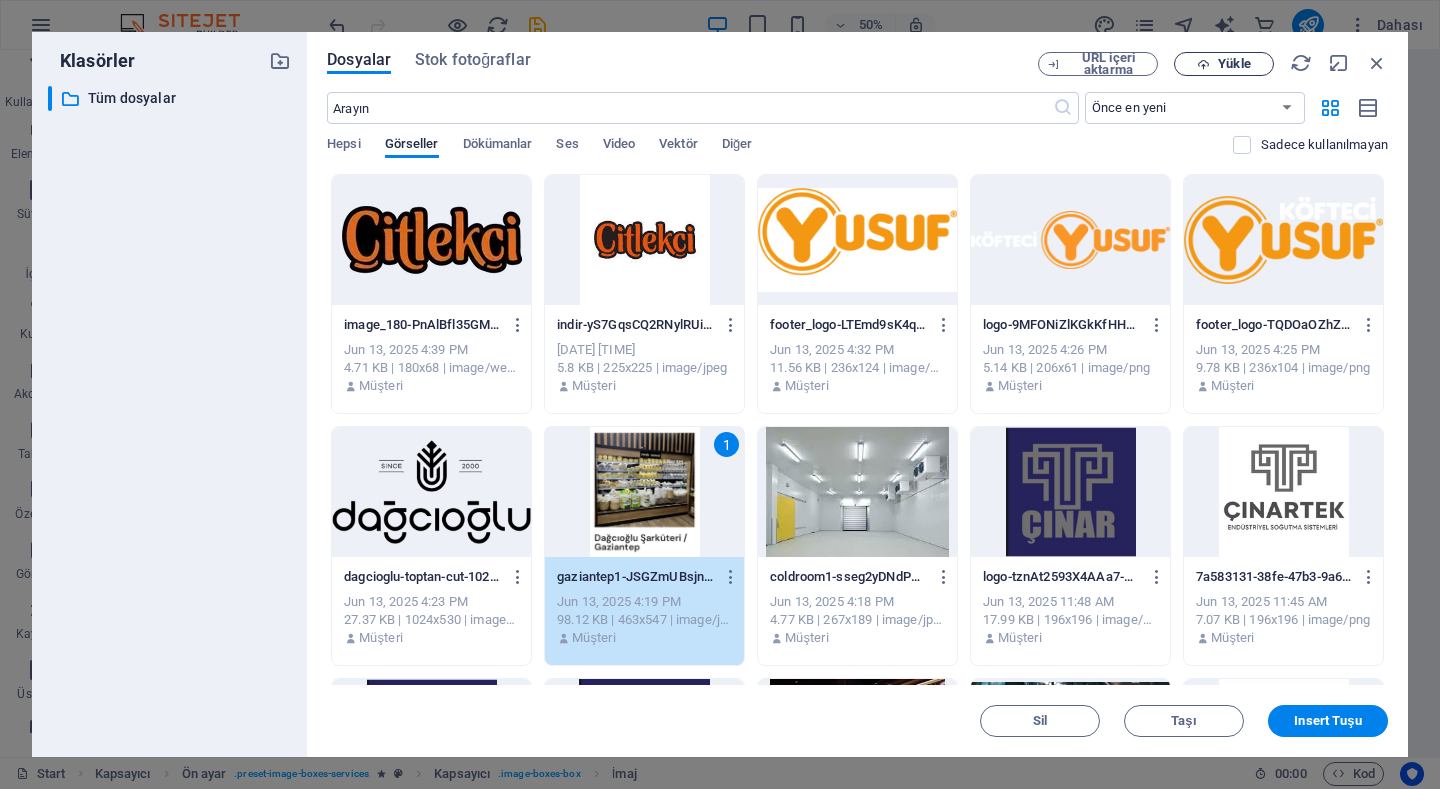 click on "Yükle" at bounding box center (1234, 64) 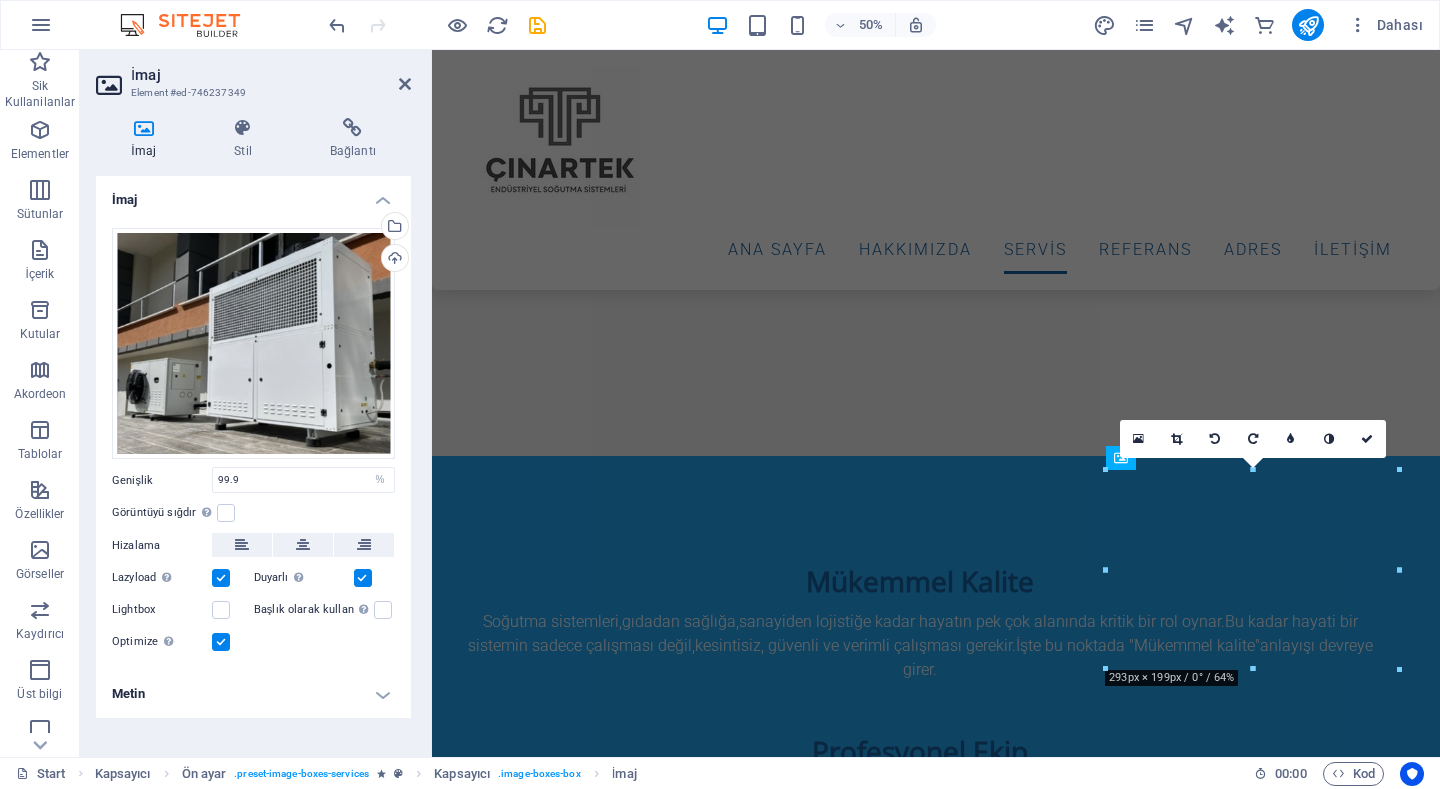 scroll, scrollTop: 1900, scrollLeft: 0, axis: vertical 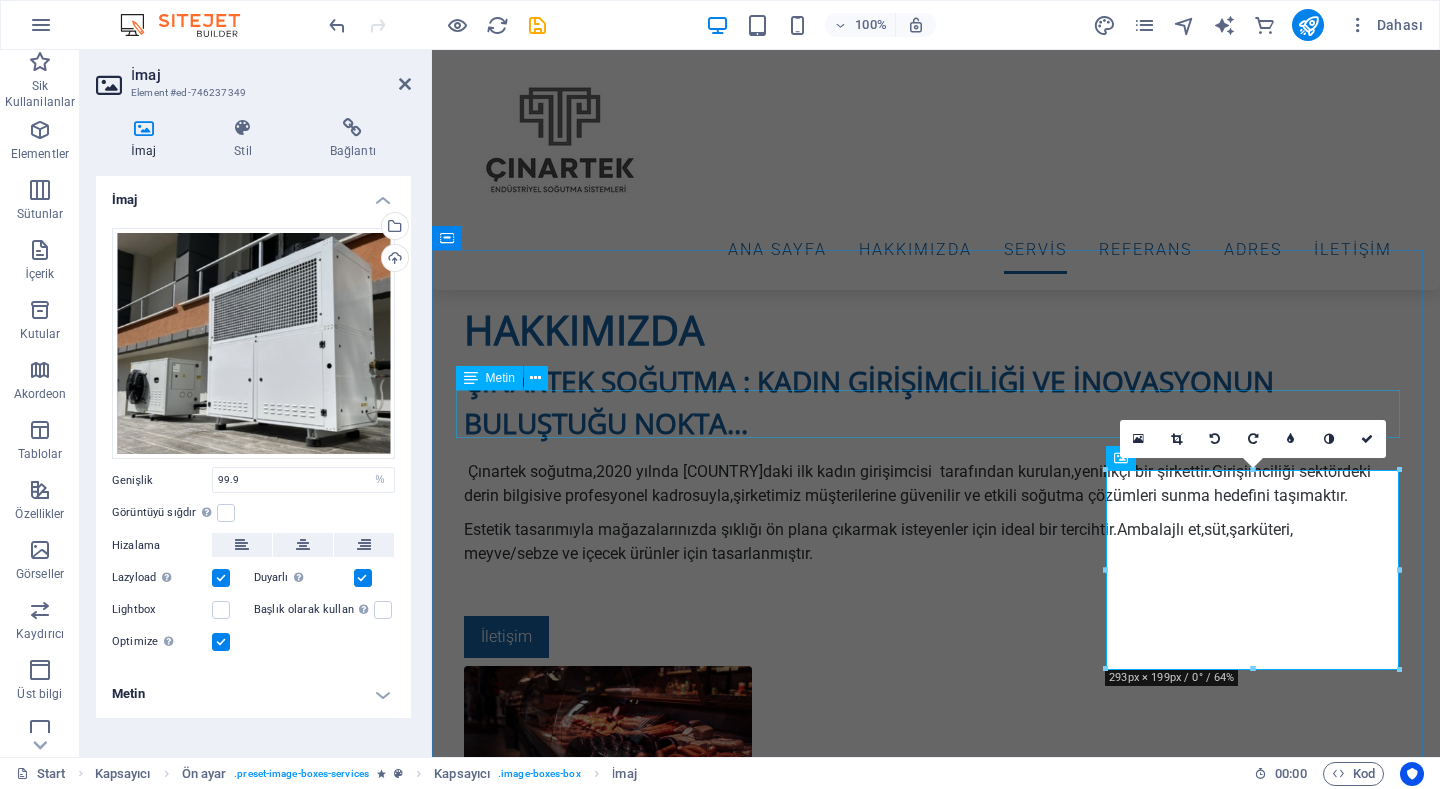 click at bounding box center (936, 3807) 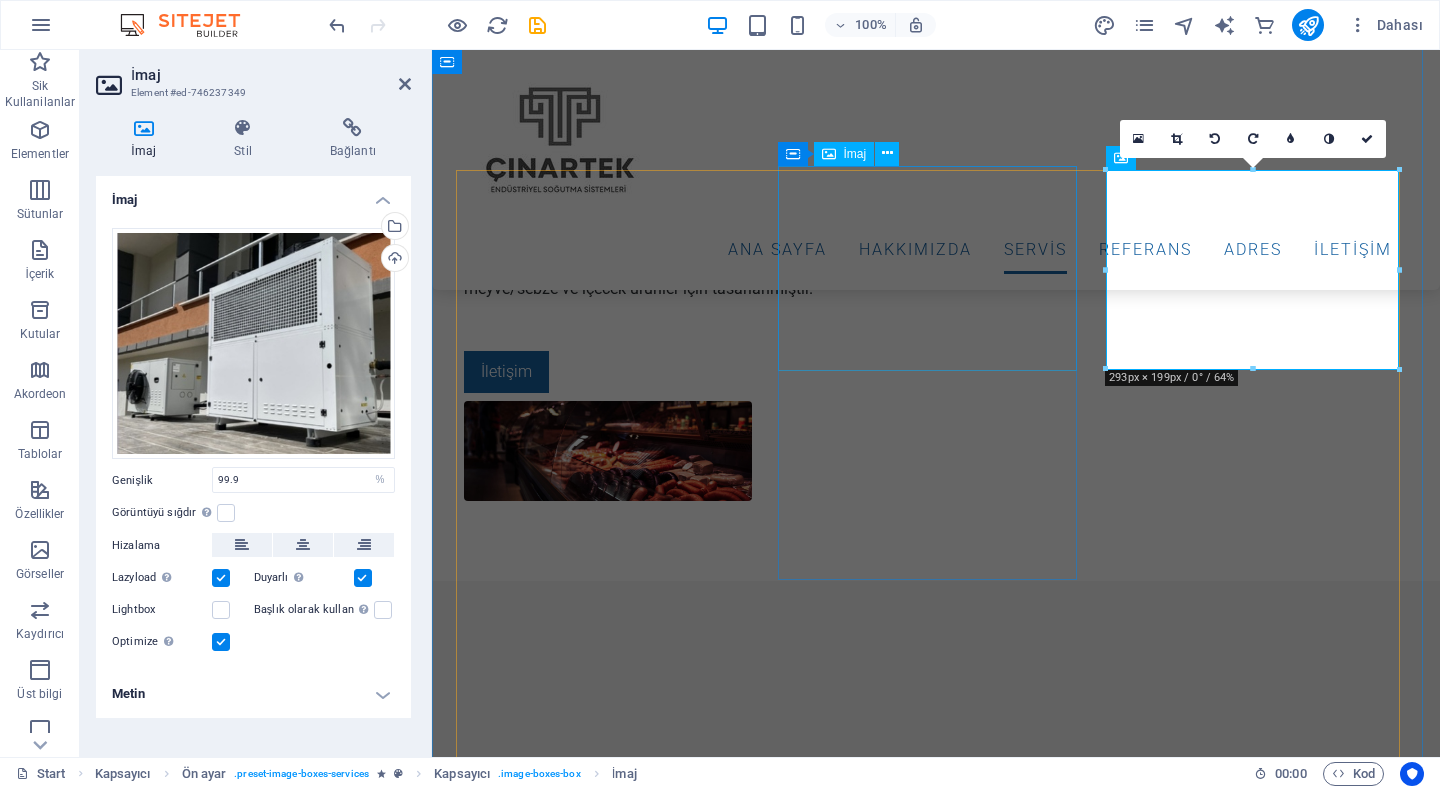 scroll, scrollTop: 2200, scrollLeft: 0, axis: vertical 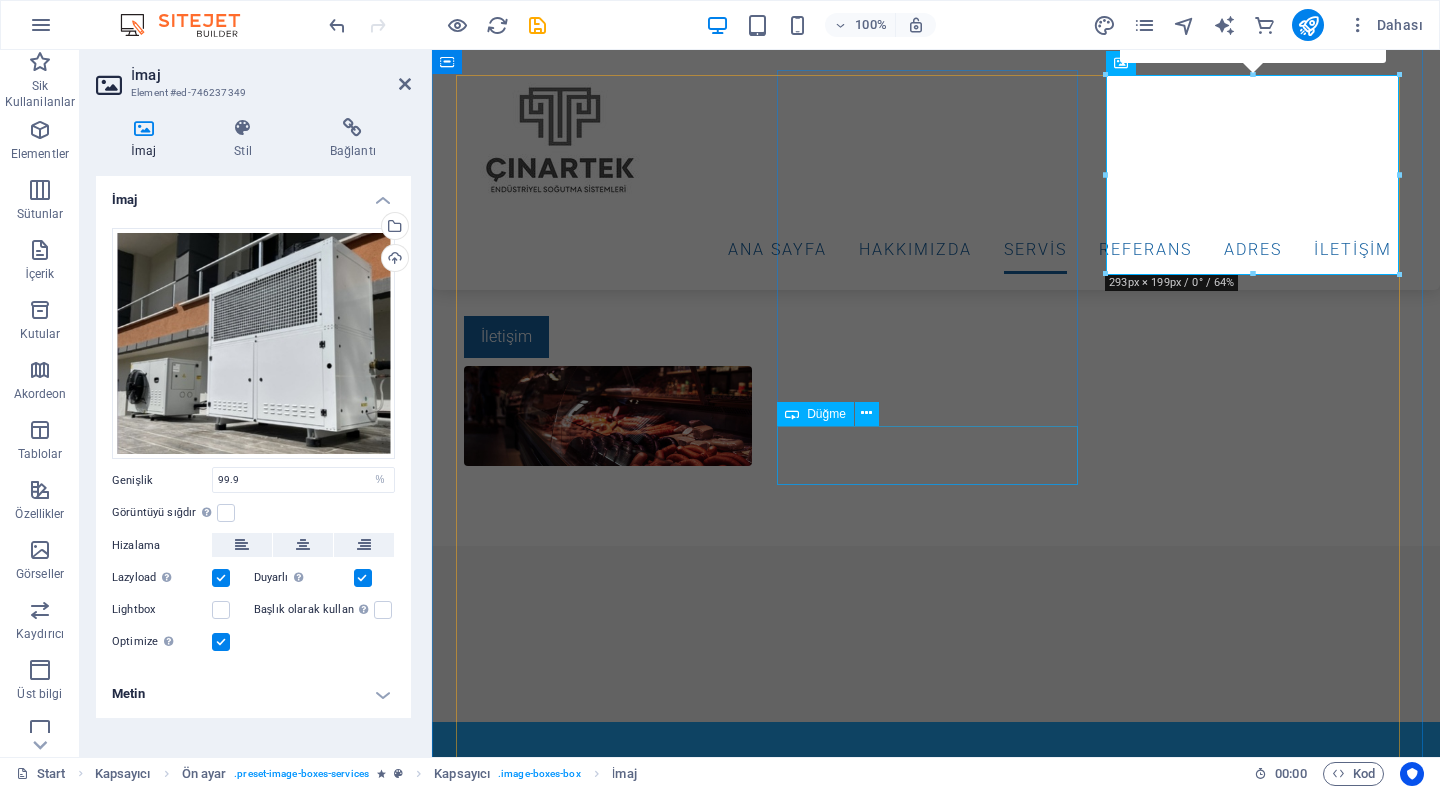 click at bounding box center [936, 4322] 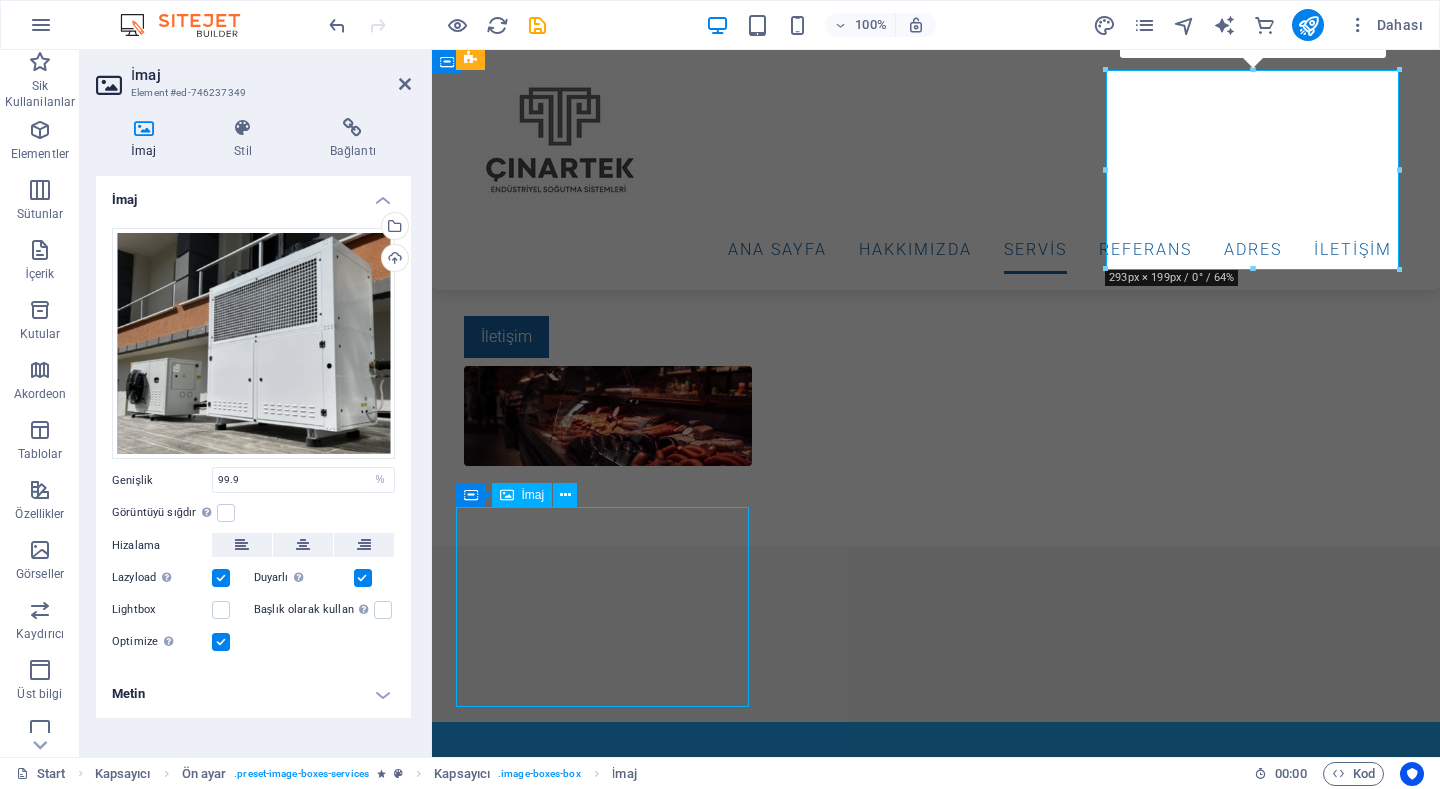 scroll, scrollTop: 2300, scrollLeft: 0, axis: vertical 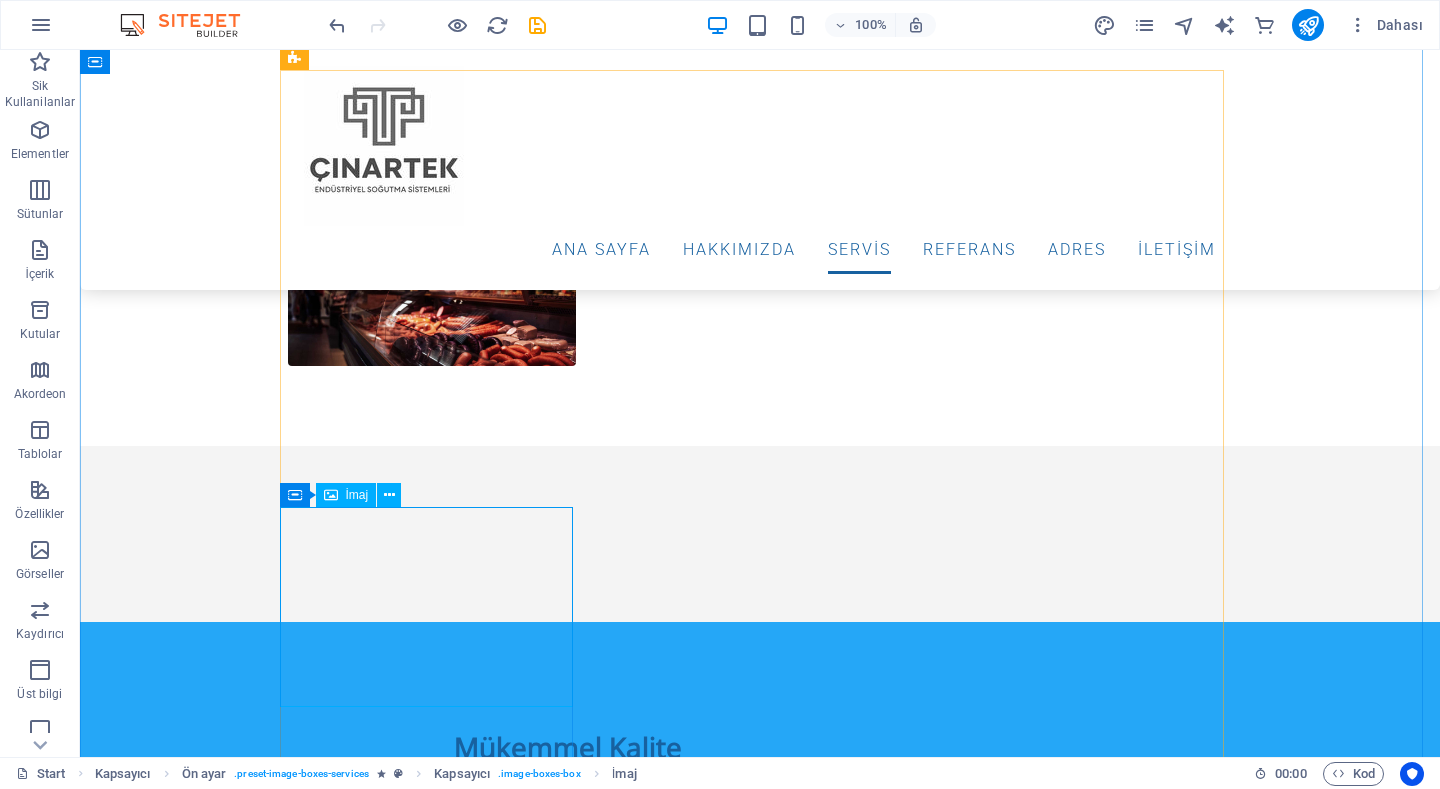 click at bounding box center [760, 4222] 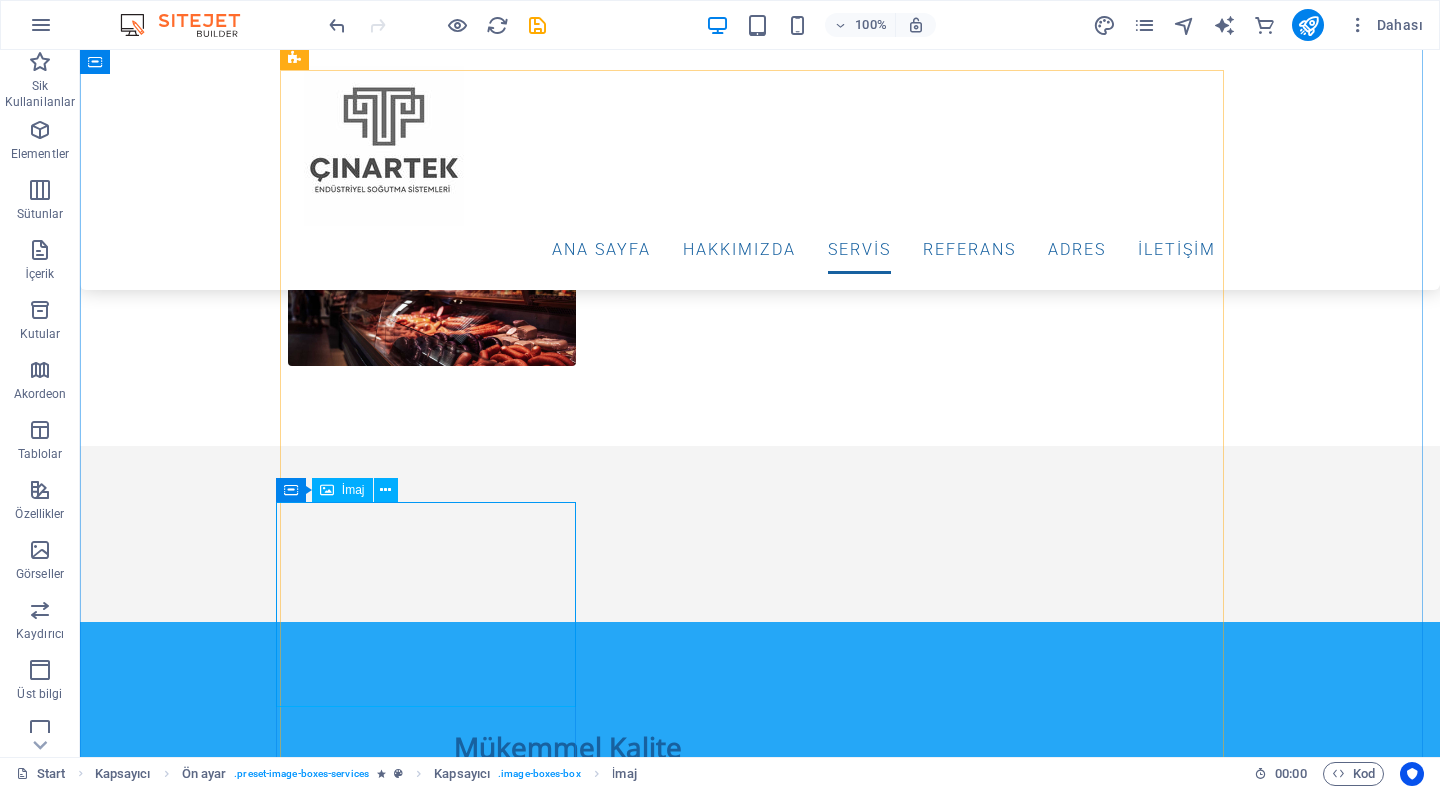 click at bounding box center [760, 4222] 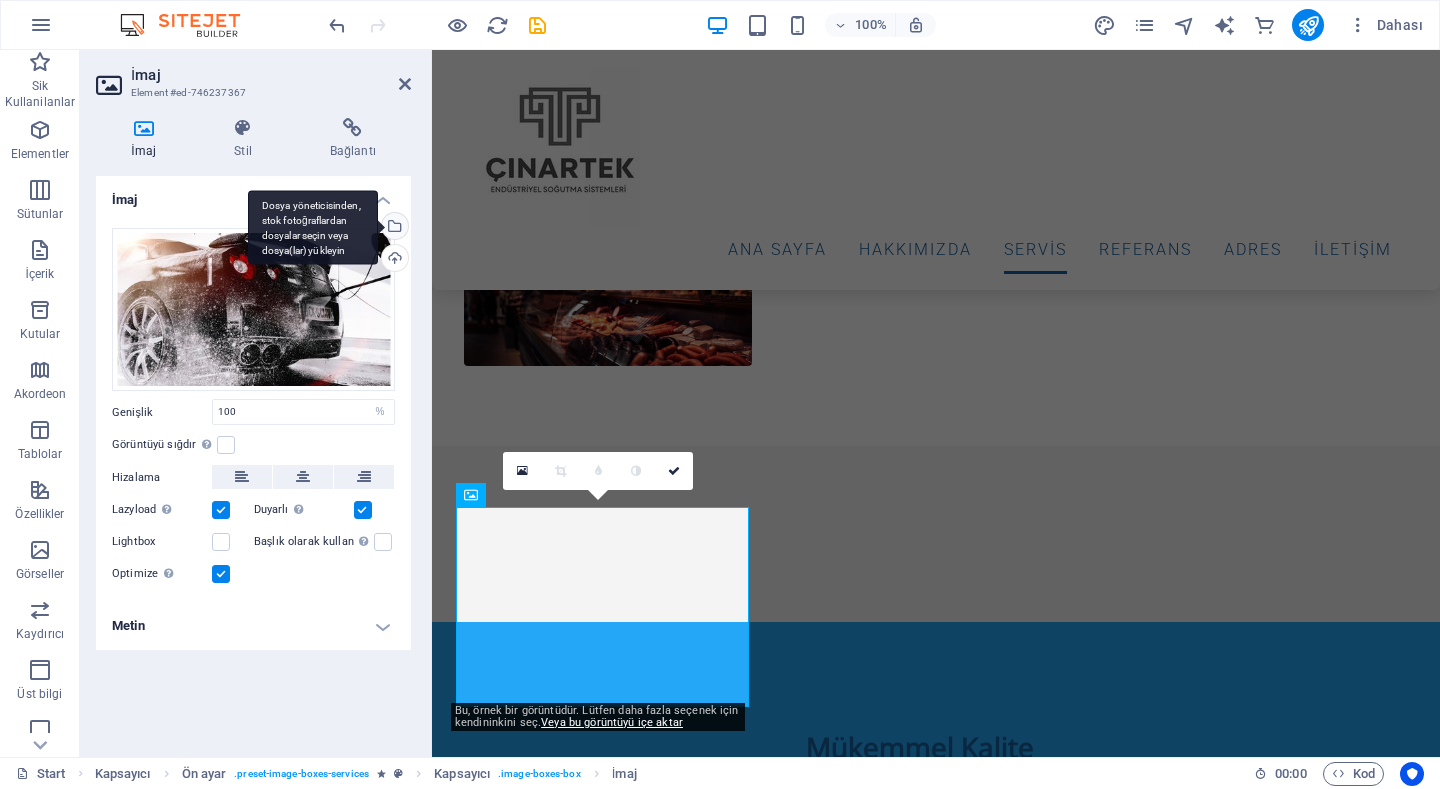 click on "Dosya yöneticisinden, stok fotoğraflardan dosyalar seçin veya dosya(lar) yükleyin" at bounding box center [393, 228] 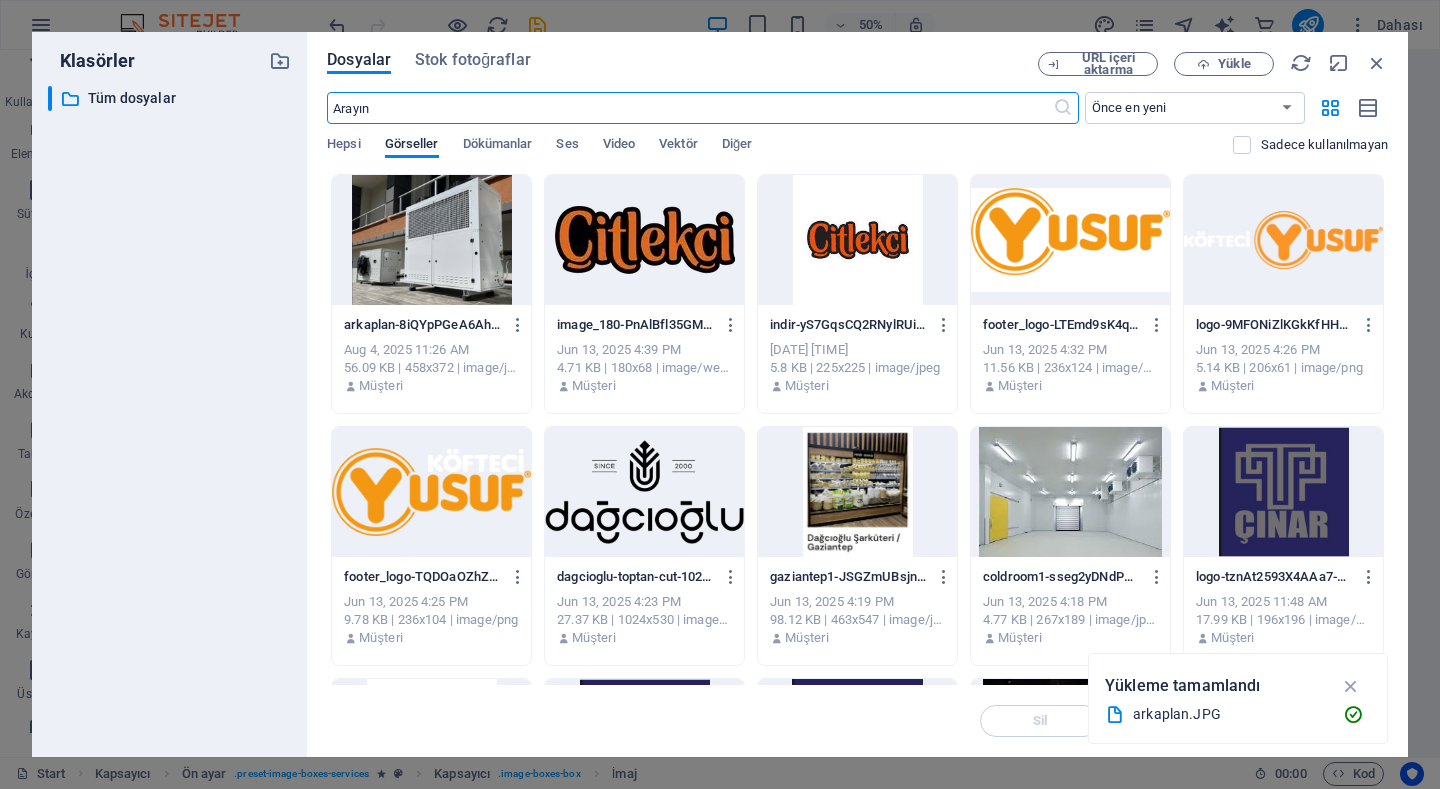 scroll, scrollTop: 2866, scrollLeft: 0, axis: vertical 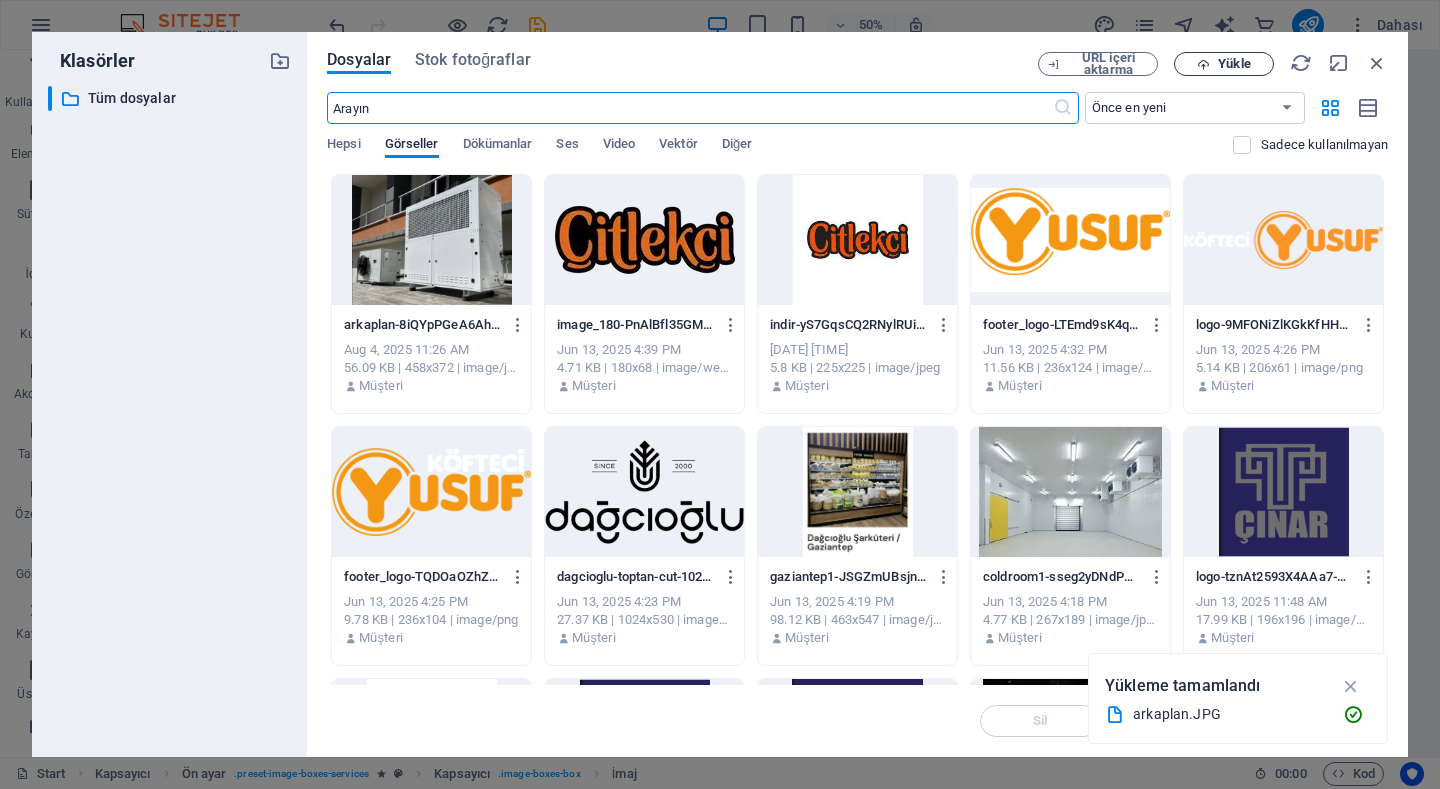 click on "Yükle" at bounding box center [1234, 64] 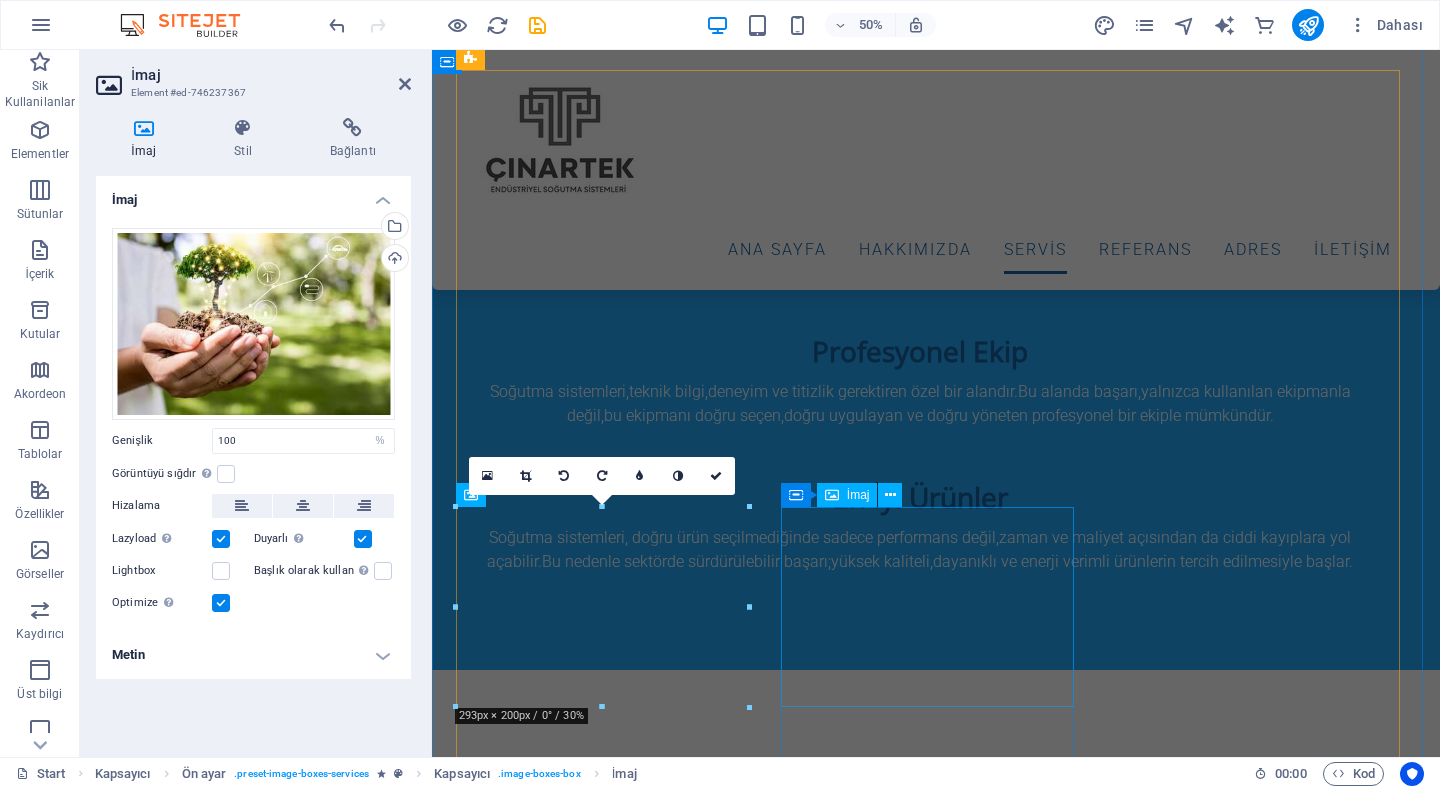 scroll, scrollTop: 2300, scrollLeft: 0, axis: vertical 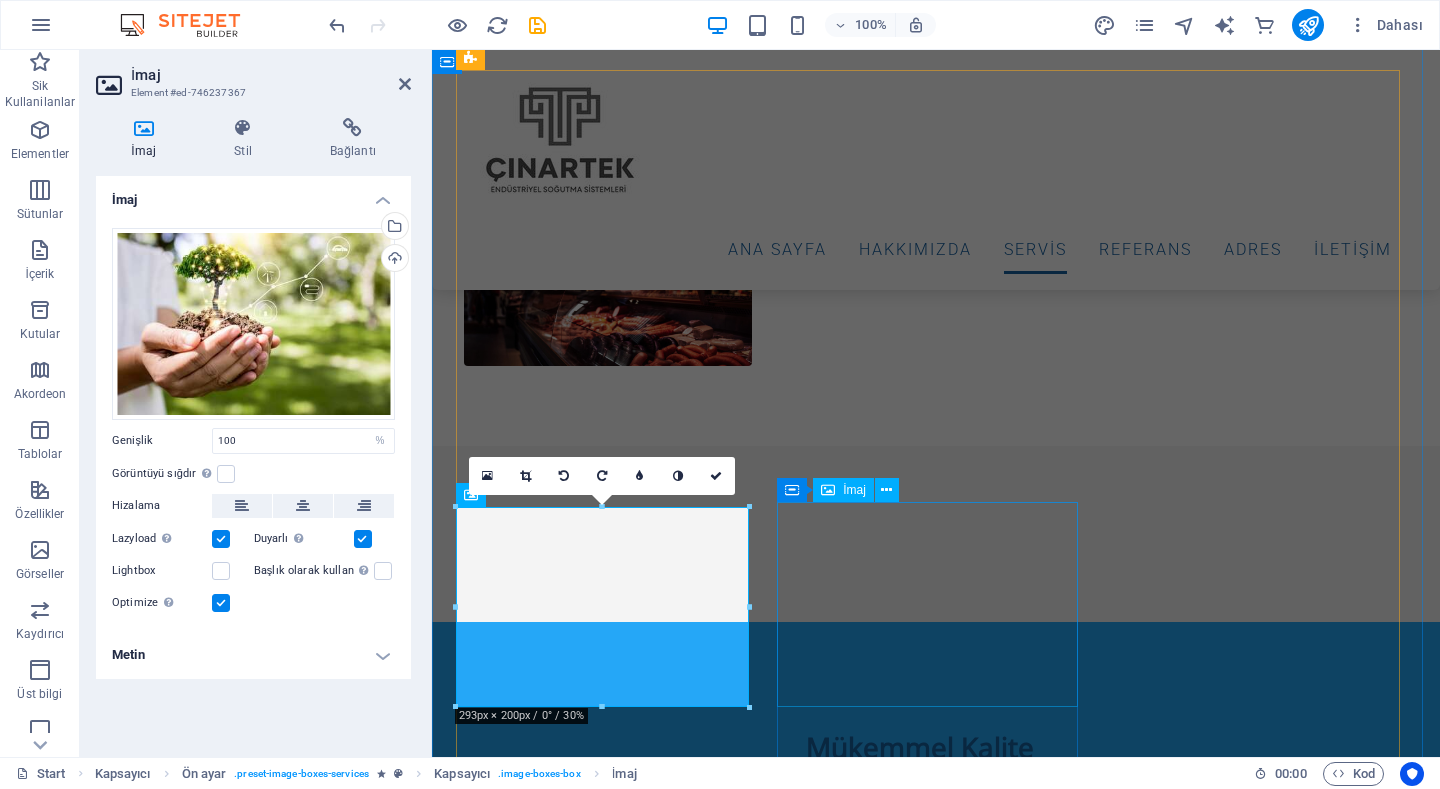 click at bounding box center [936, 5037] 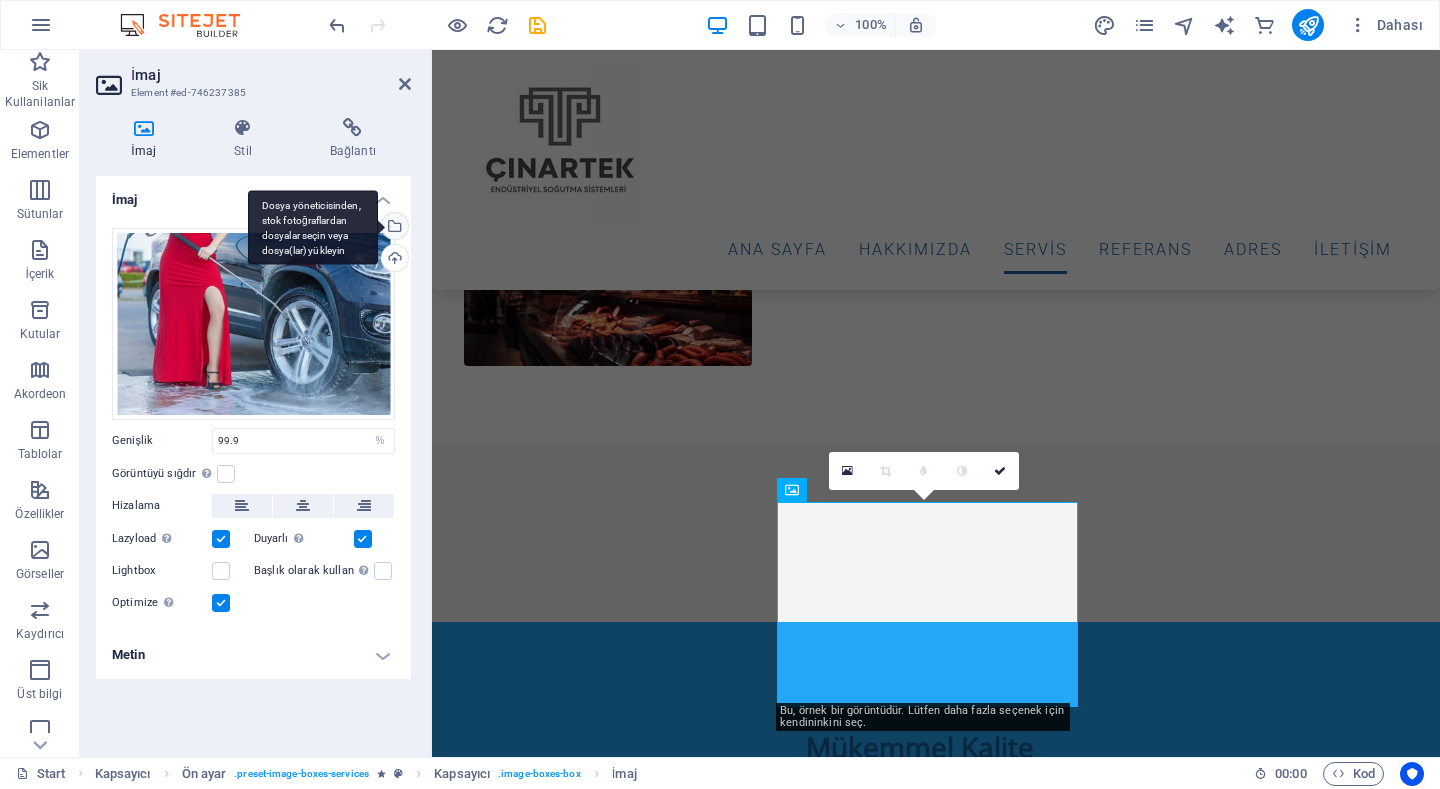 click on "Dosya yöneticisinden, stok fotoğraflardan dosyalar seçin veya dosya(lar) yükleyin" at bounding box center (313, 227) 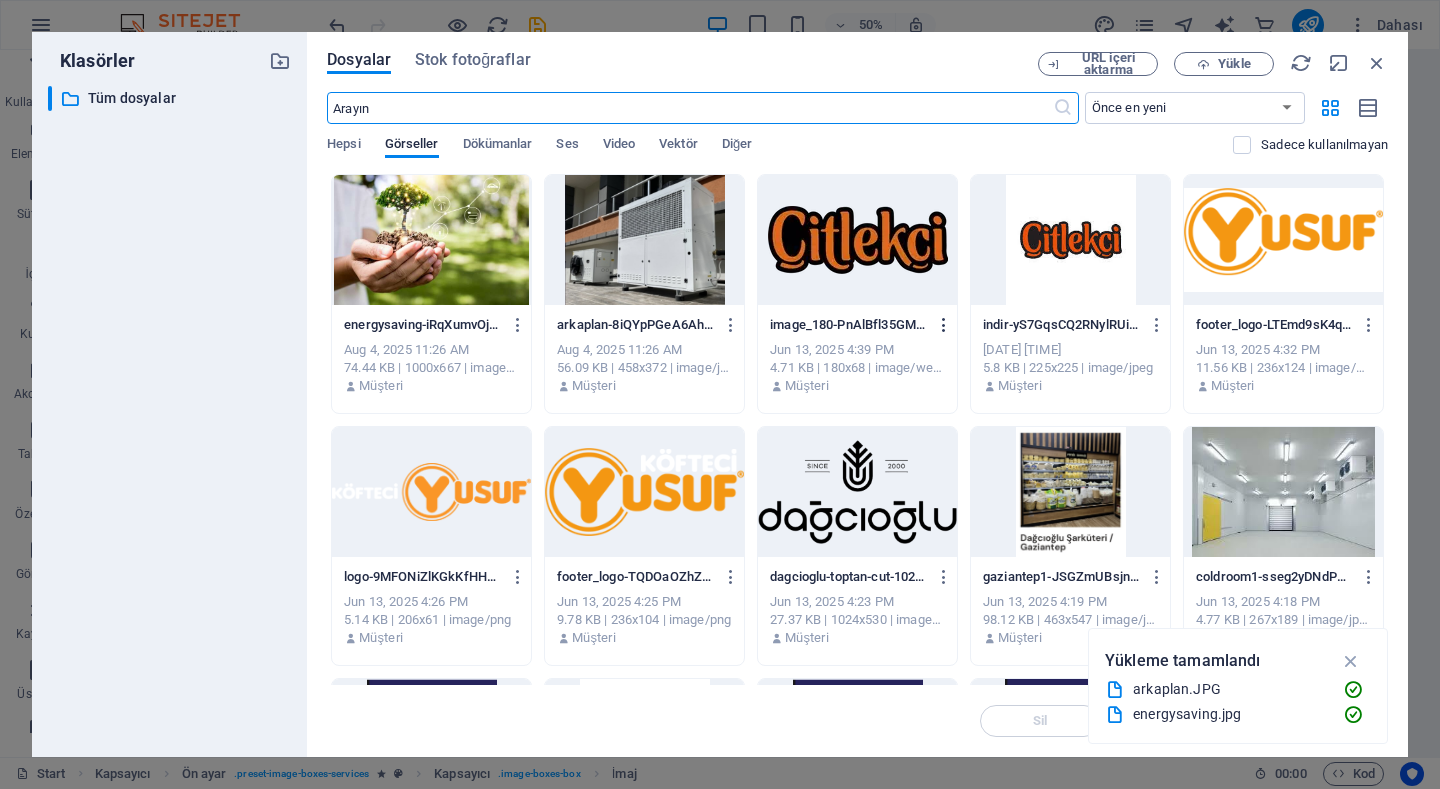 scroll, scrollTop: 2866, scrollLeft: 0, axis: vertical 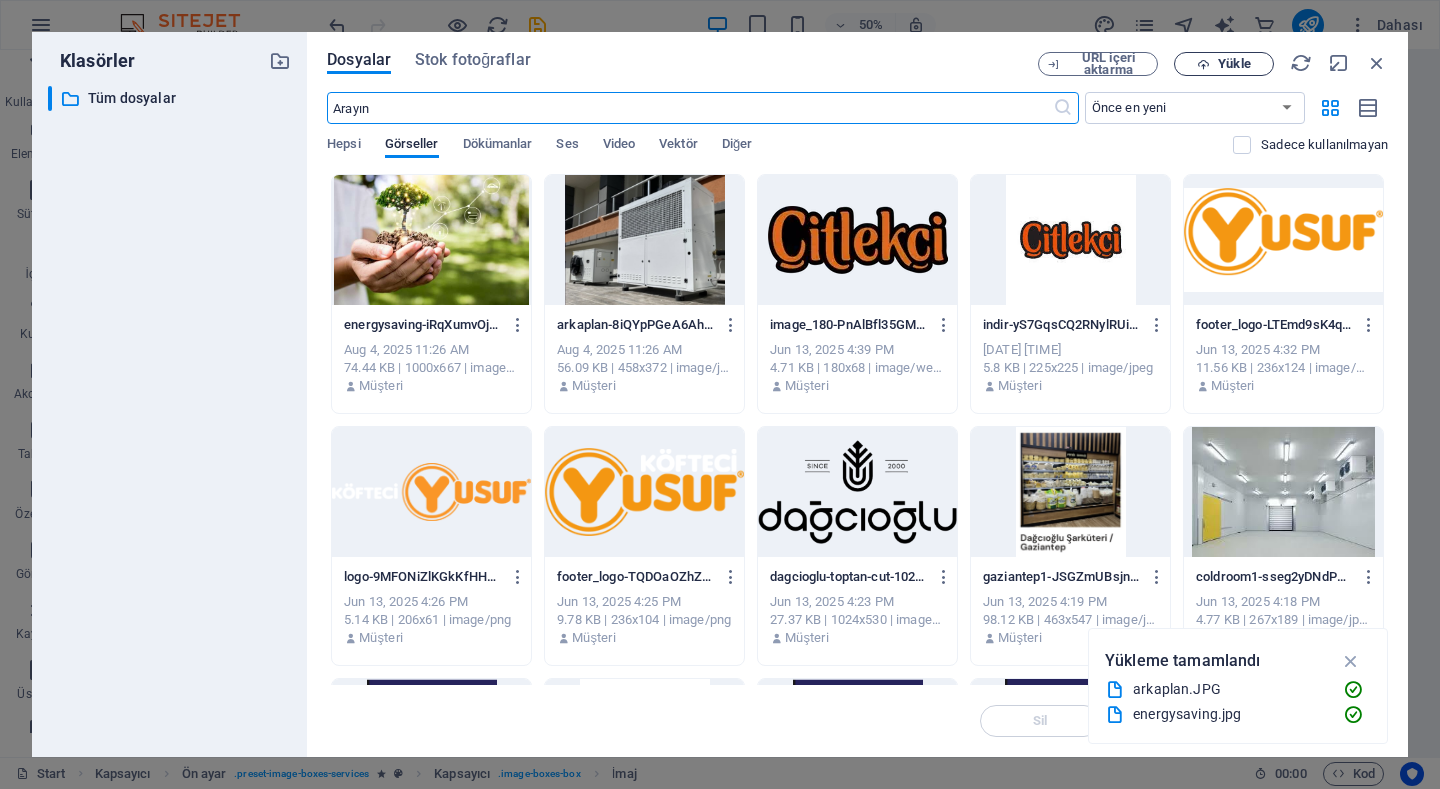 click on "Yükle" at bounding box center [1234, 64] 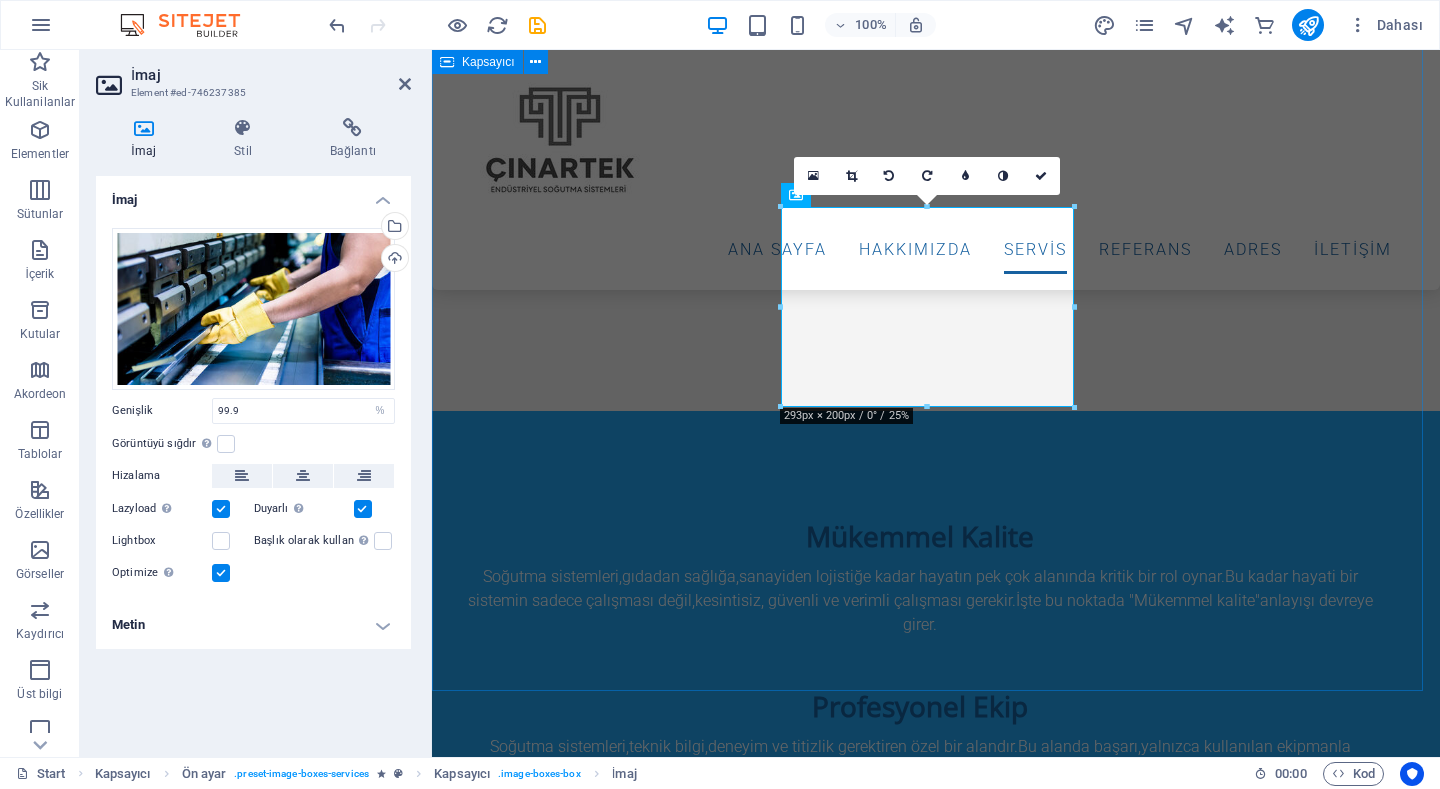 scroll, scrollTop: 2600, scrollLeft: 0, axis: vertical 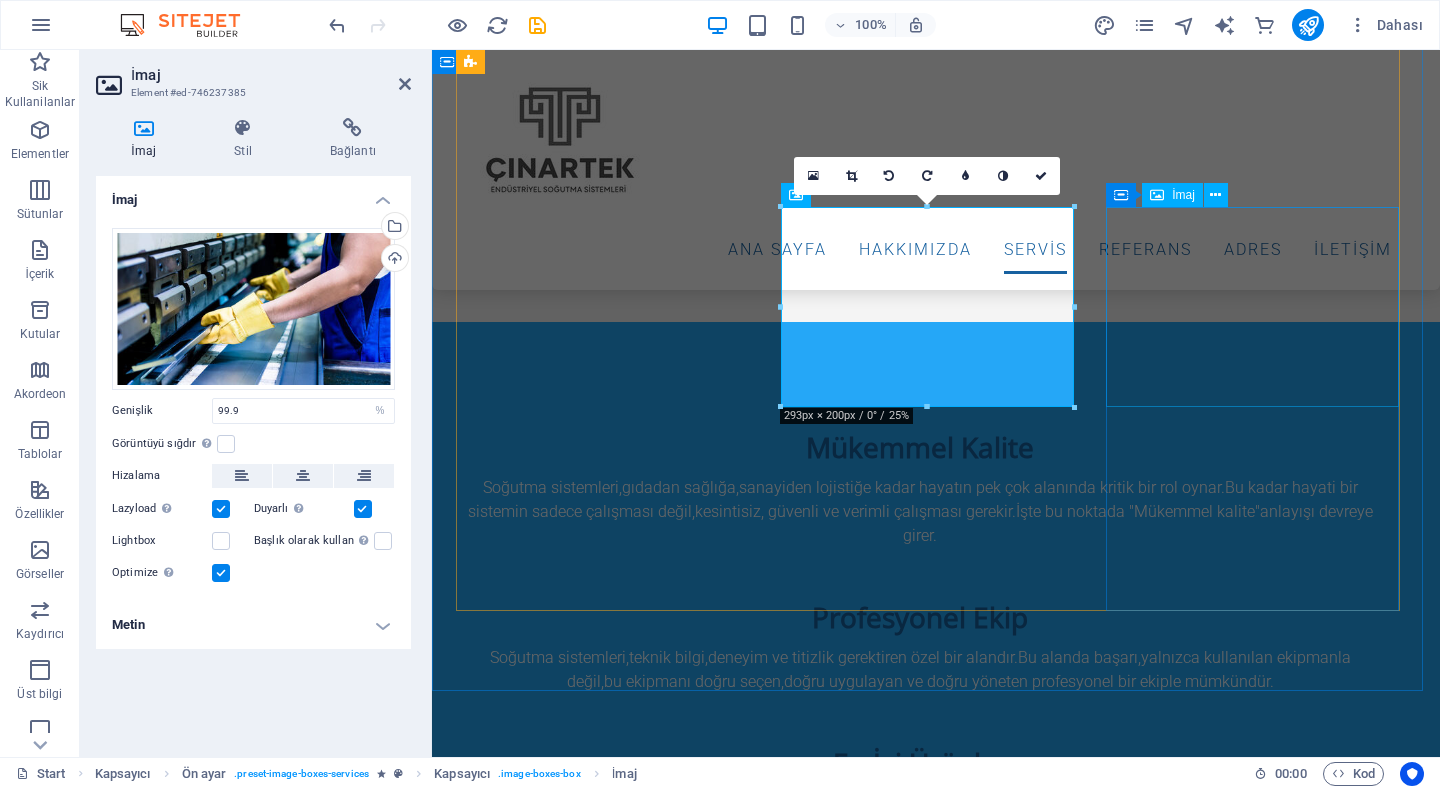 click at bounding box center [936, 5554] 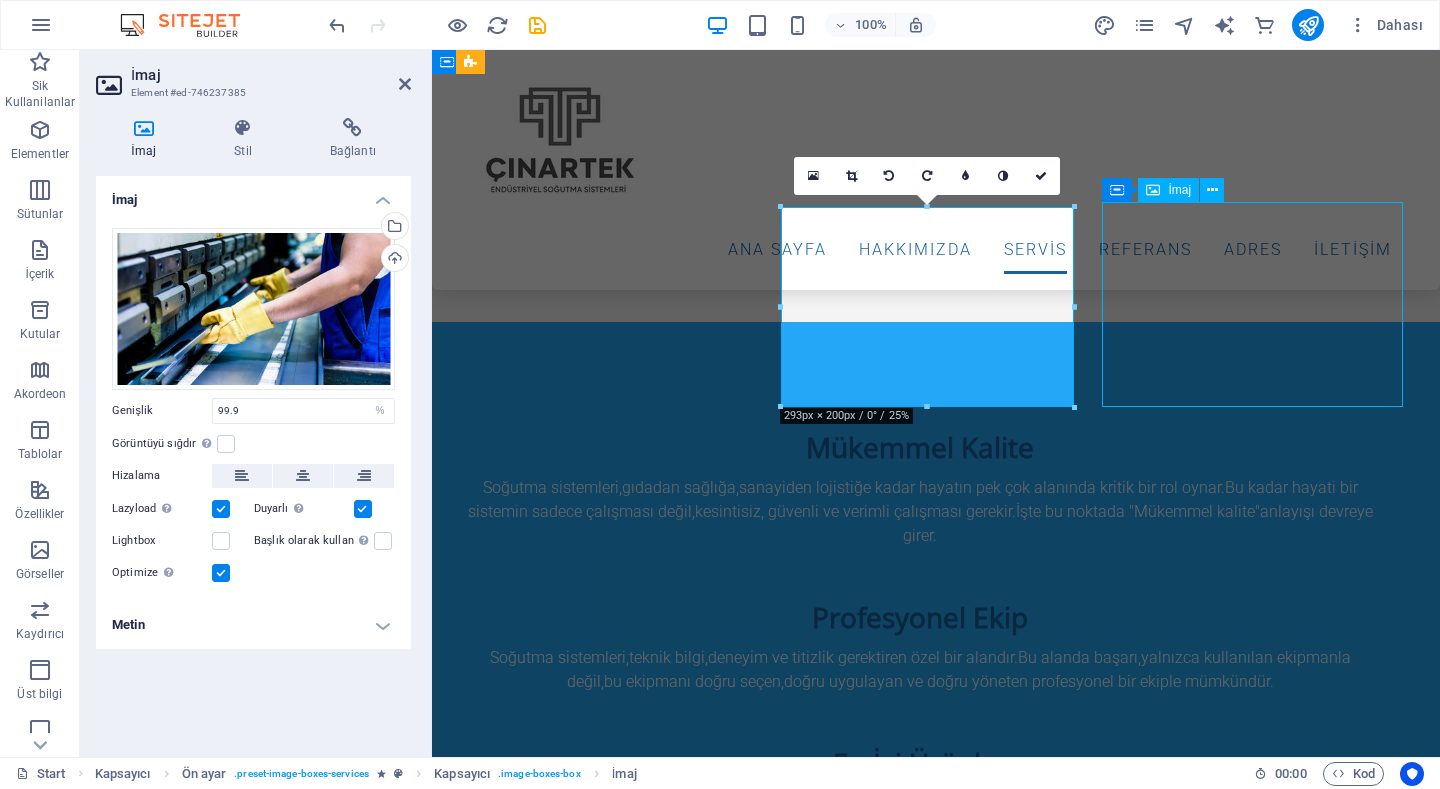 click at bounding box center (936, 5554) 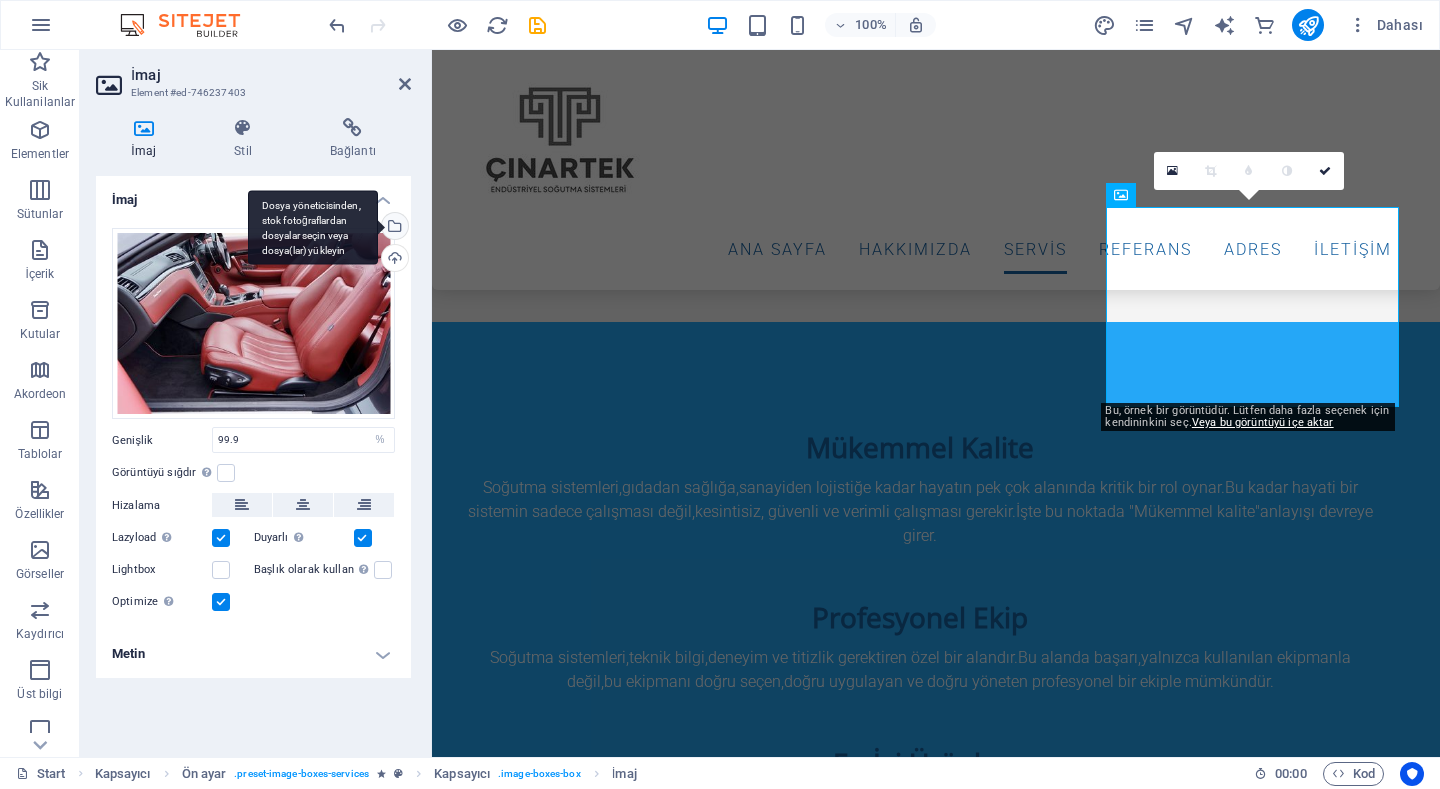 click on "Dosya yöneticisinden, stok fotoğraflardan dosyalar seçin veya dosya(lar) yükleyin" at bounding box center (393, 228) 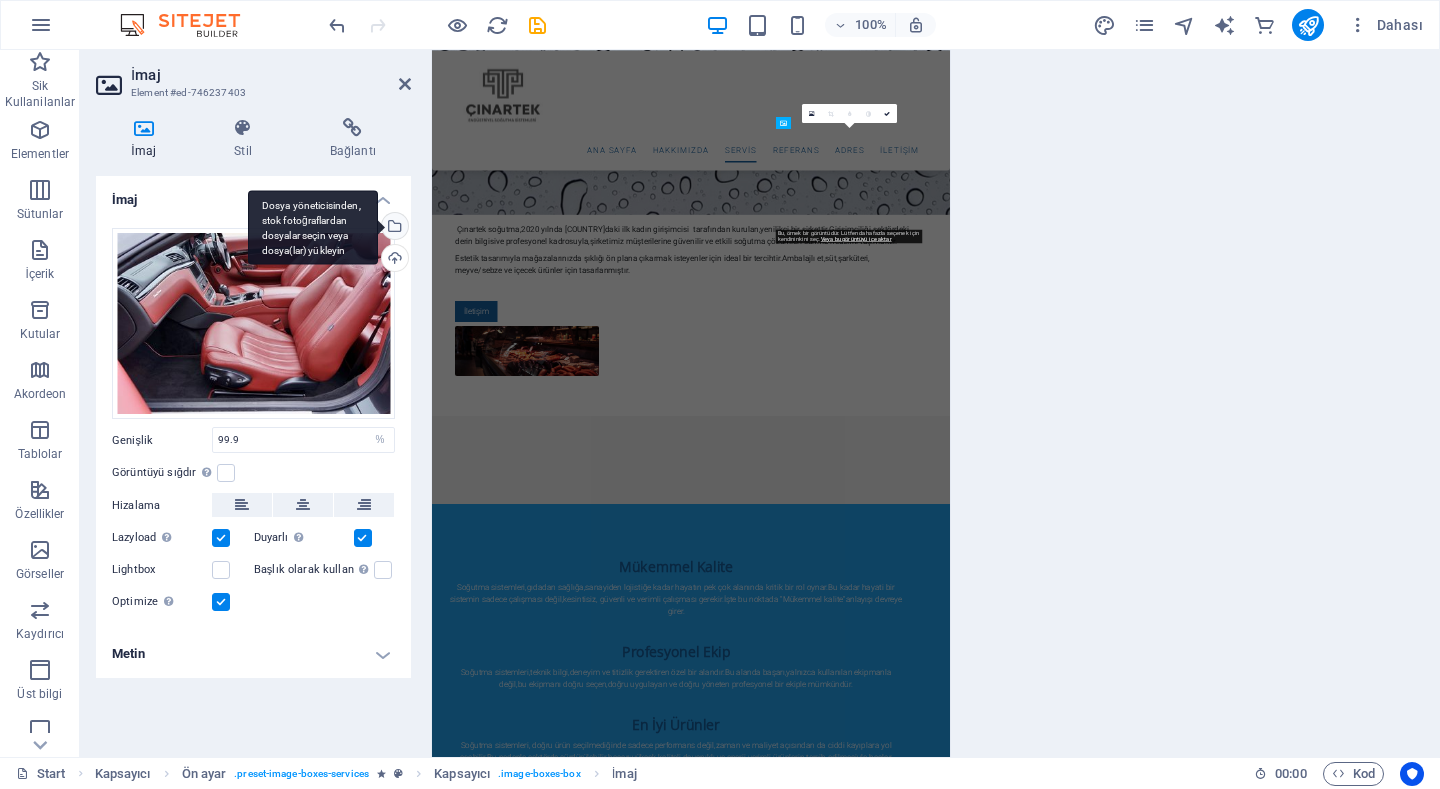 scroll, scrollTop: 3166, scrollLeft: 0, axis: vertical 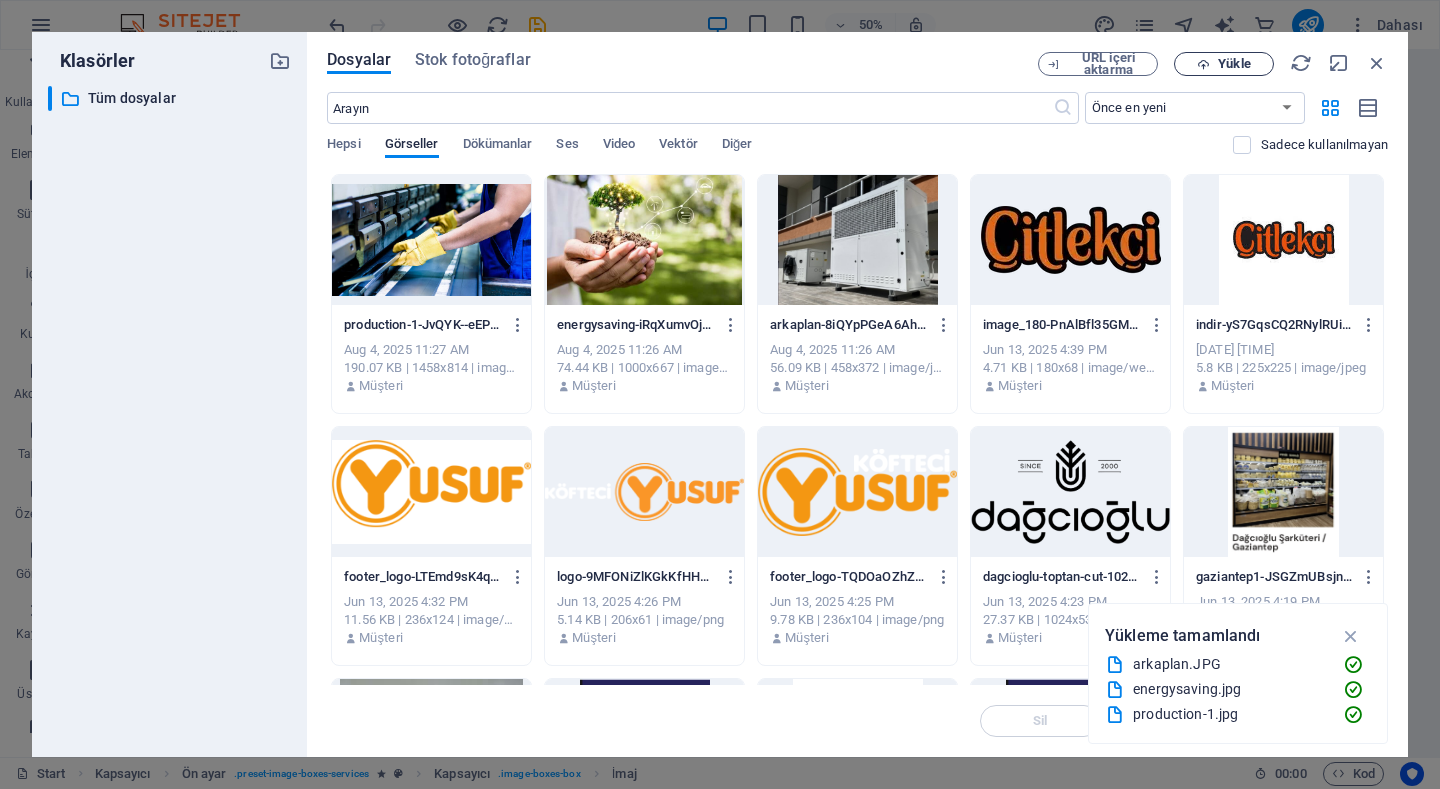 click on "Yükle" at bounding box center (1234, 64) 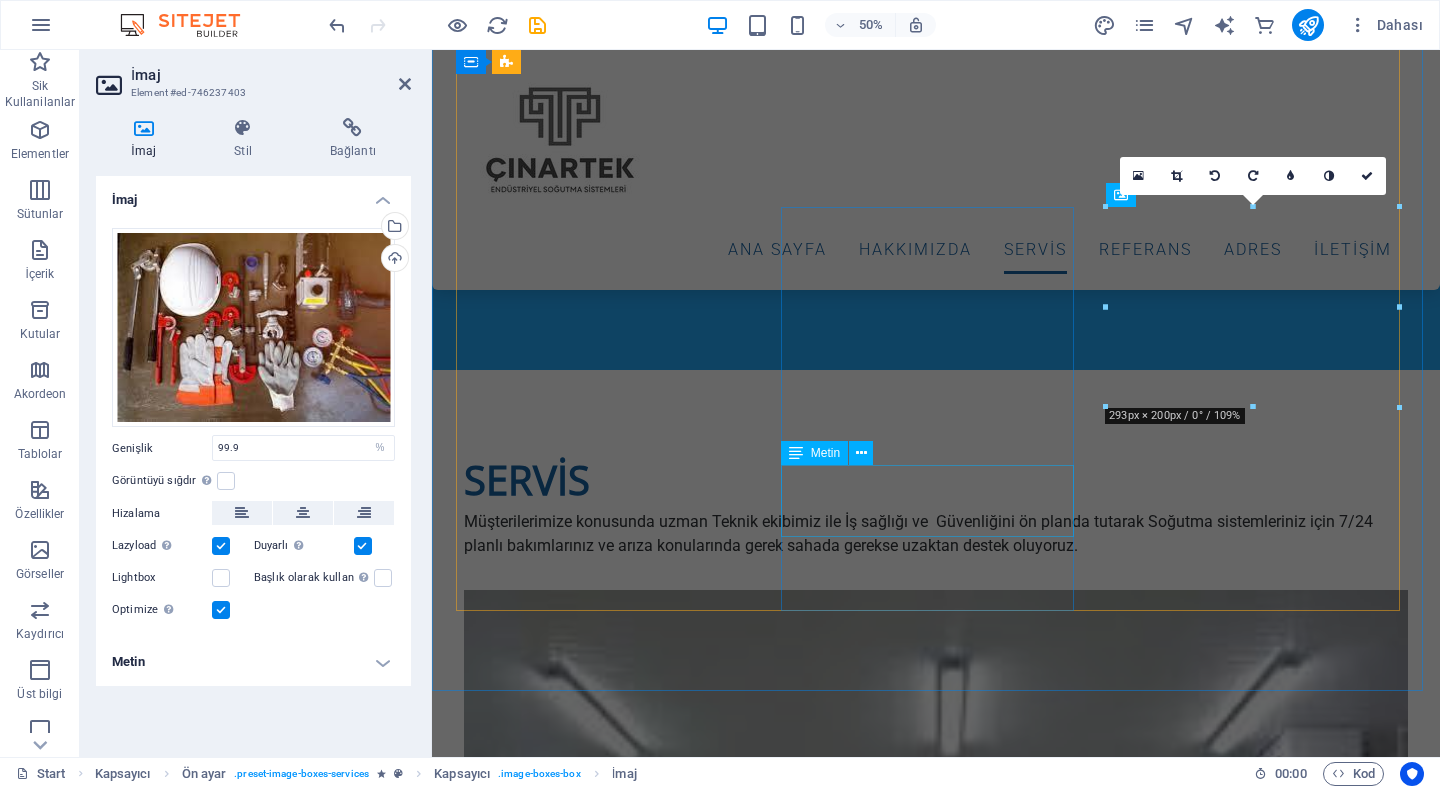 scroll, scrollTop: 2600, scrollLeft: 0, axis: vertical 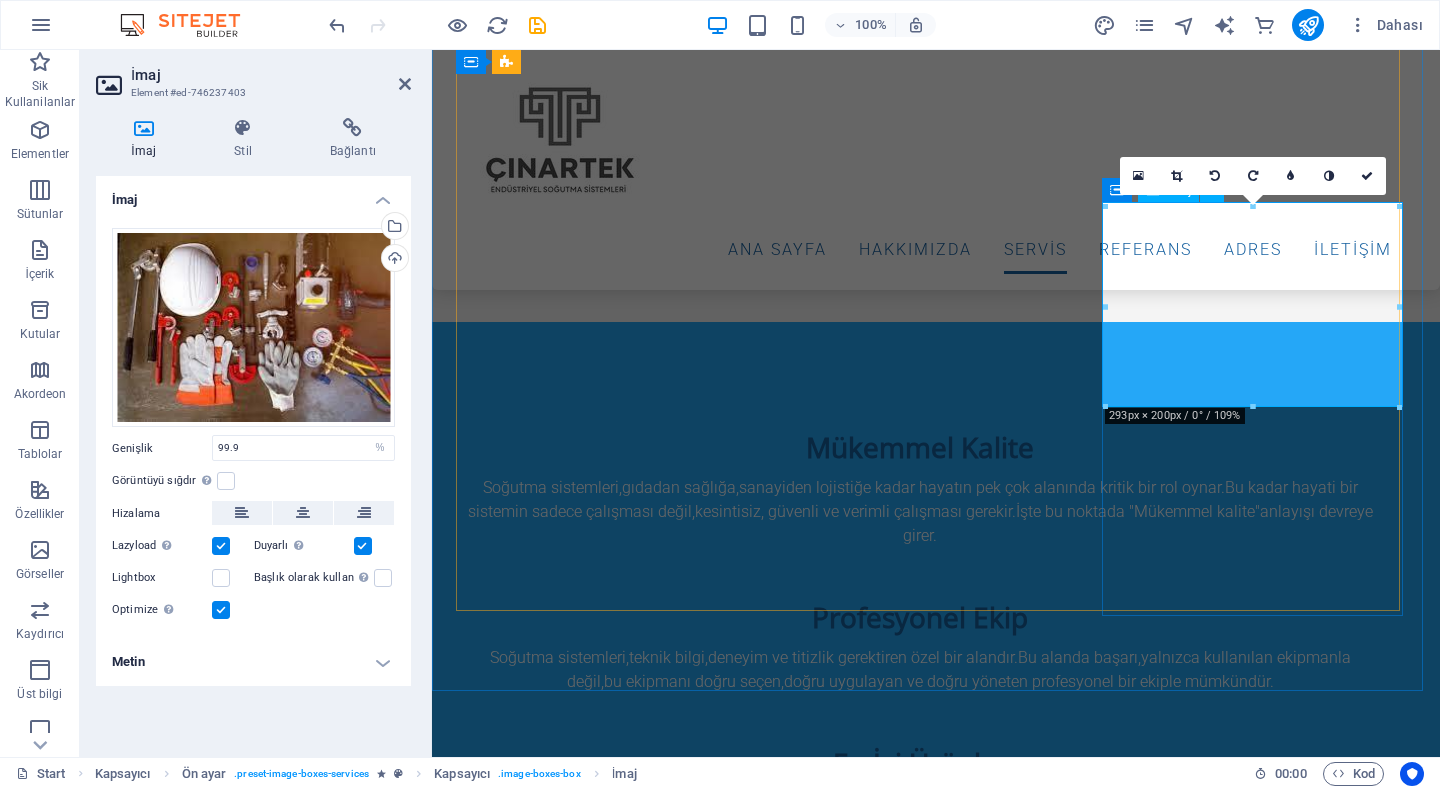 click at bounding box center (936, 5553) 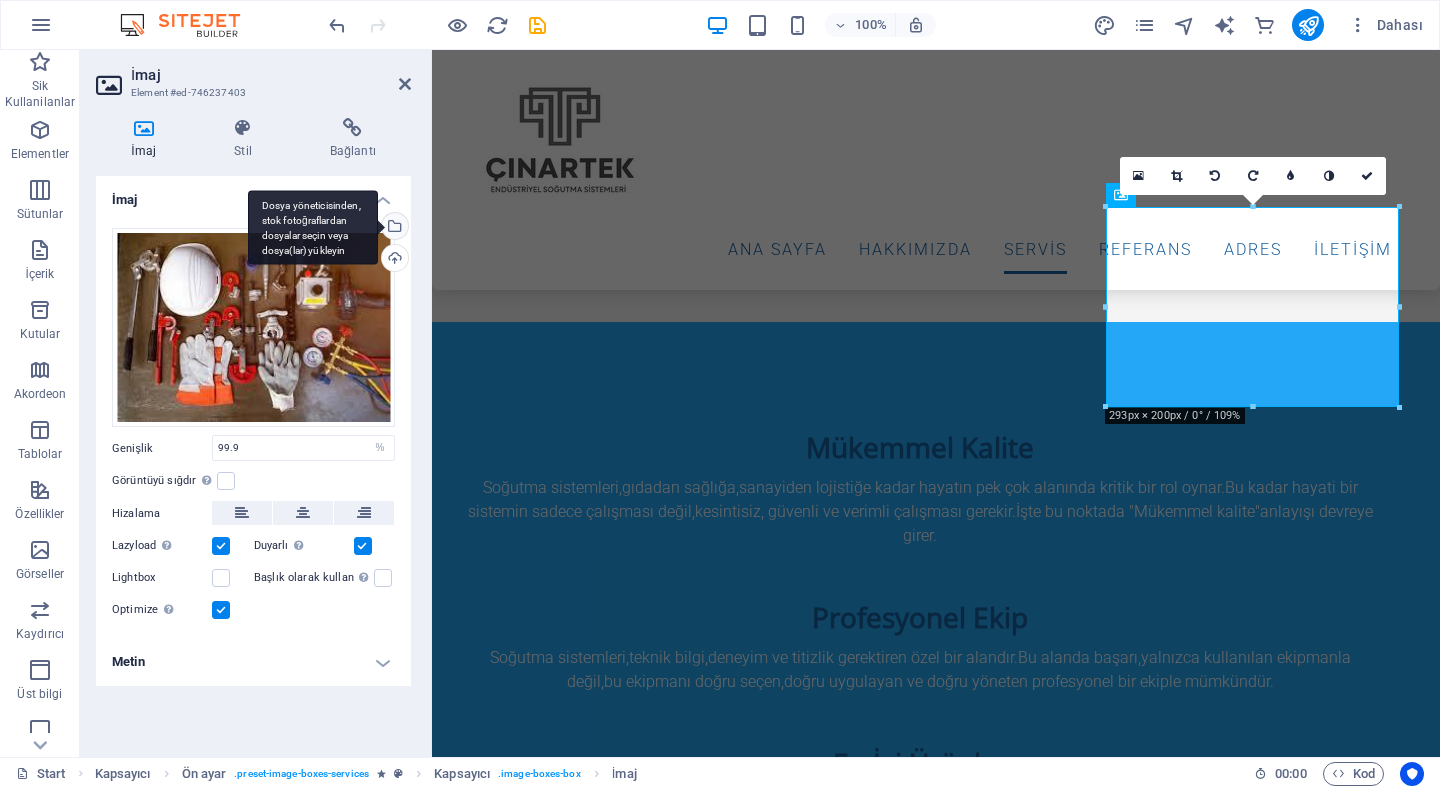 click on "Dosya yöneticisinden, stok fotoğraflardan dosyalar seçin veya dosya(lar) yükleyin" at bounding box center (393, 228) 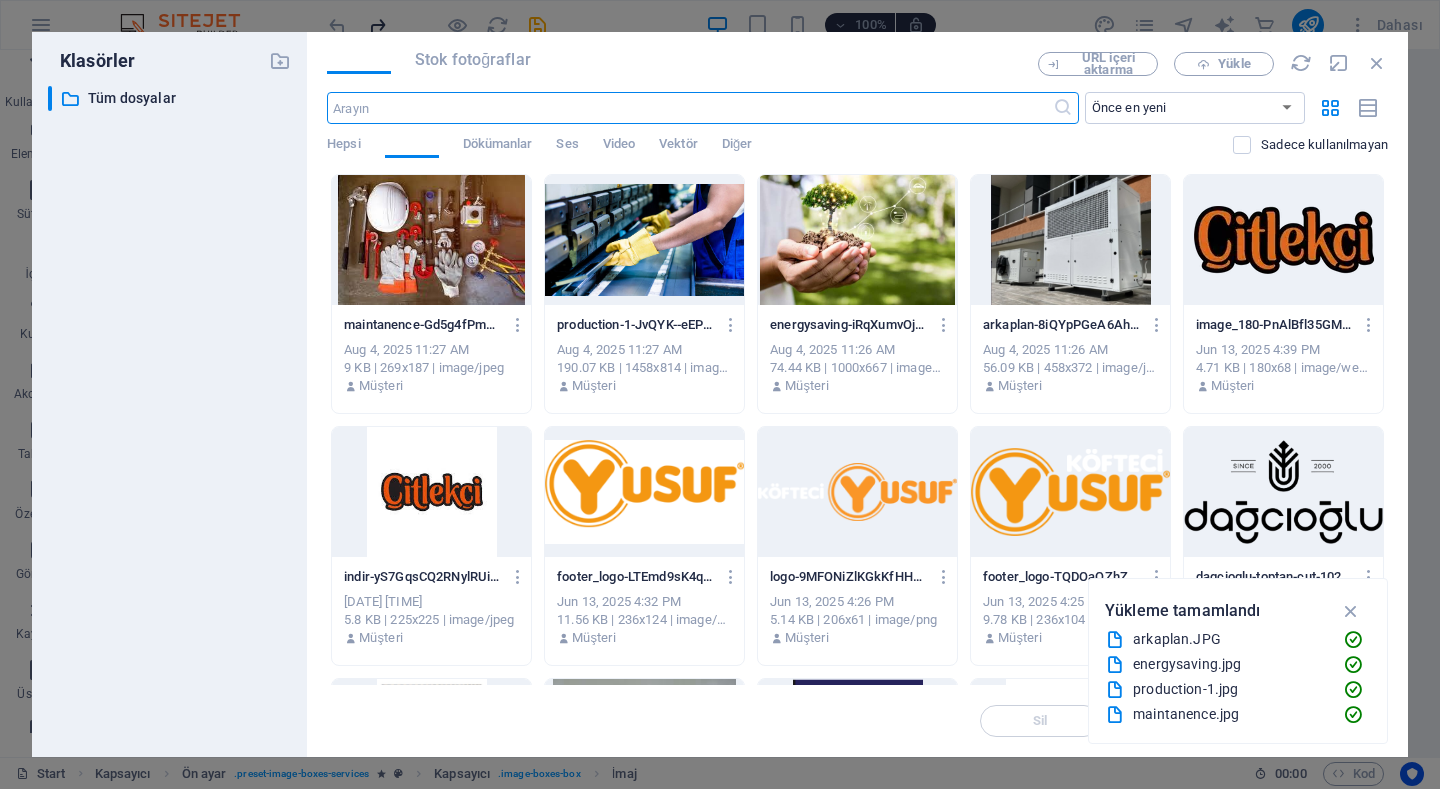 scroll, scrollTop: 3166, scrollLeft: 0, axis: vertical 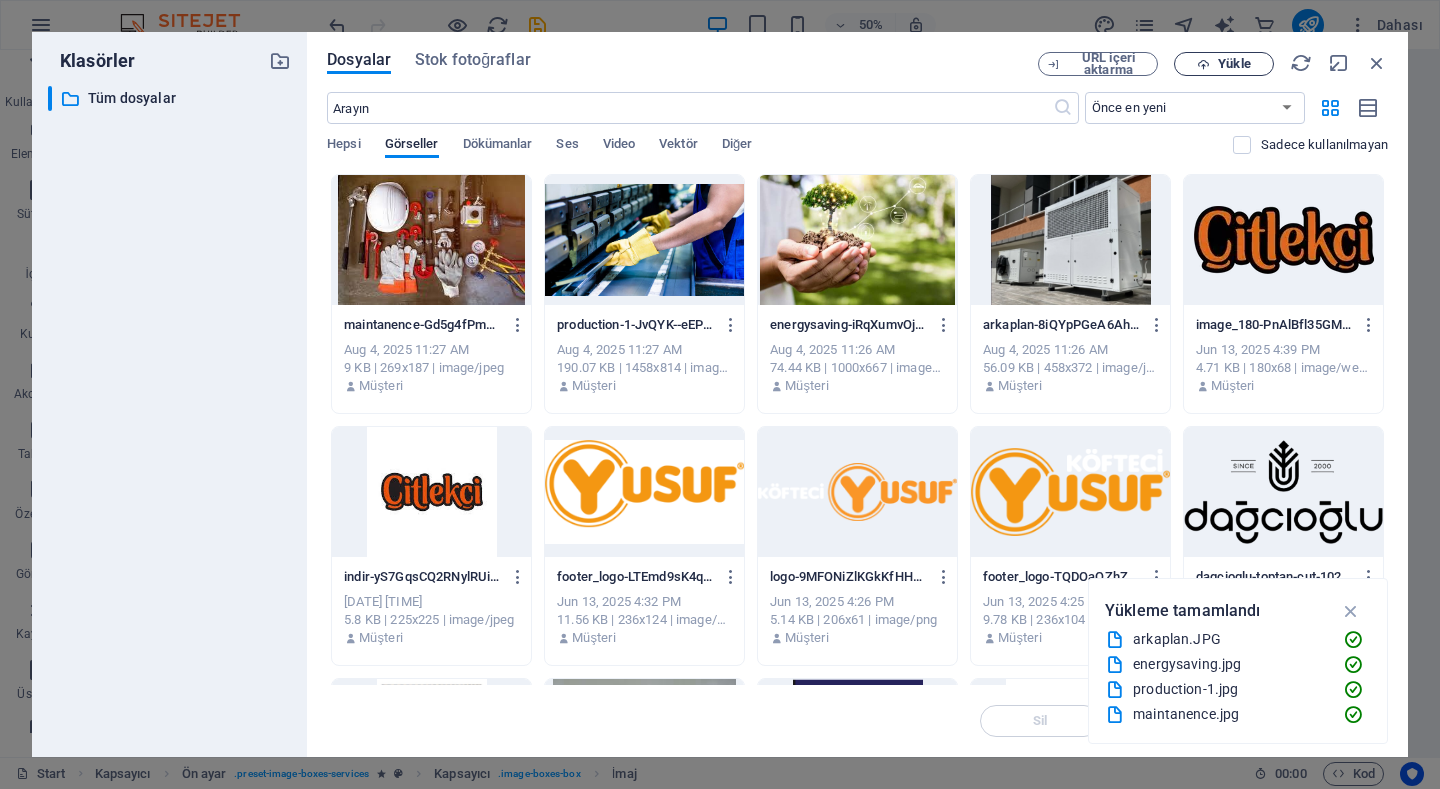 click on "Yükle" at bounding box center (1234, 64) 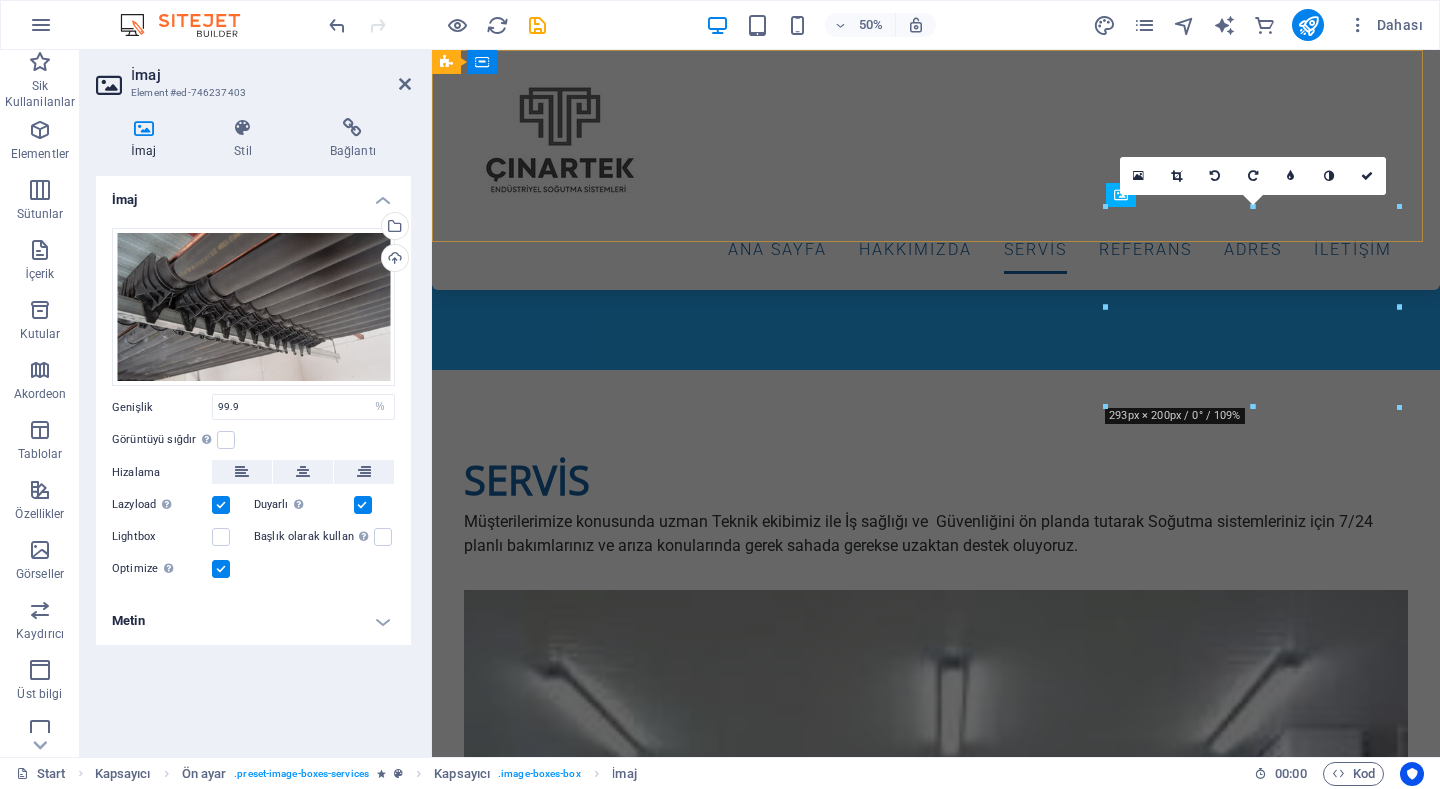 scroll, scrollTop: 2600, scrollLeft: 0, axis: vertical 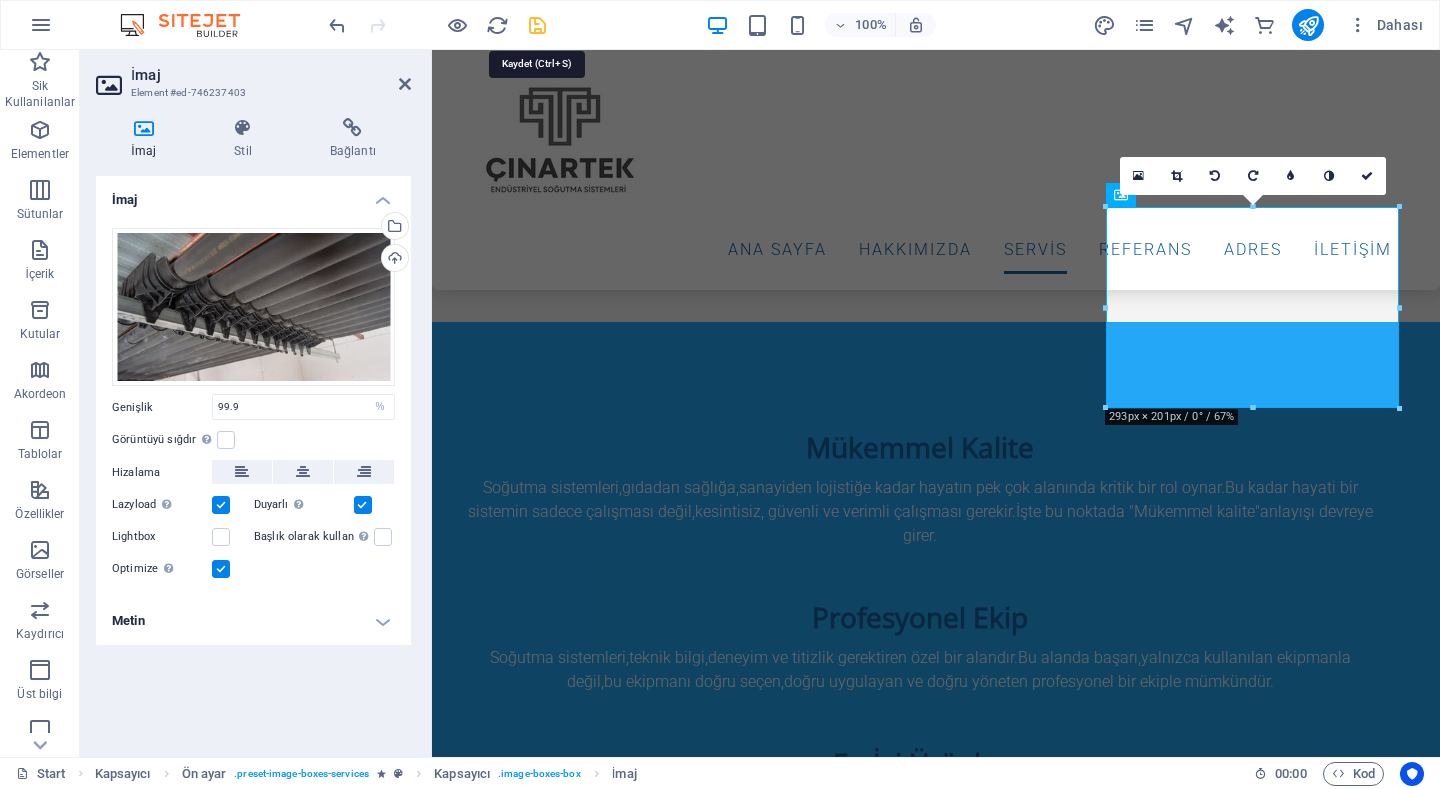 click at bounding box center [537, 25] 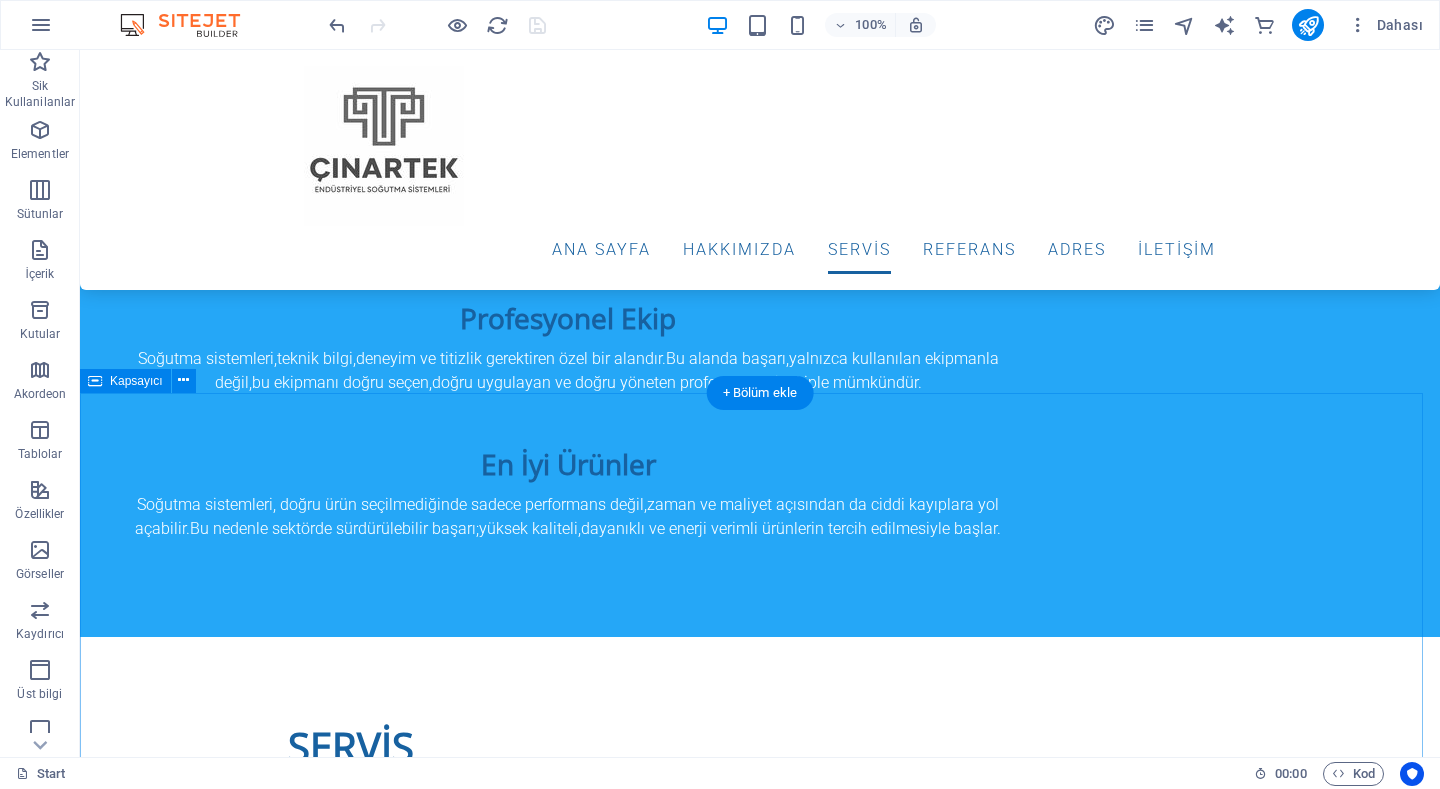 scroll, scrollTop: 2900, scrollLeft: 0, axis: vertical 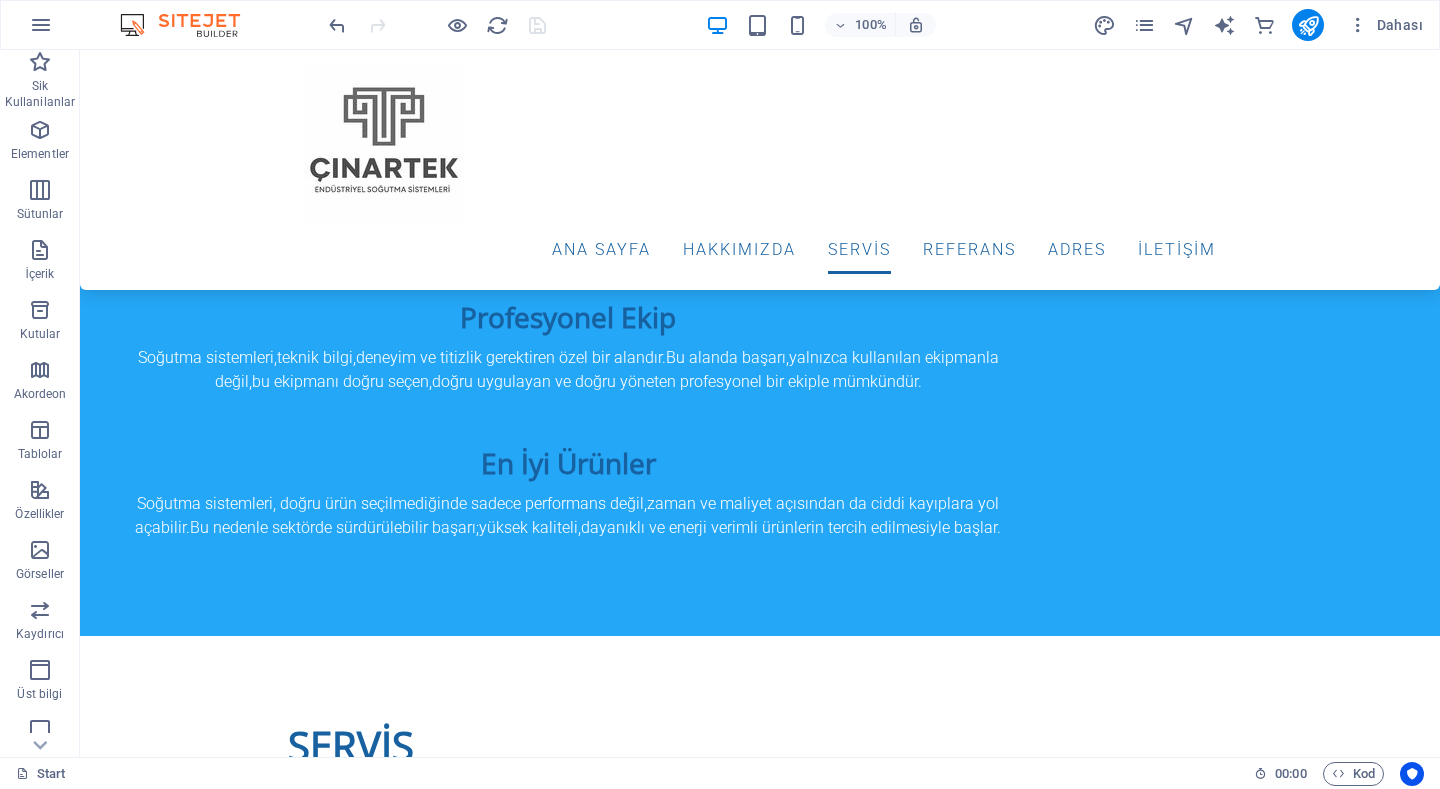 click at bounding box center [437, 25] 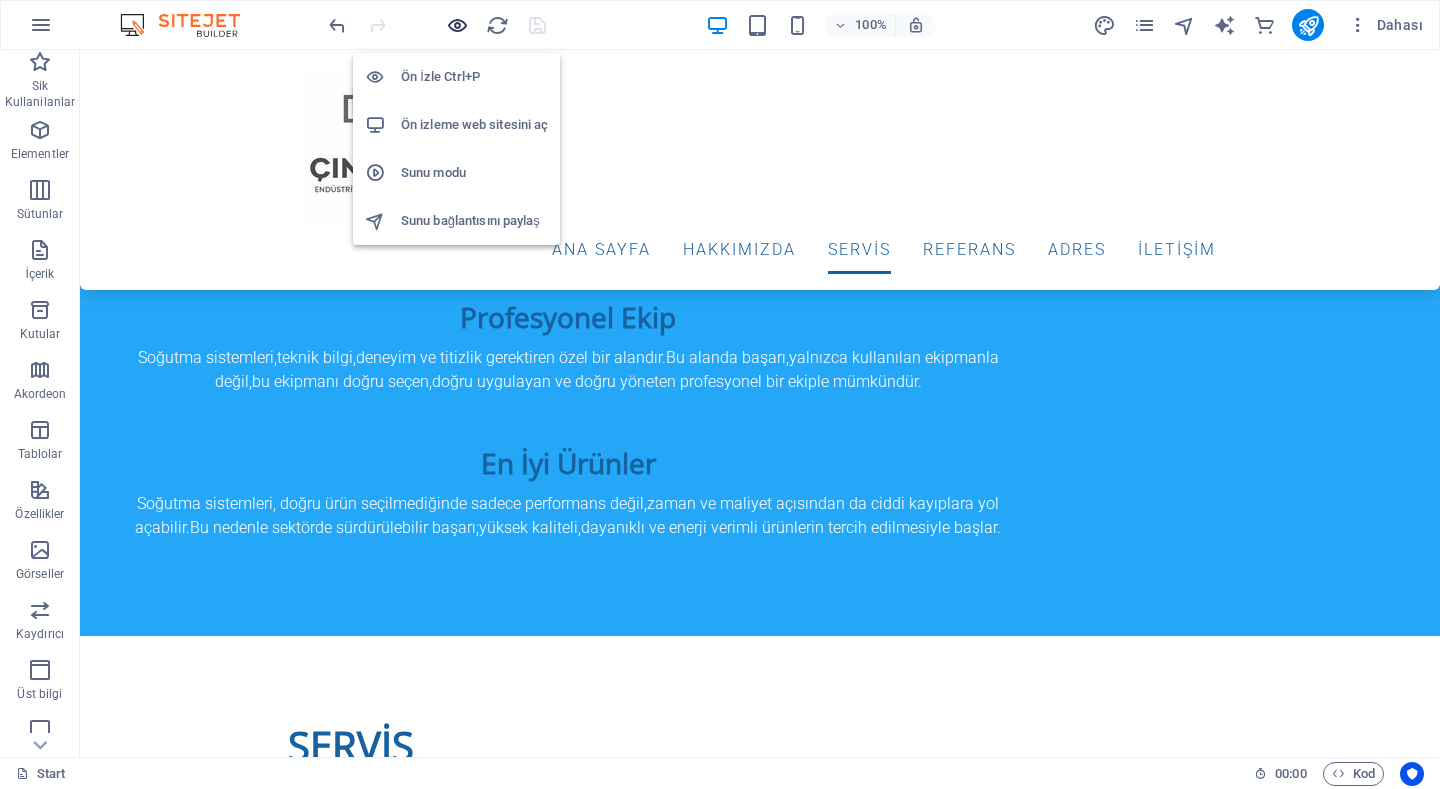 drag, startPoint x: 449, startPoint y: 14, endPoint x: 407, endPoint y: 0, distance: 44.27189 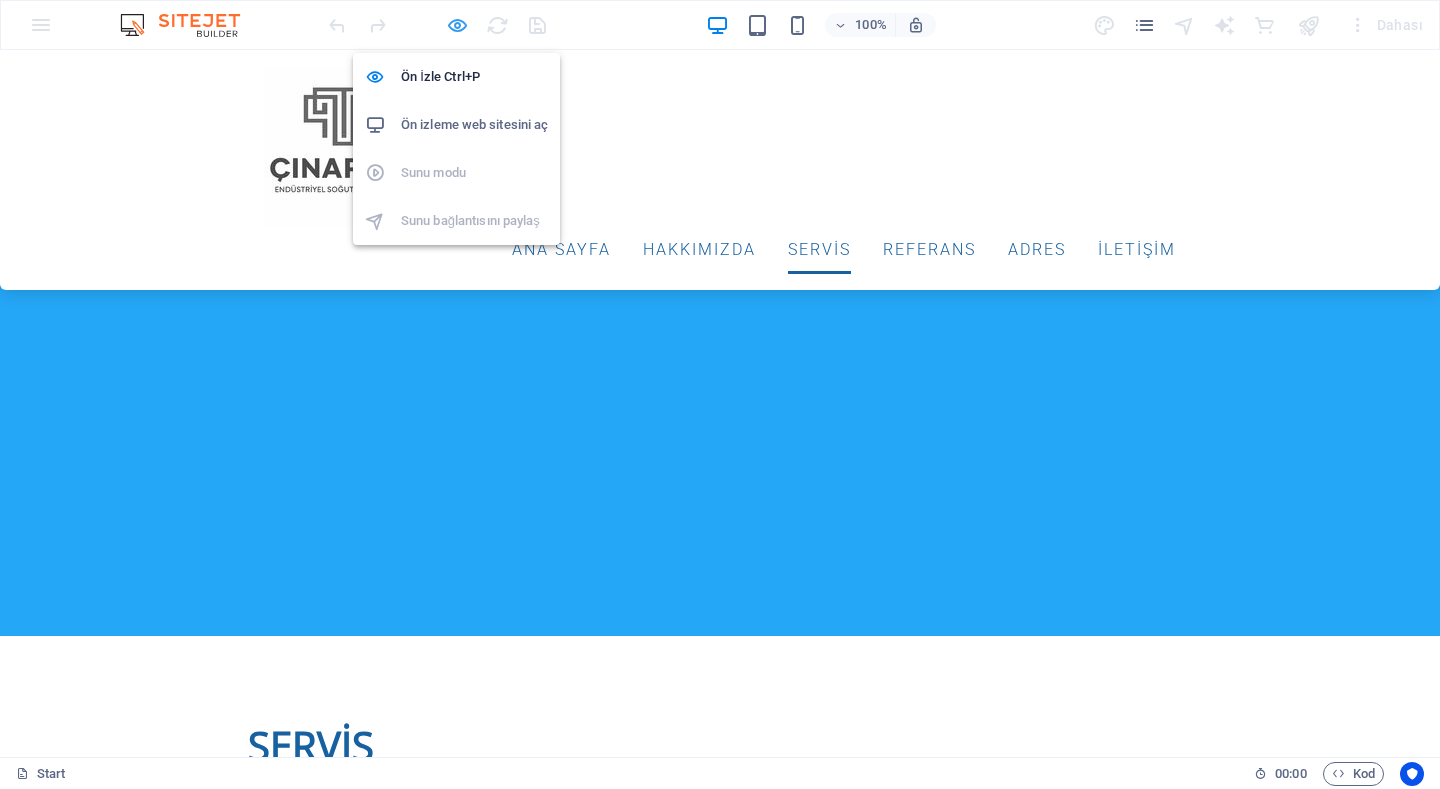 click at bounding box center [457, 25] 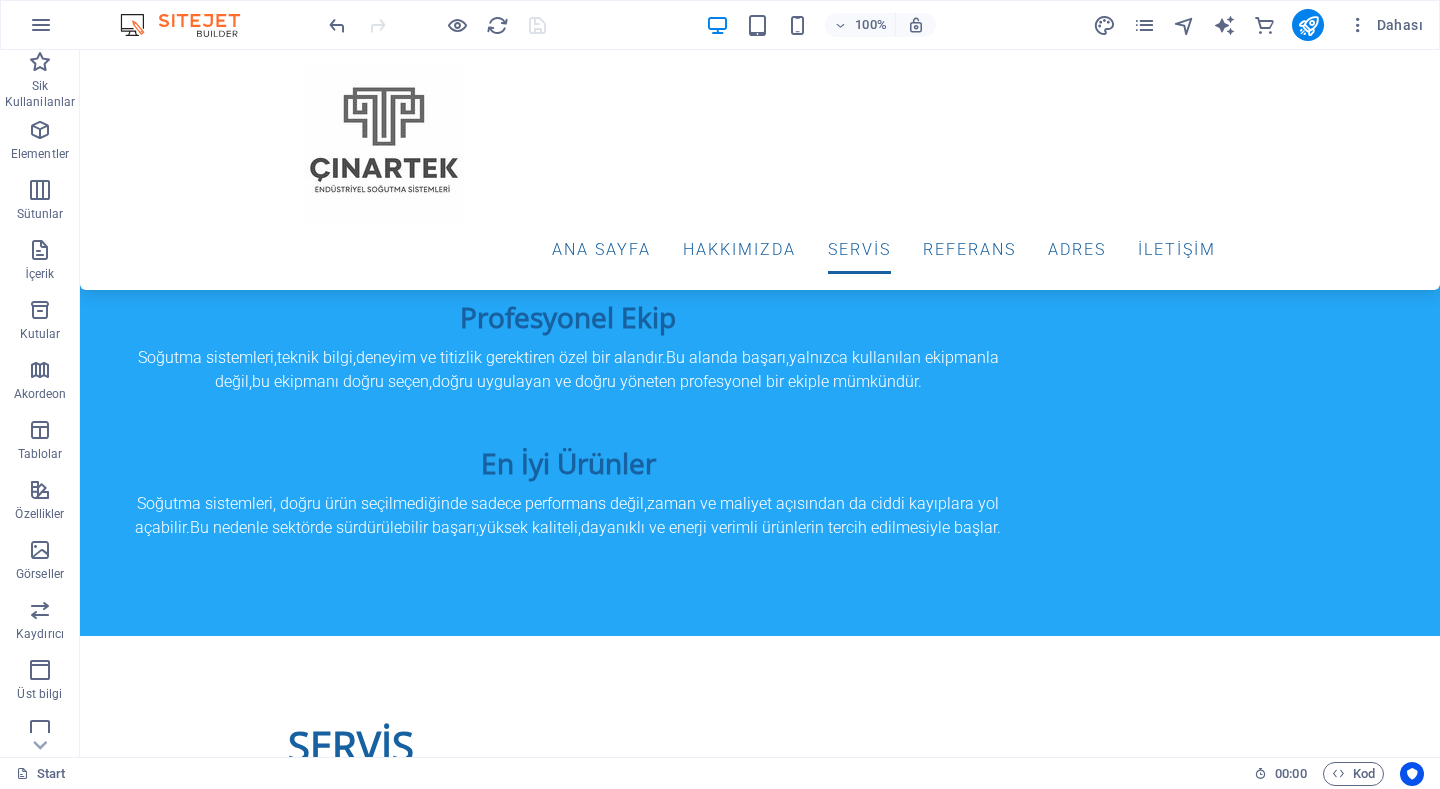 click at bounding box center (437, 25) 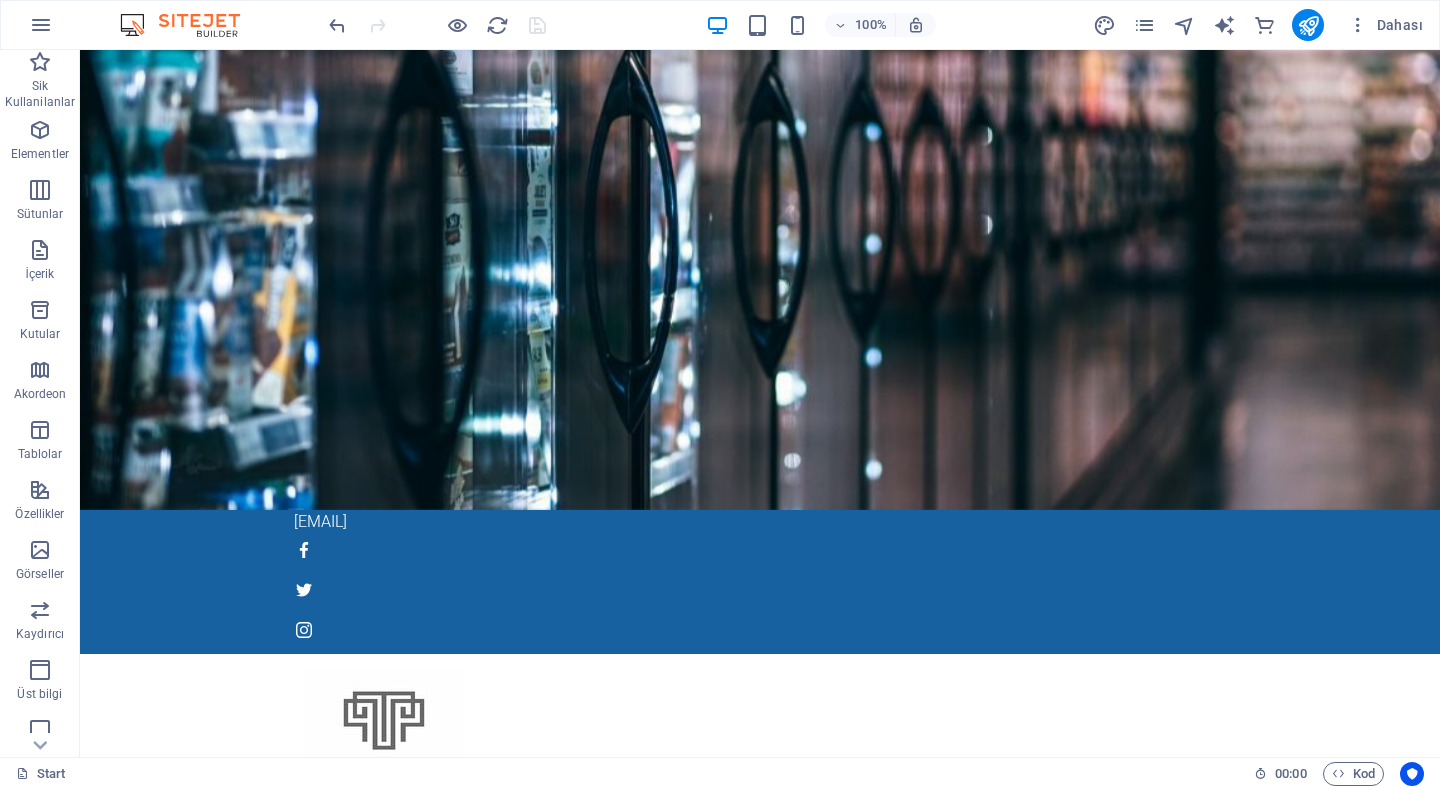 scroll, scrollTop: 0, scrollLeft: 0, axis: both 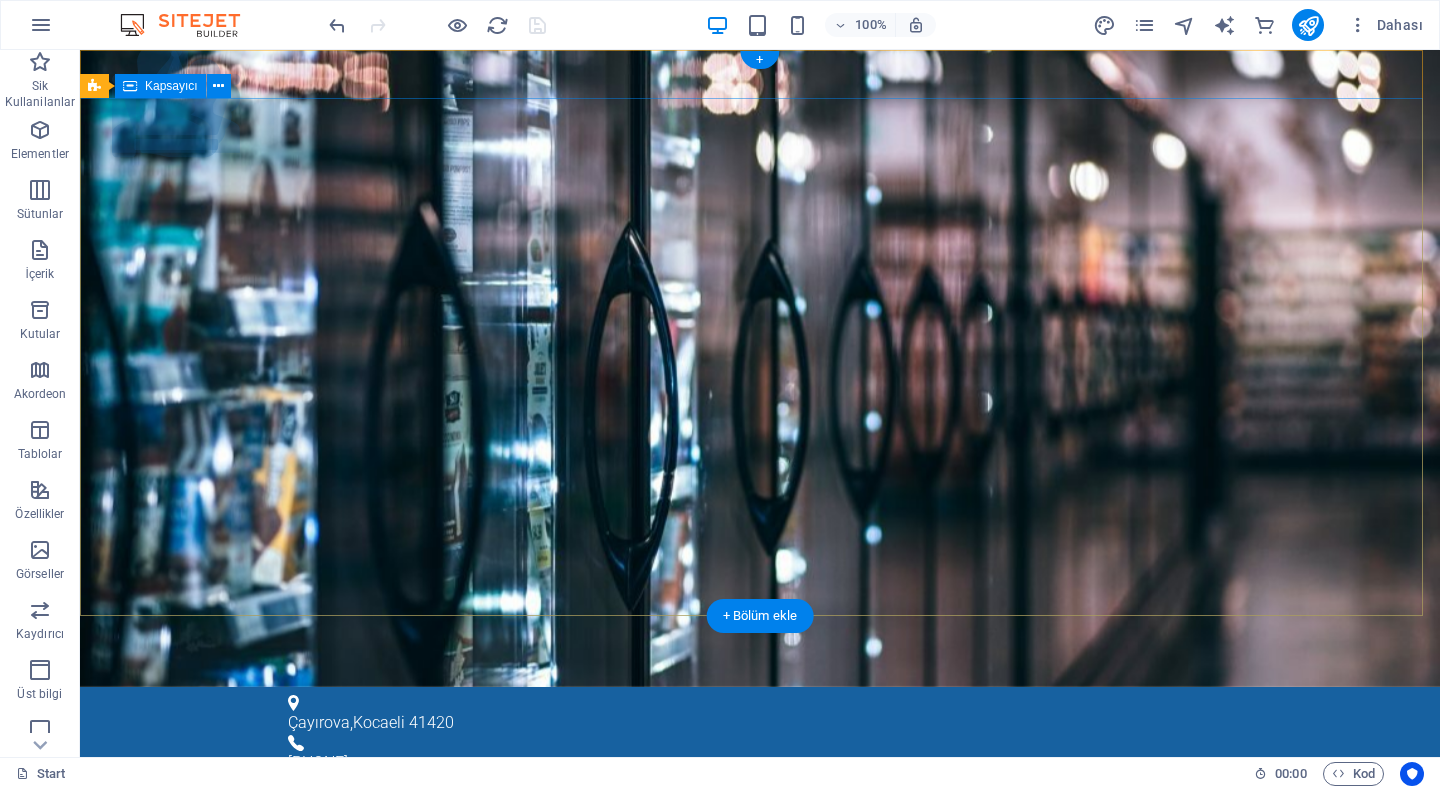 click on "Ana Sayfa Hakkımızda ServİS REFERANS ADRES İLETİŞİM" at bounding box center (760, 1050) 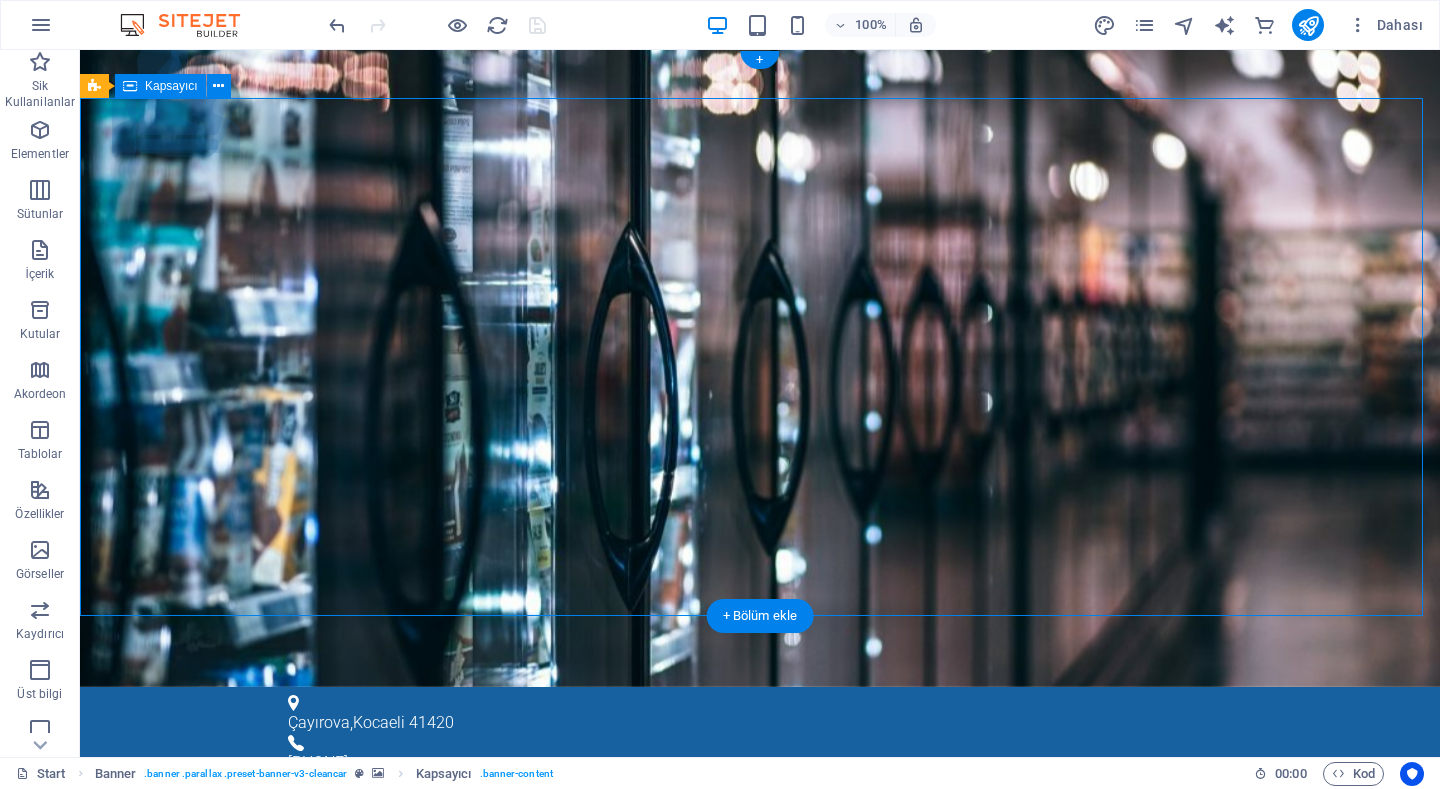 click on "Ana Sayfa Hakkımızda ServİS REFERANS ADRES İLETİŞİM" at bounding box center (760, 1050) 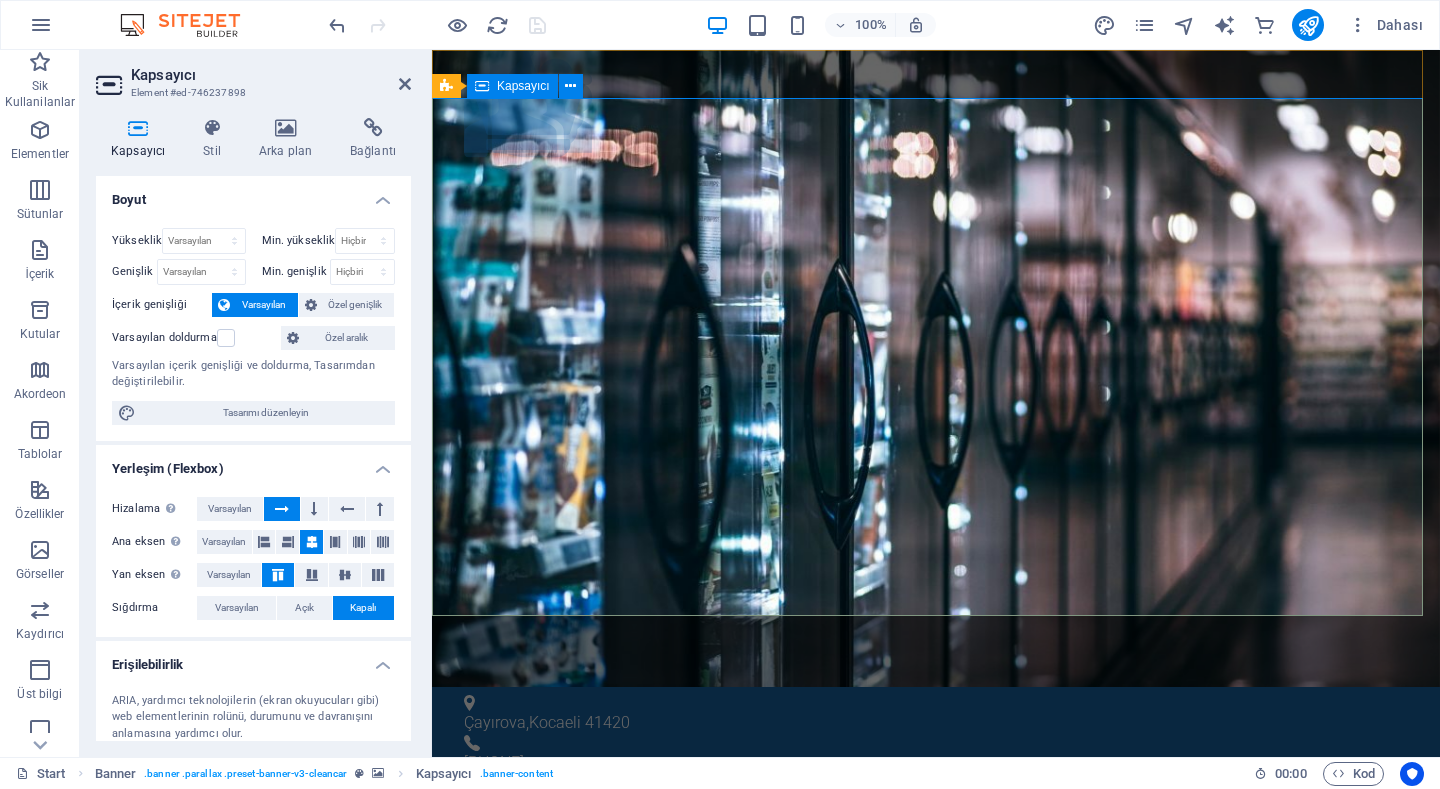 click on "Ana Sayfa Hakkımızda ServİS REFERANS ADRES İLETİŞİM" at bounding box center (936, 1050) 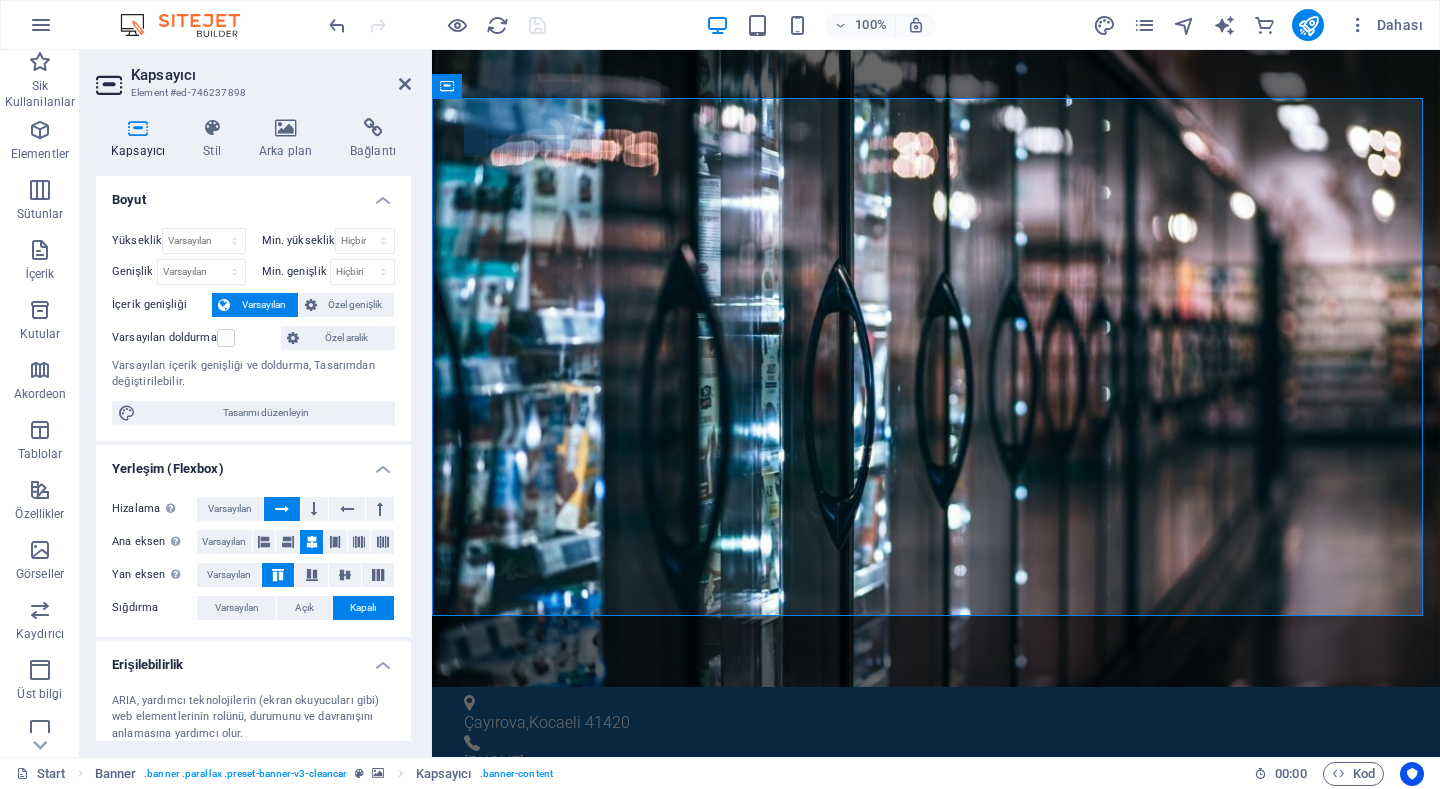 click at bounding box center [936, 1312] 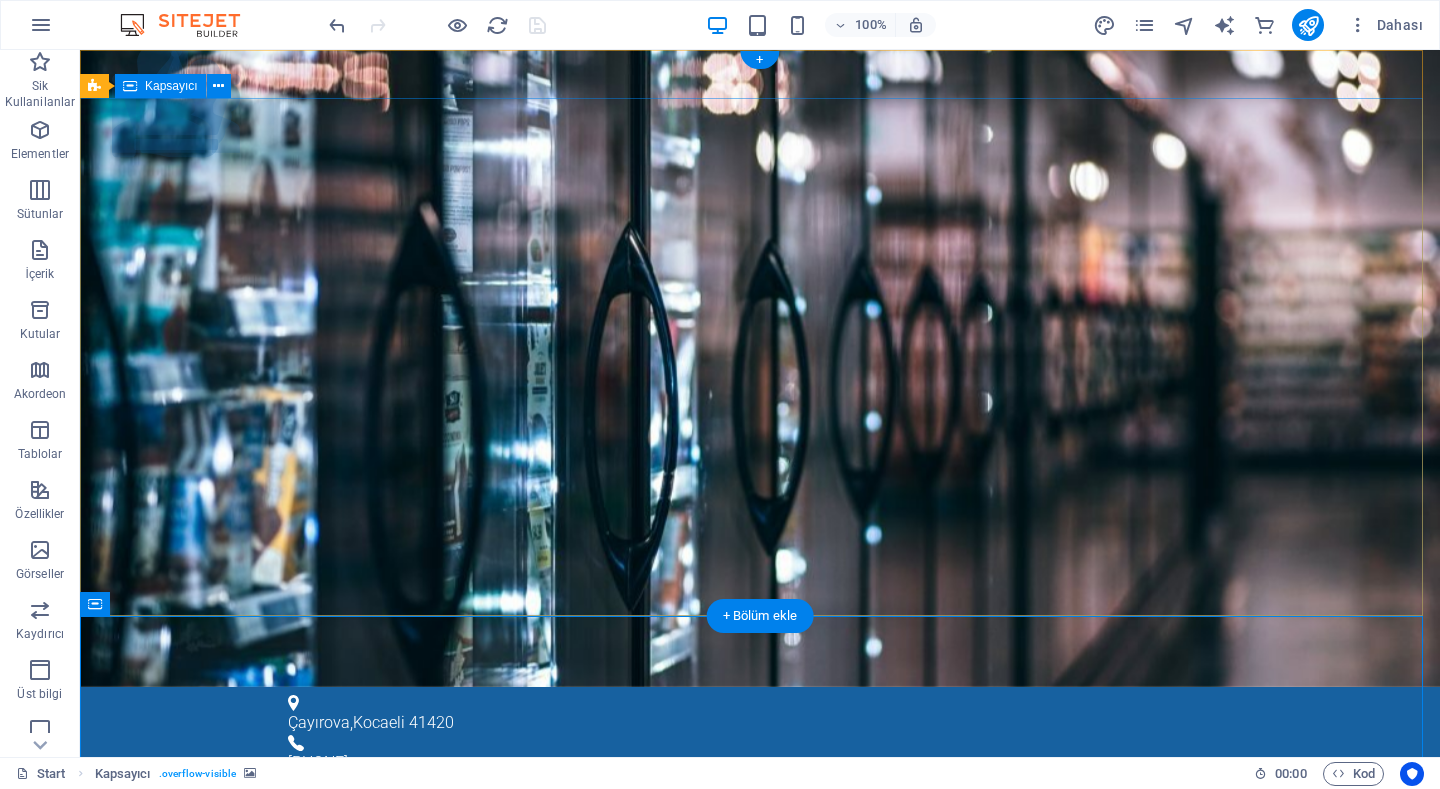 click on "Ana Sayfa Hakkımızda ServİS REFERANS ADRES İLETİŞİM" at bounding box center (760, 1050) 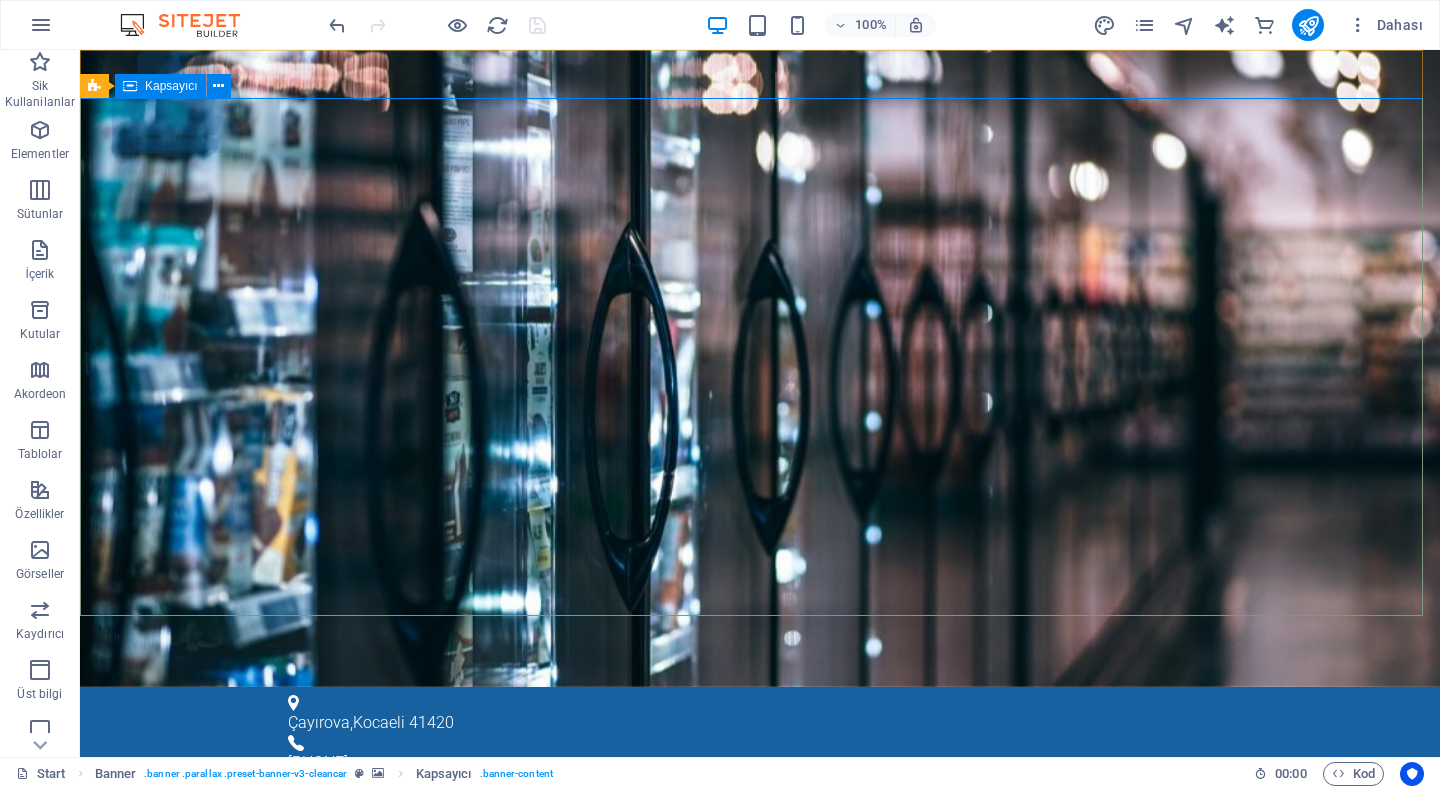click on "Kapsayıcı" at bounding box center [171, 86] 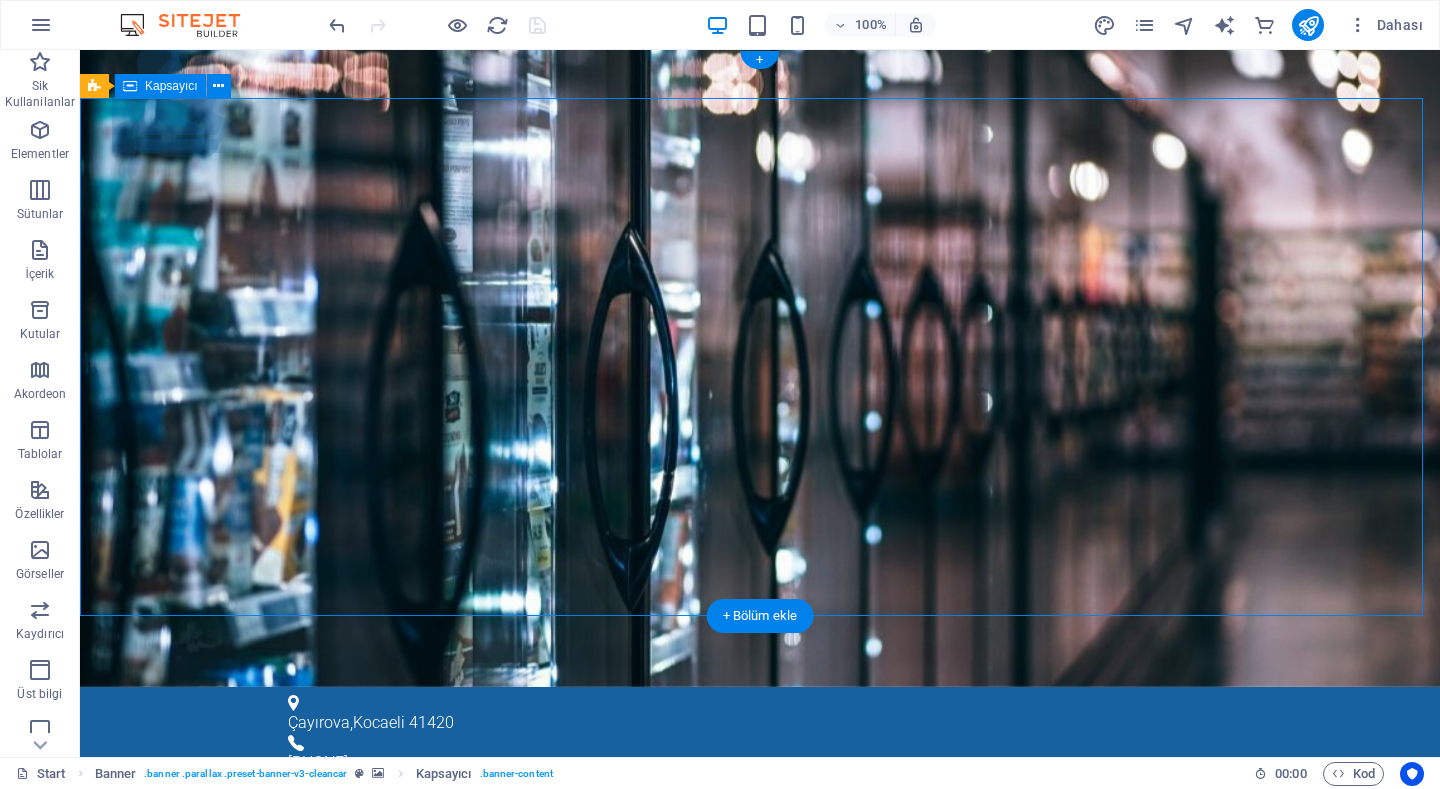 drag, startPoint x: 222, startPoint y: 612, endPoint x: 231, endPoint y: 580, distance: 33.24154 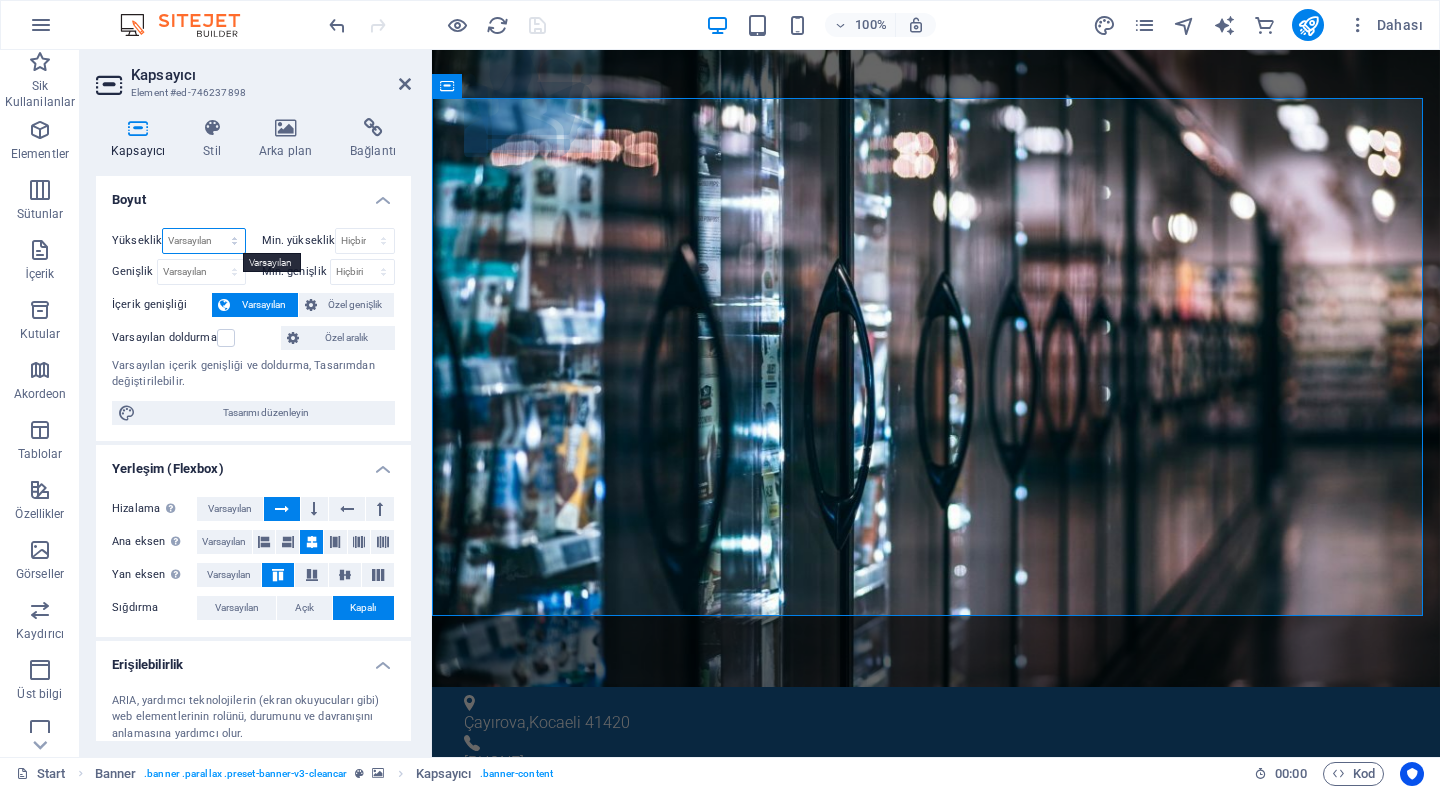 click on "Varsayılan px rem % vh vw" at bounding box center (203, 241) 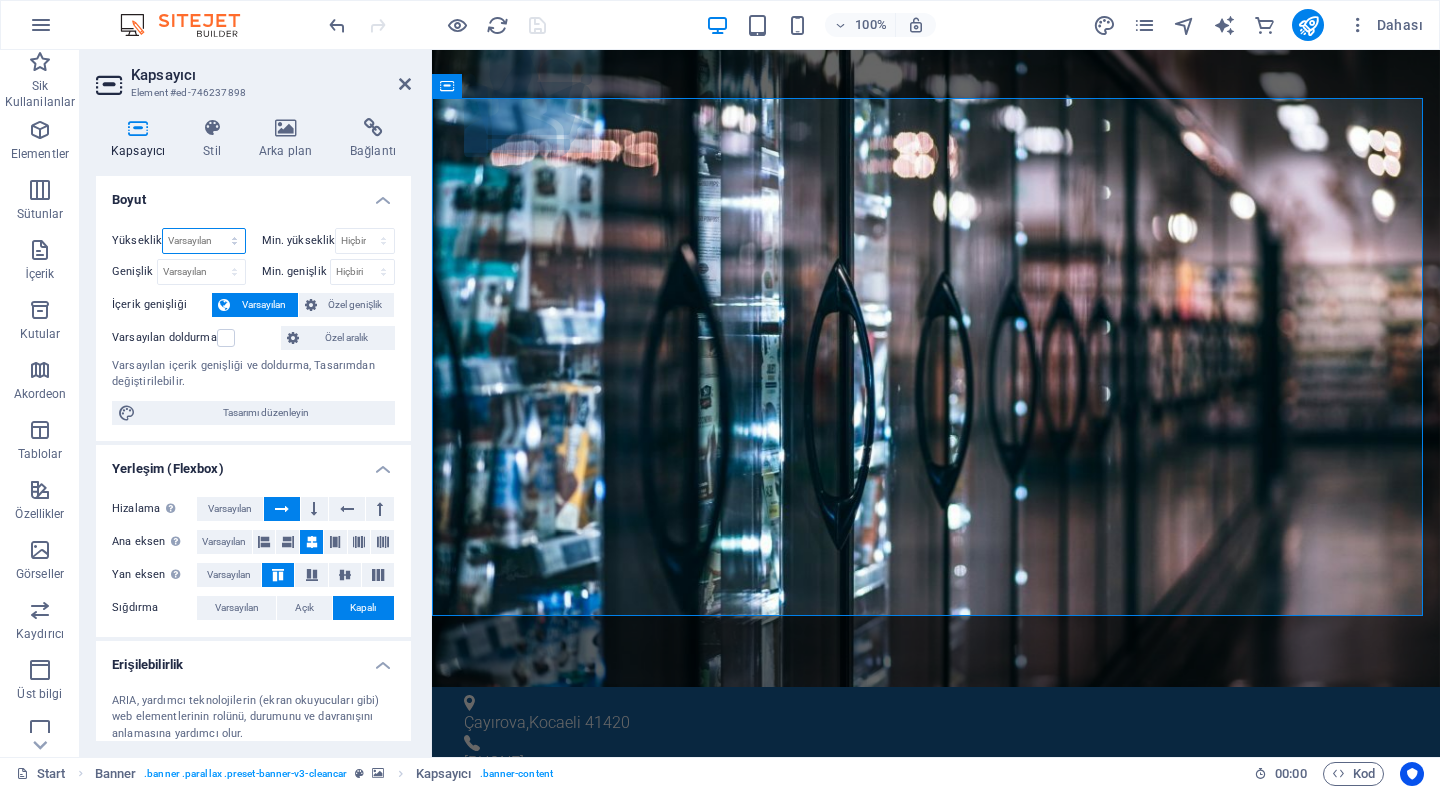 click on "Varsayılan px rem % vh vw" at bounding box center (203, 241) 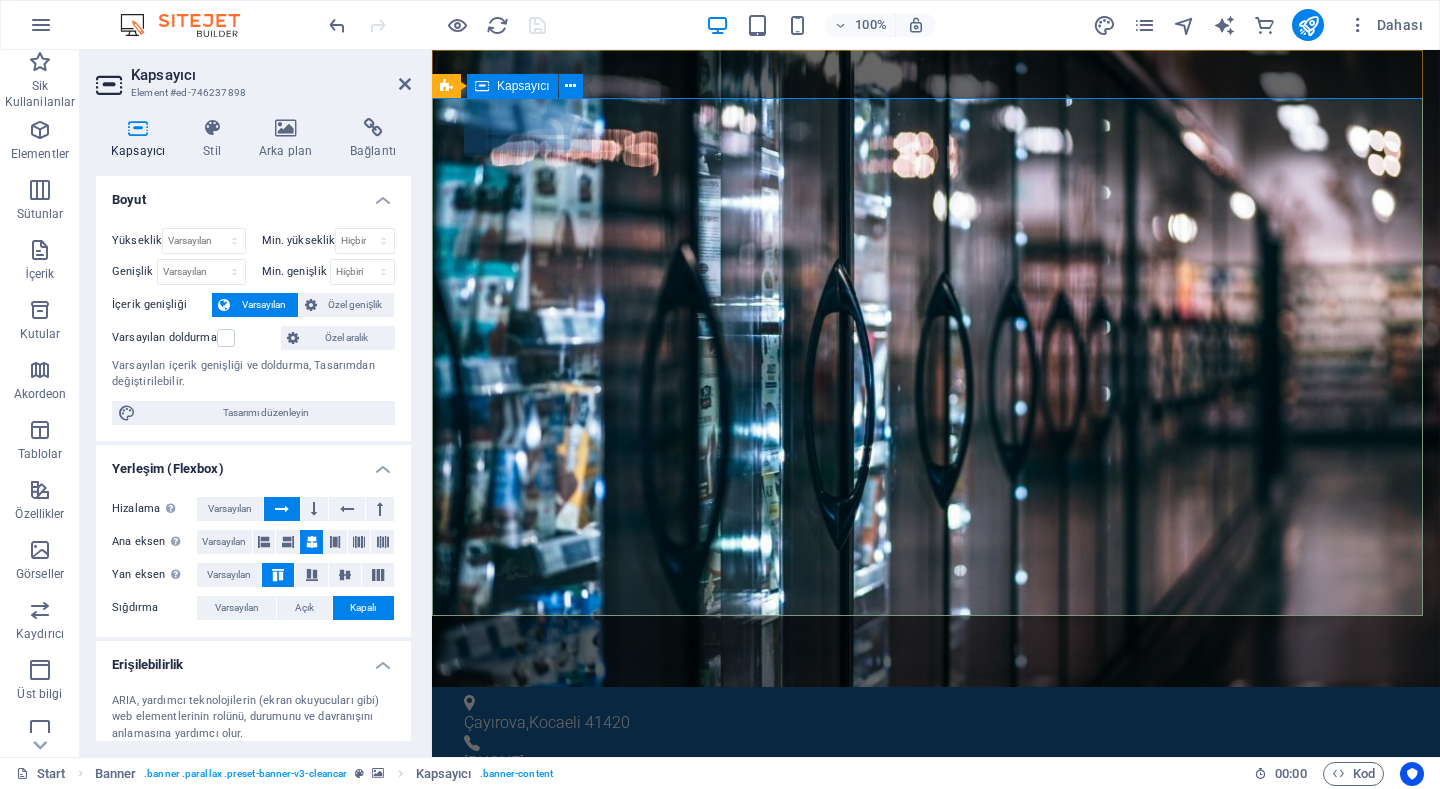 click on "Ana Sayfa Hakkımızda ServİS REFERANS ADRES İLETİŞİM" at bounding box center [936, 1050] 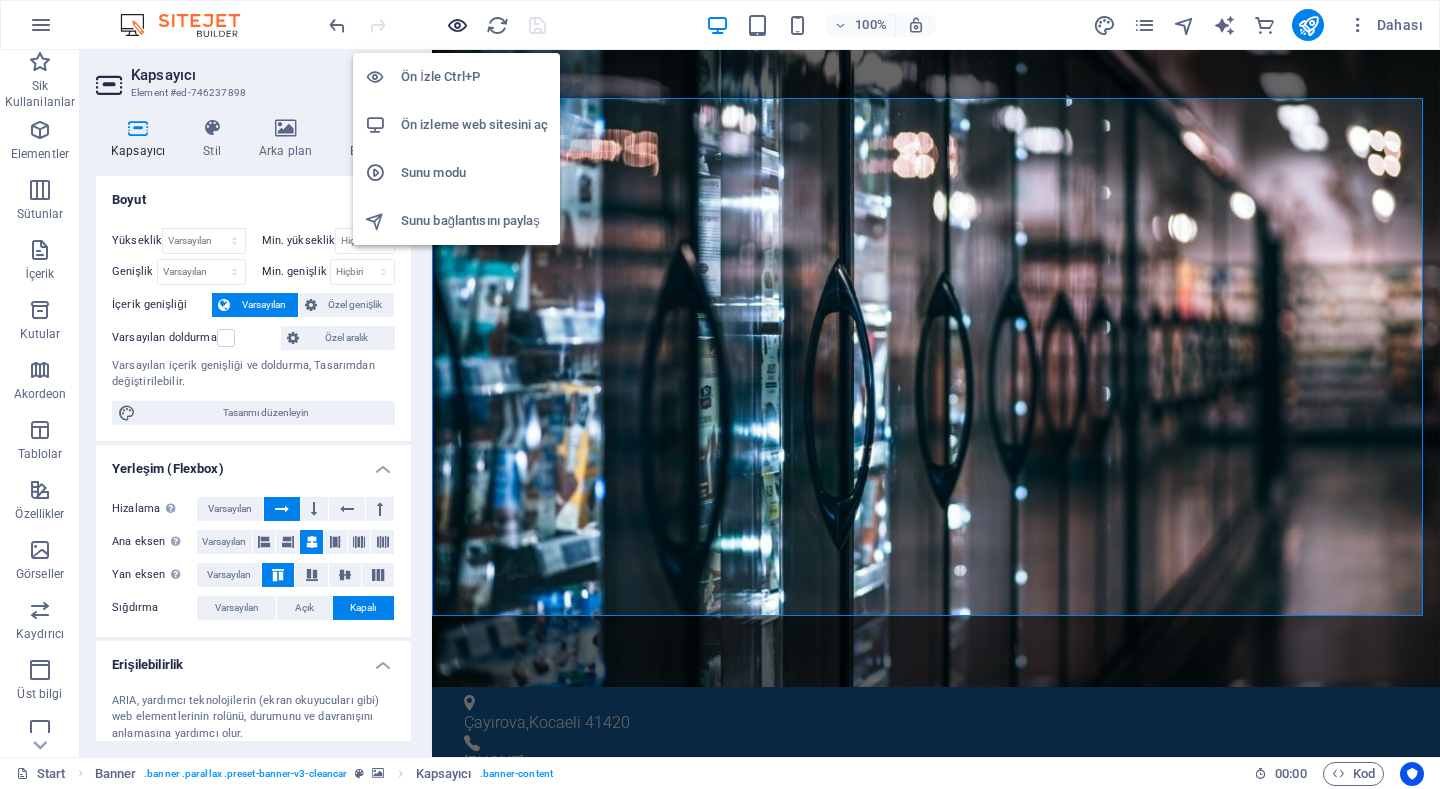 click at bounding box center (457, 25) 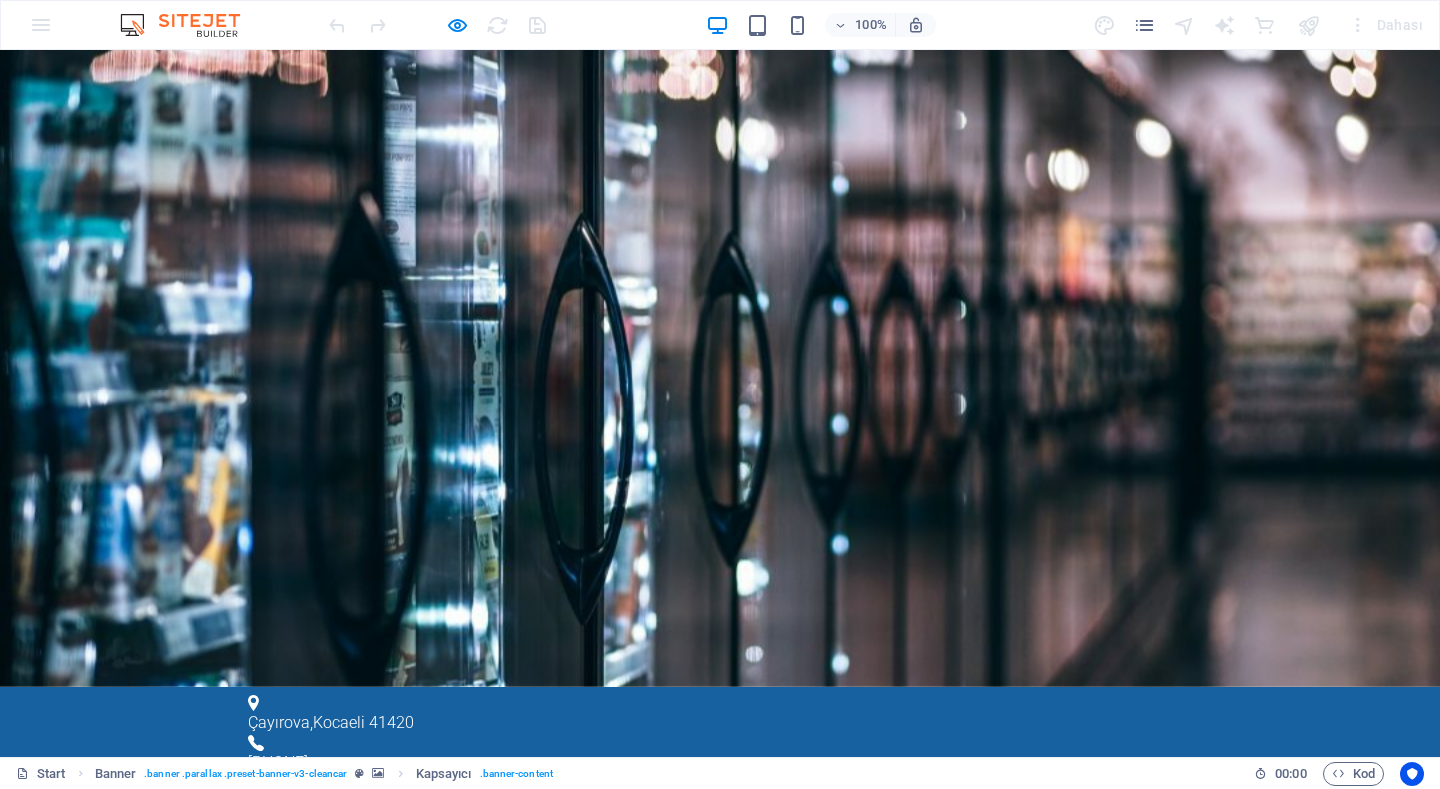 click on "100% Dahası" at bounding box center (878, 25) 